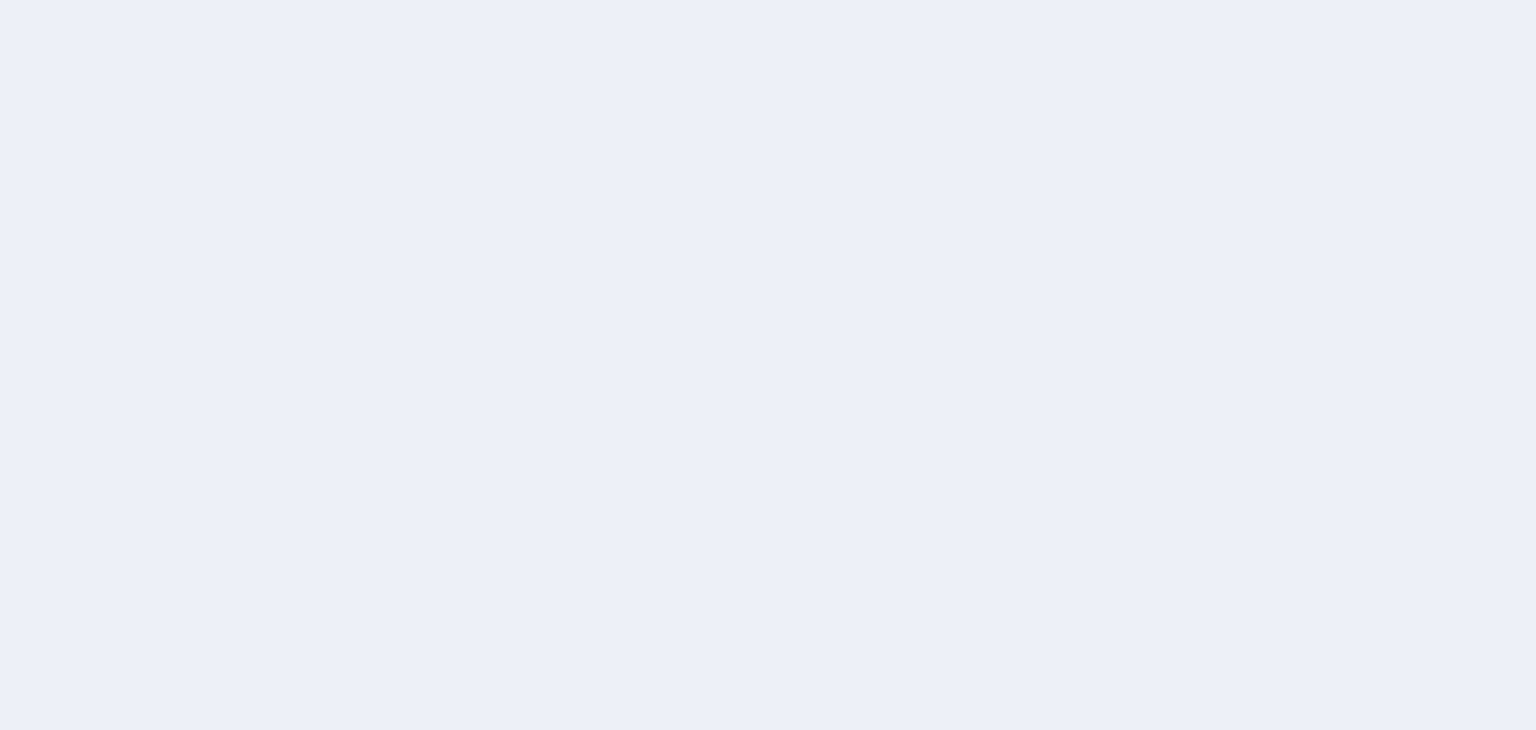 scroll, scrollTop: 0, scrollLeft: 0, axis: both 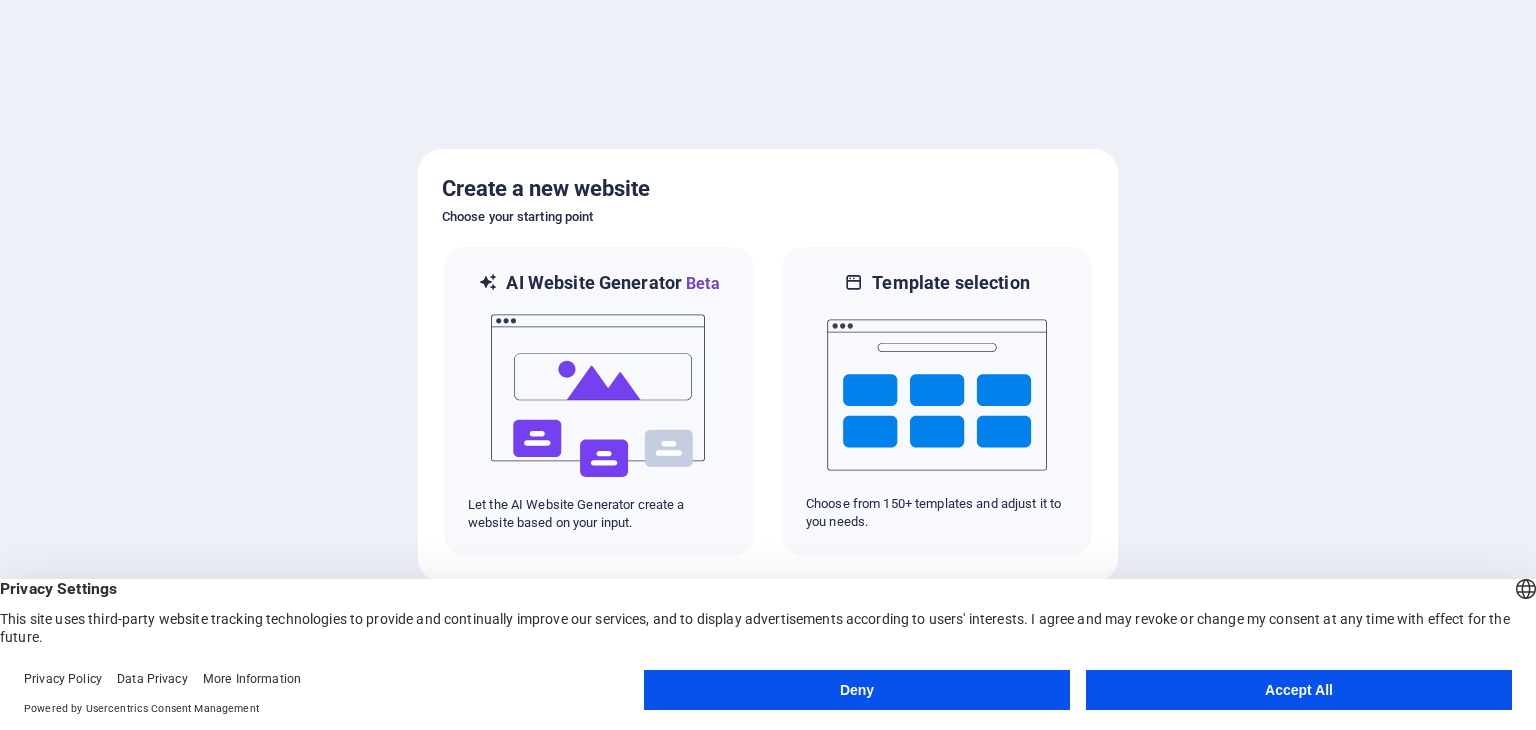 click on "Accept All" at bounding box center (1299, 690) 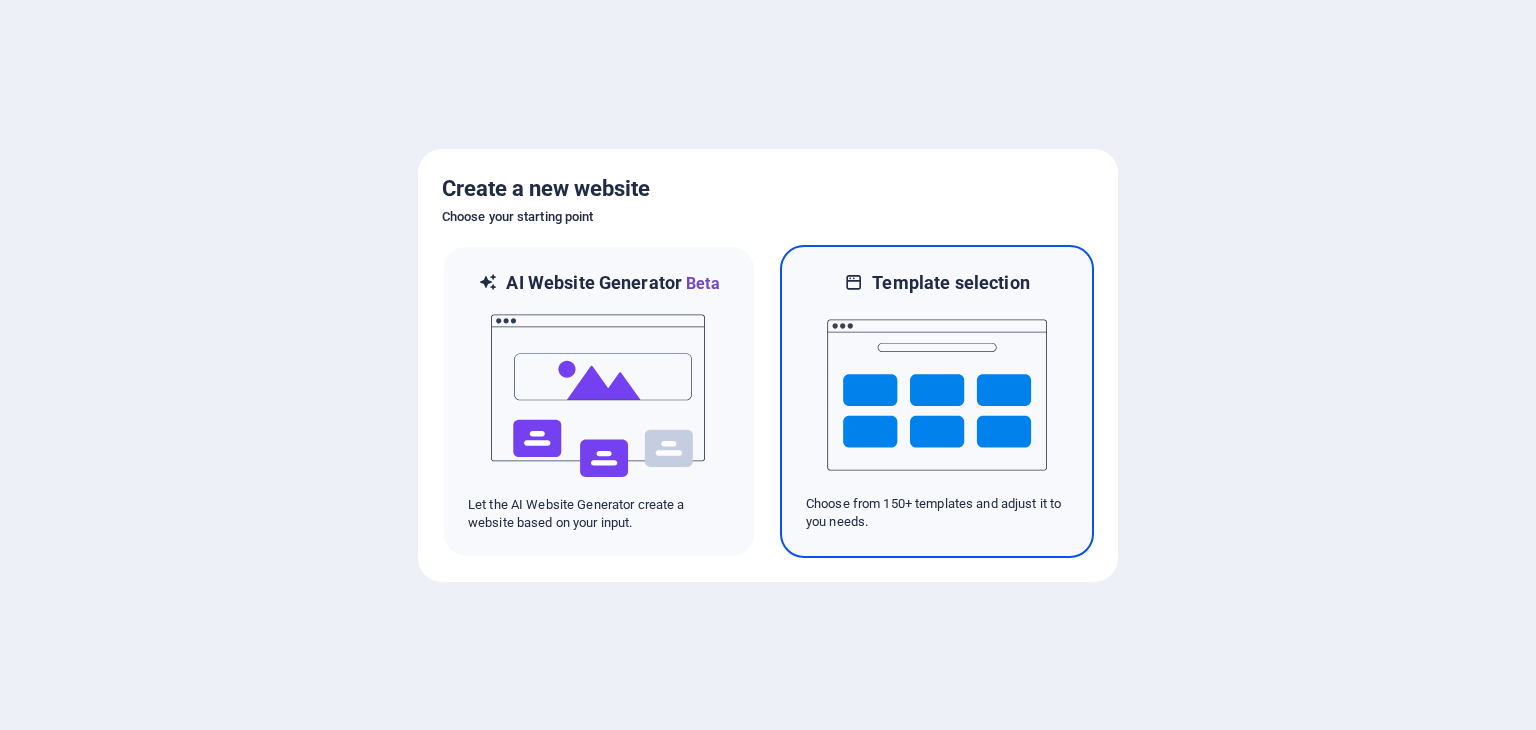 click at bounding box center (937, 395) 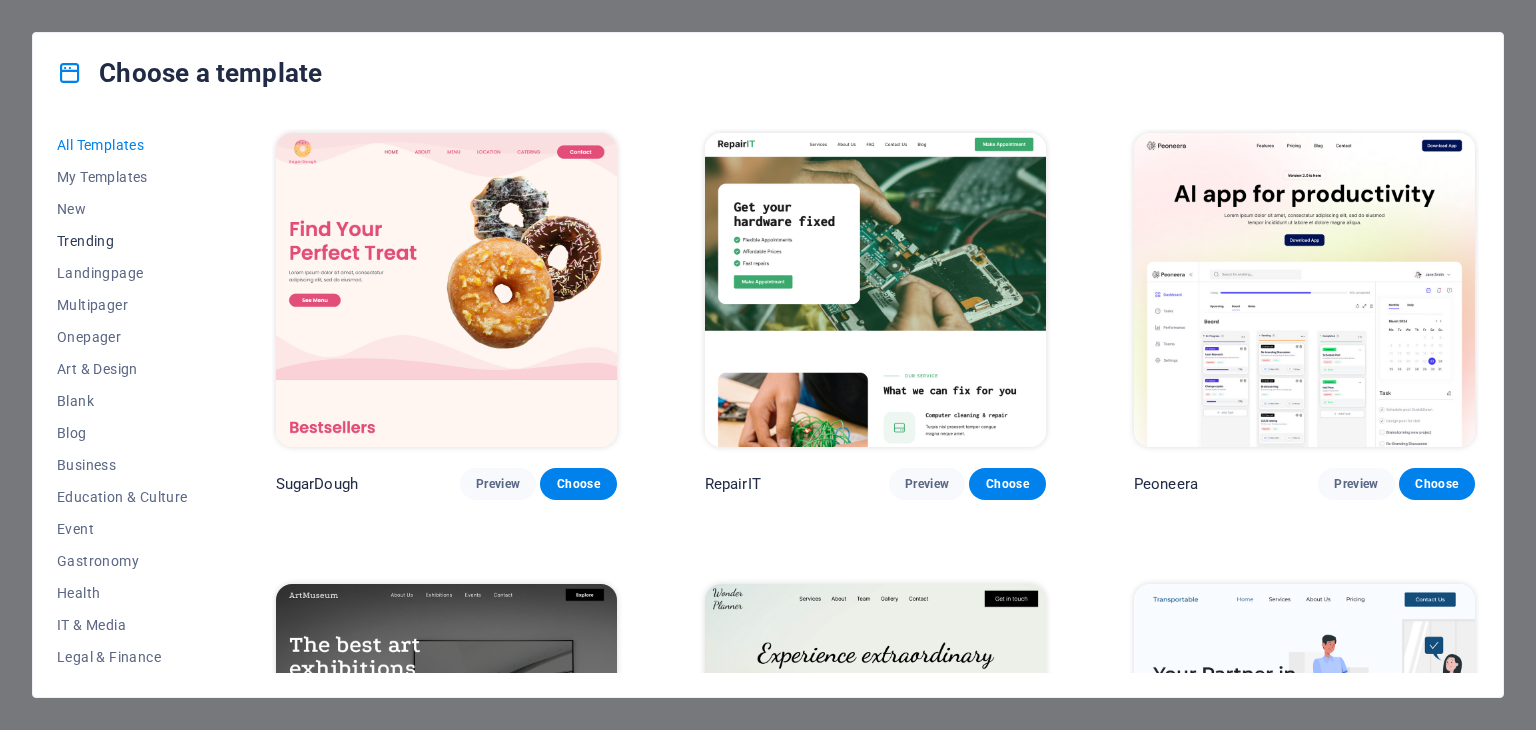click on "Trending" at bounding box center [122, 241] 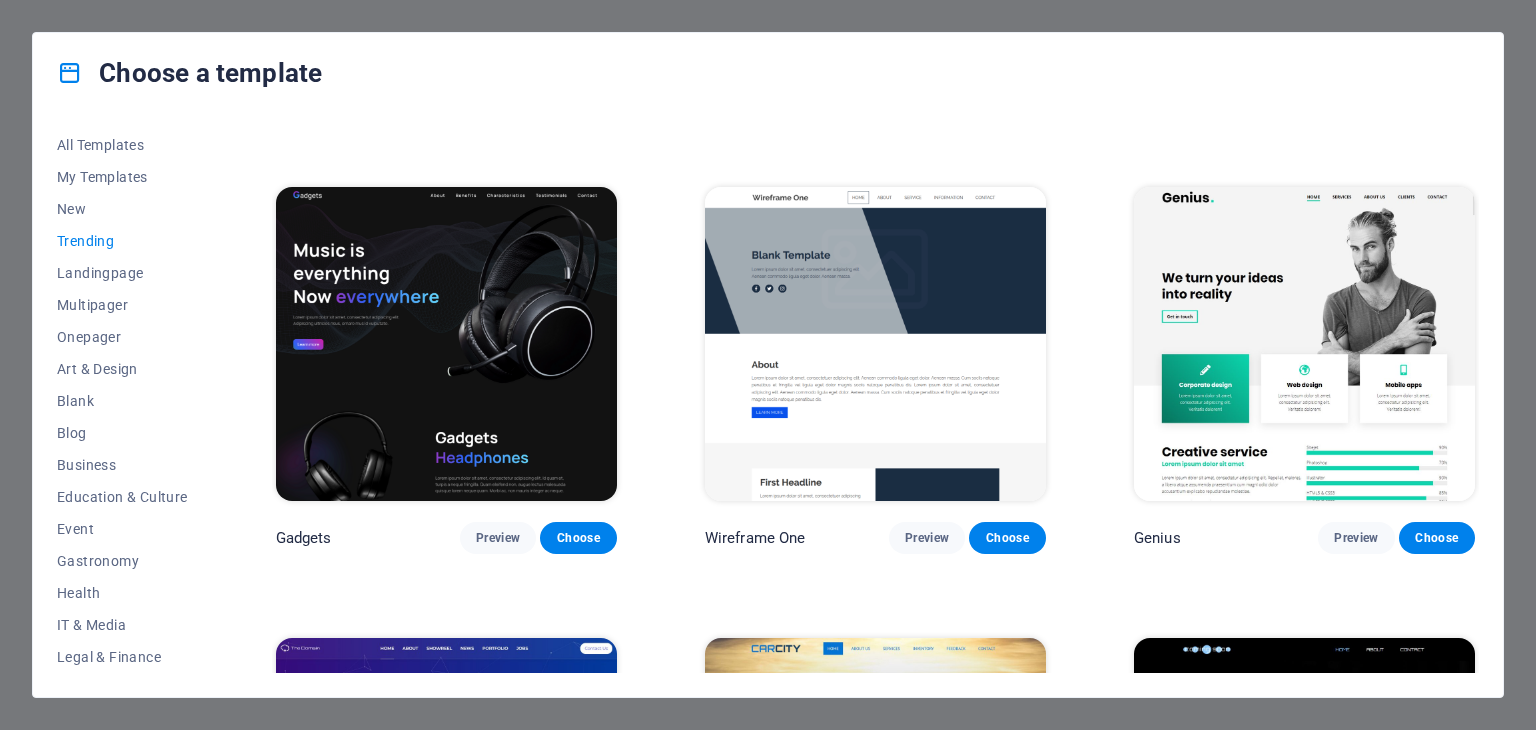 scroll, scrollTop: 1500, scrollLeft: 0, axis: vertical 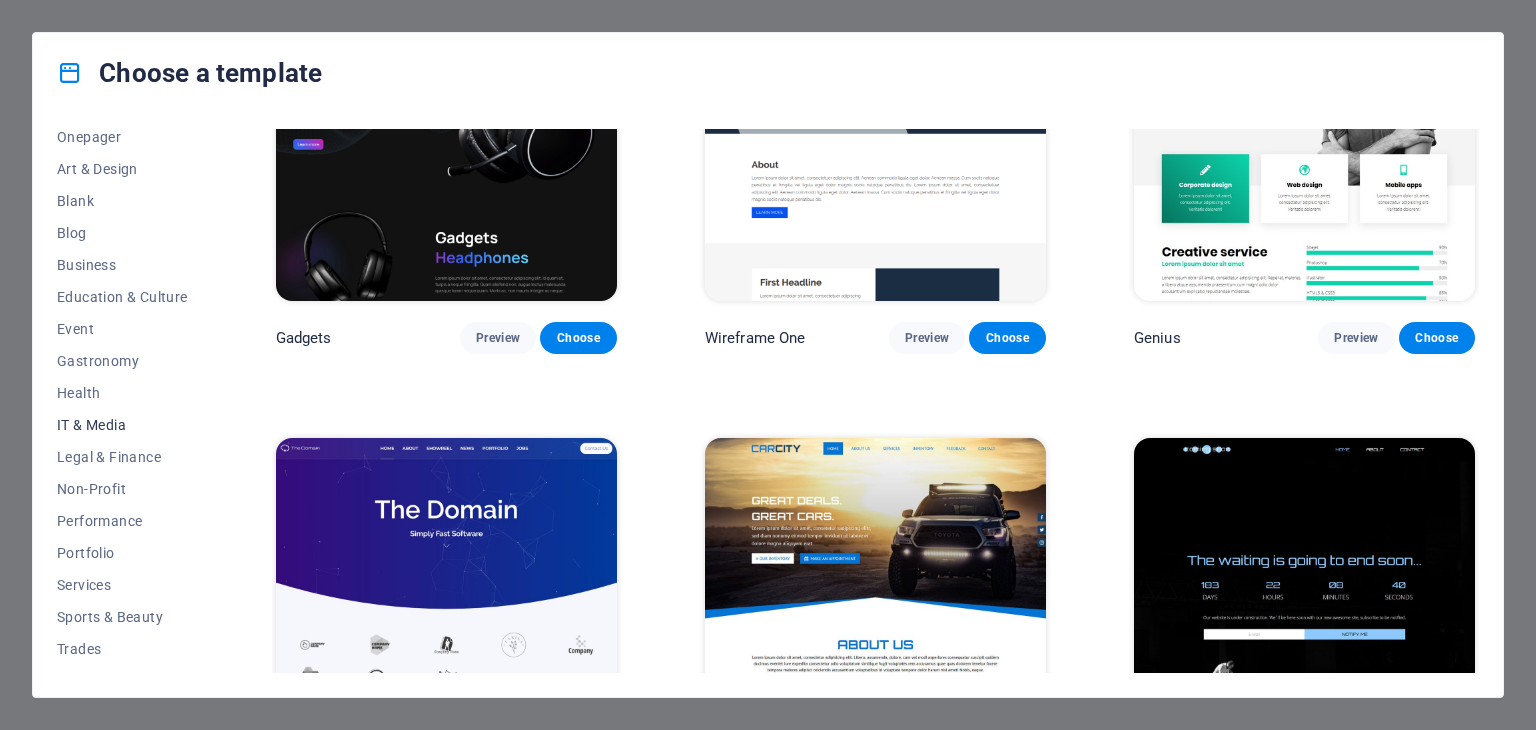 click on "IT & Media" at bounding box center [122, 425] 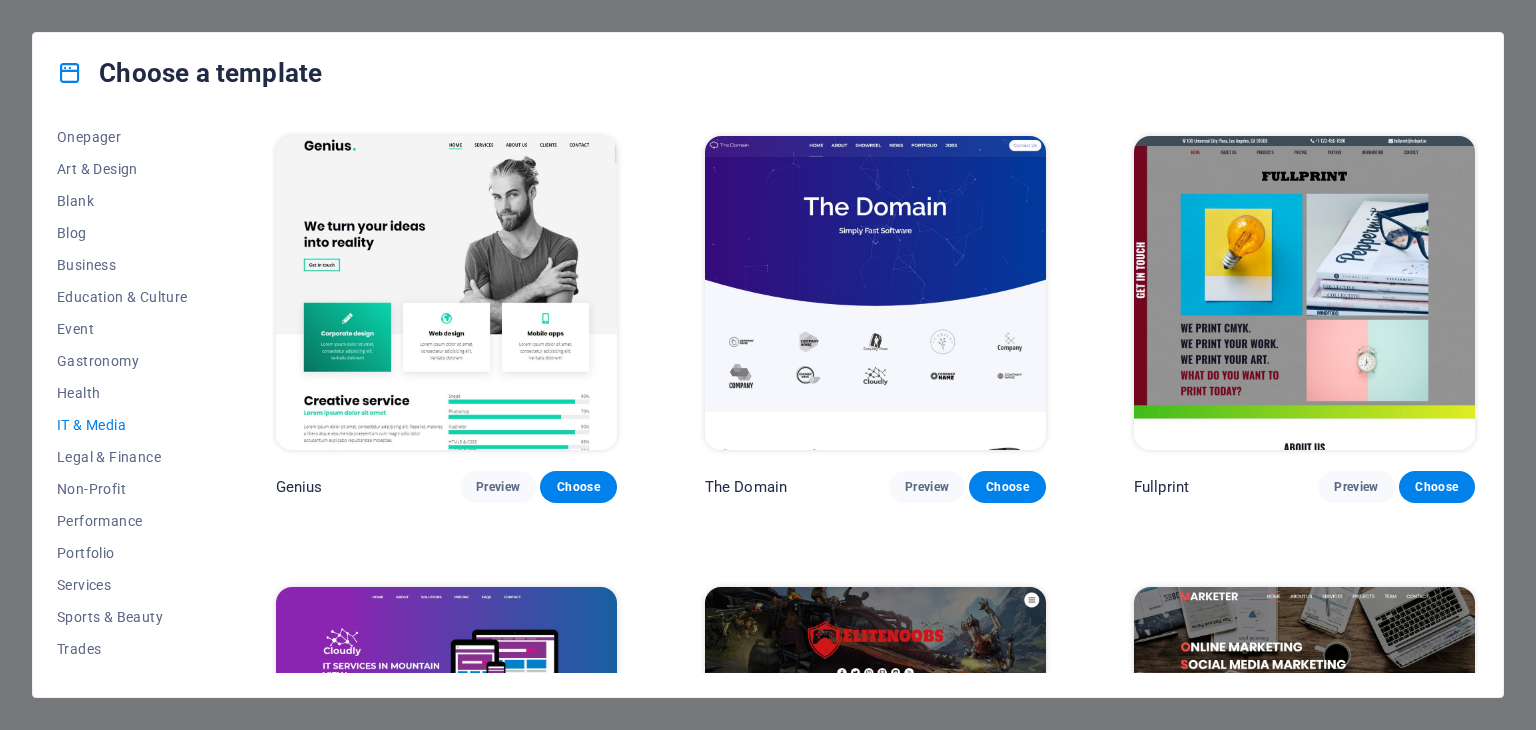 scroll, scrollTop: 1173, scrollLeft: 0, axis: vertical 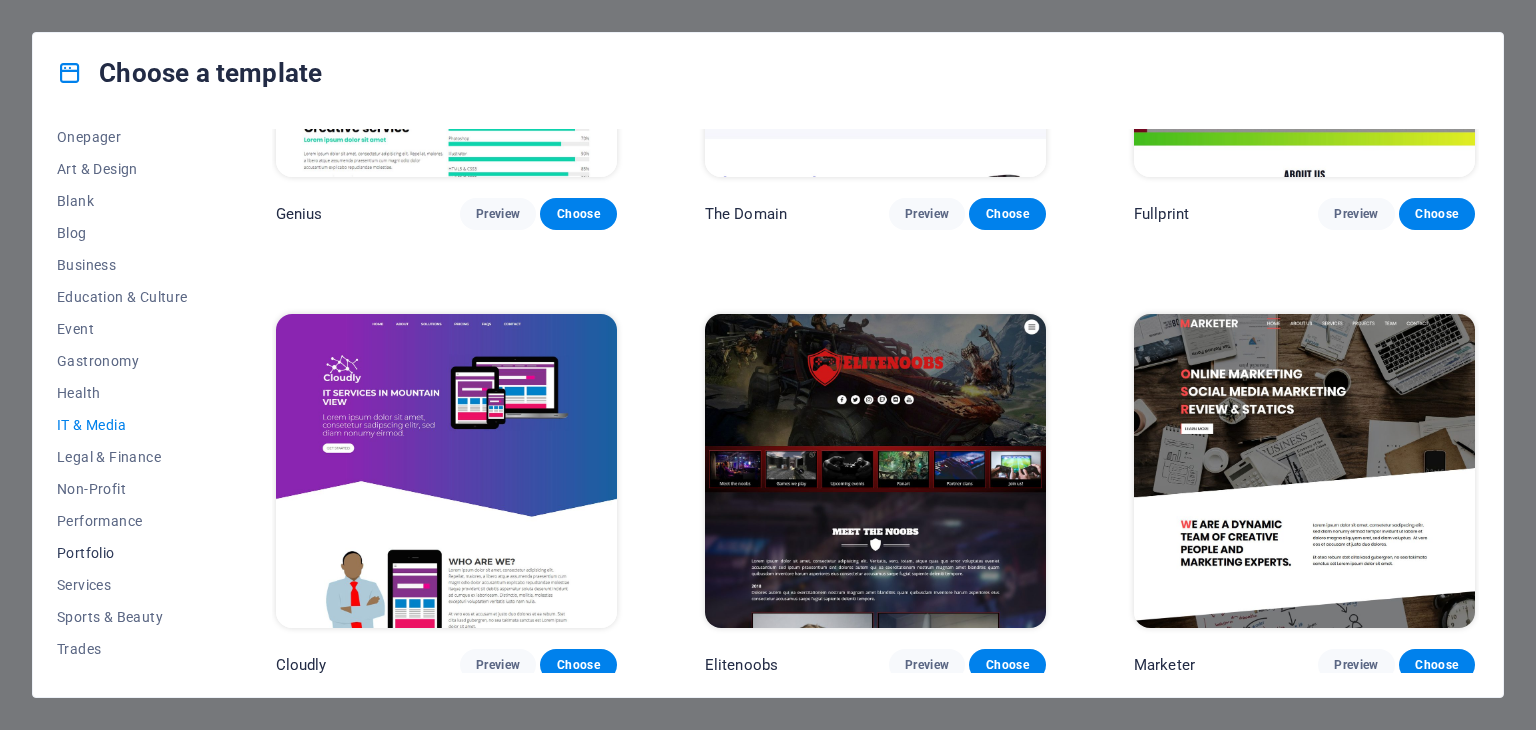 click on "Portfolio" at bounding box center (122, 553) 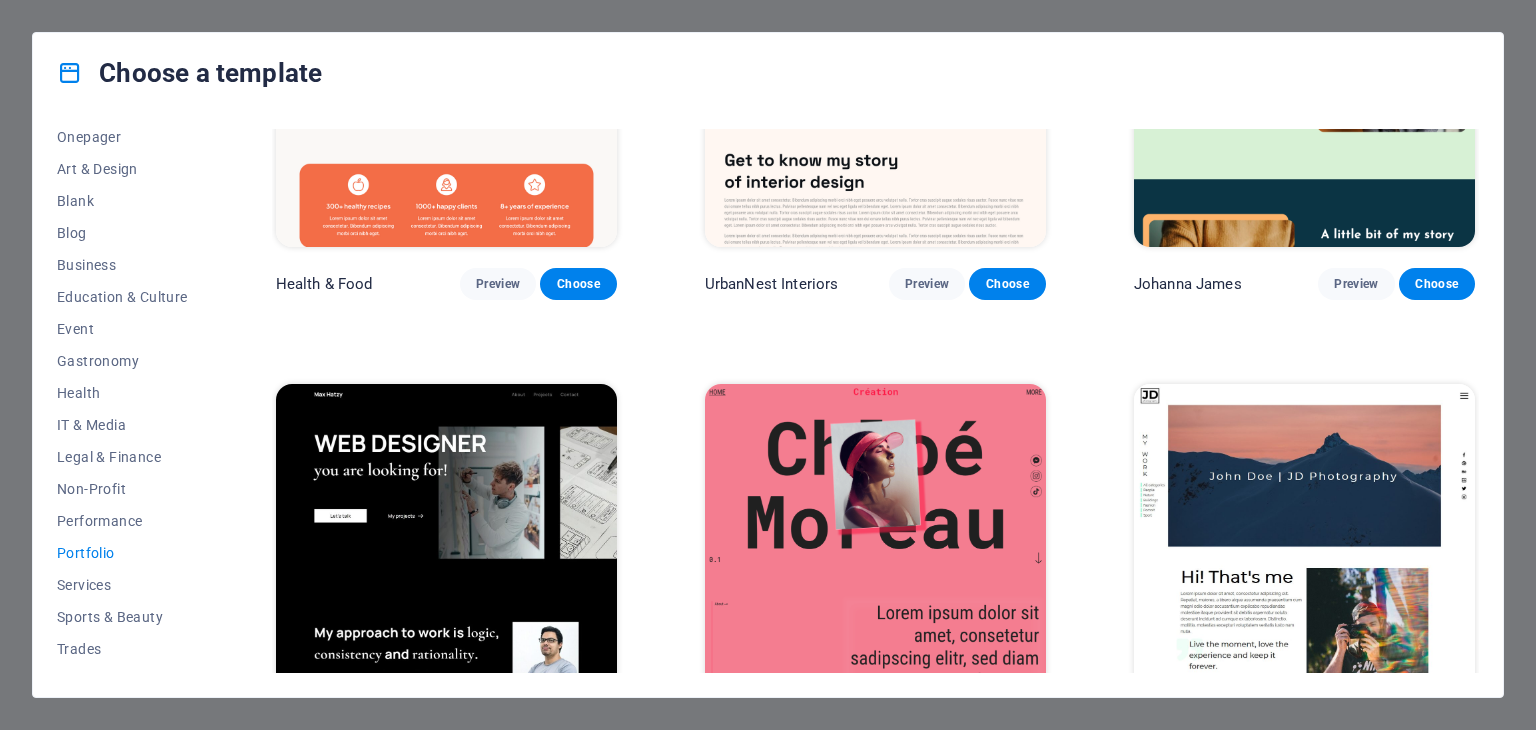 scroll, scrollTop: 300, scrollLeft: 0, axis: vertical 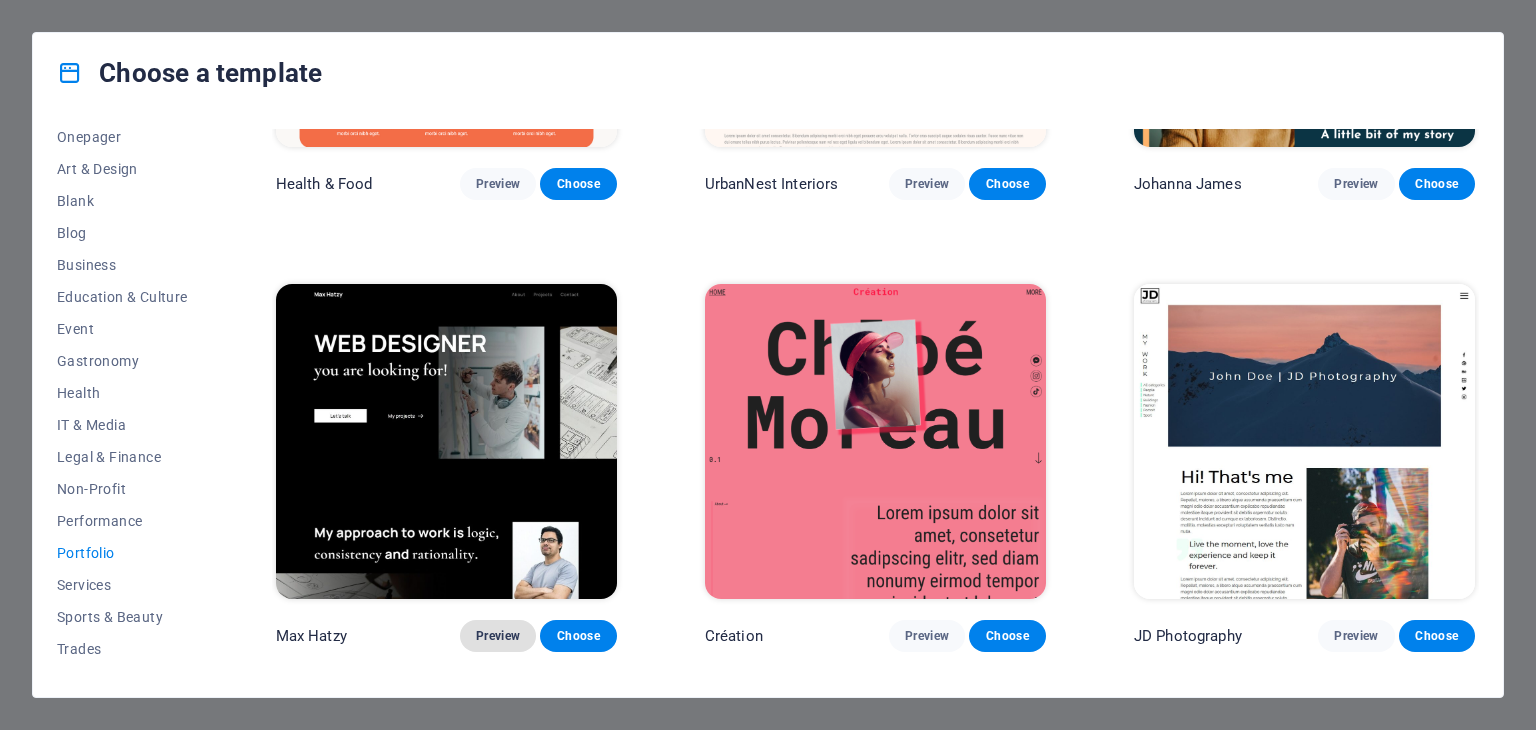 click on "Preview" at bounding box center (498, 636) 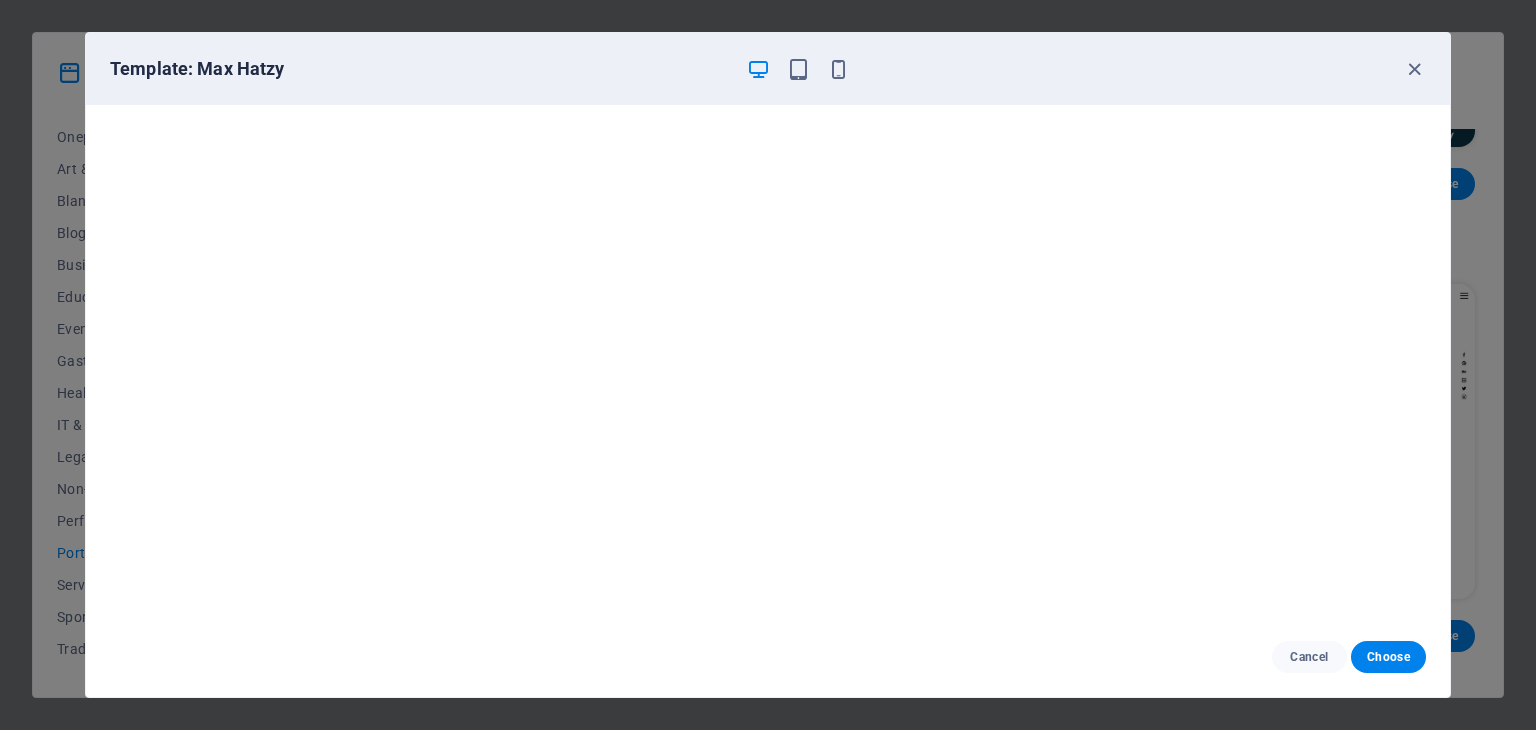 scroll, scrollTop: 5, scrollLeft: 0, axis: vertical 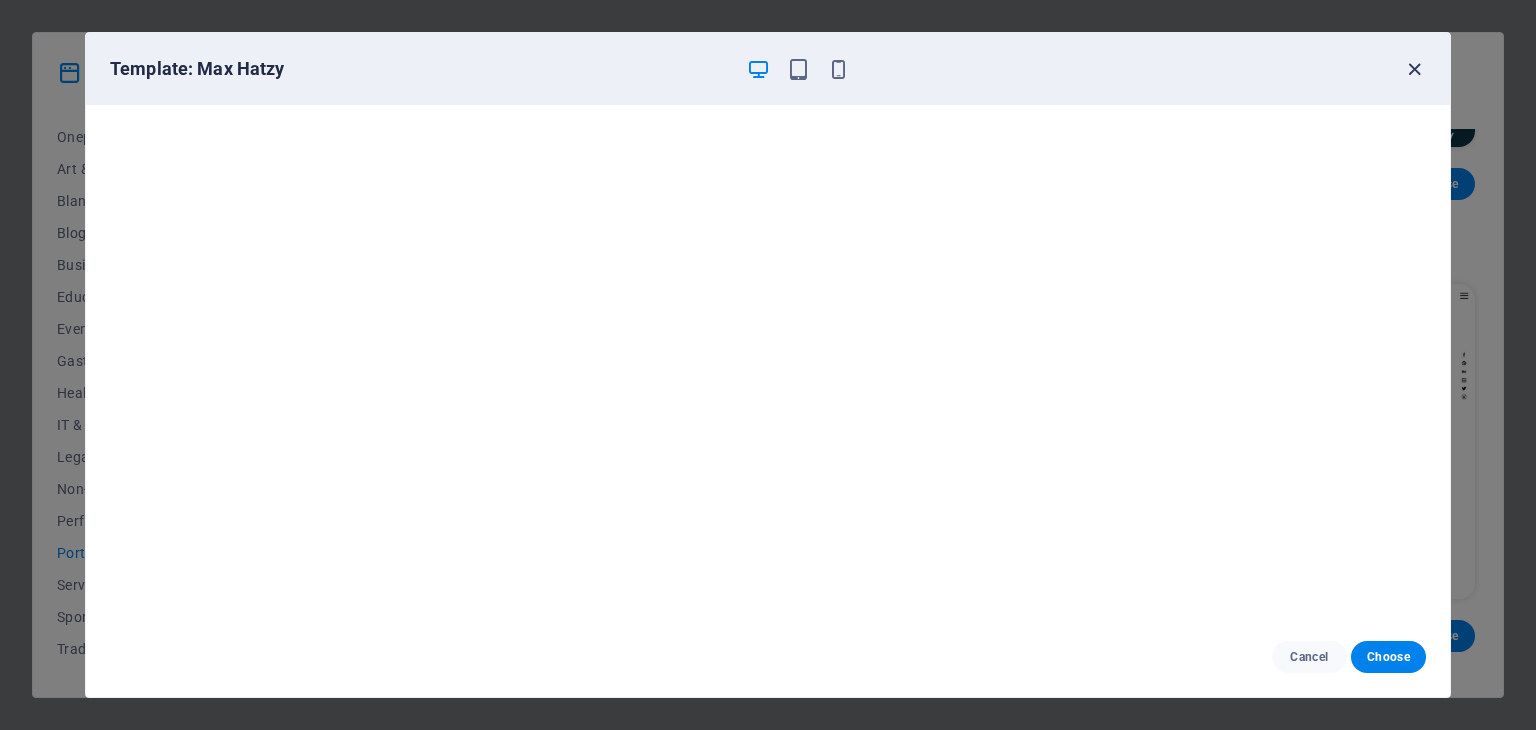 click at bounding box center (1414, 69) 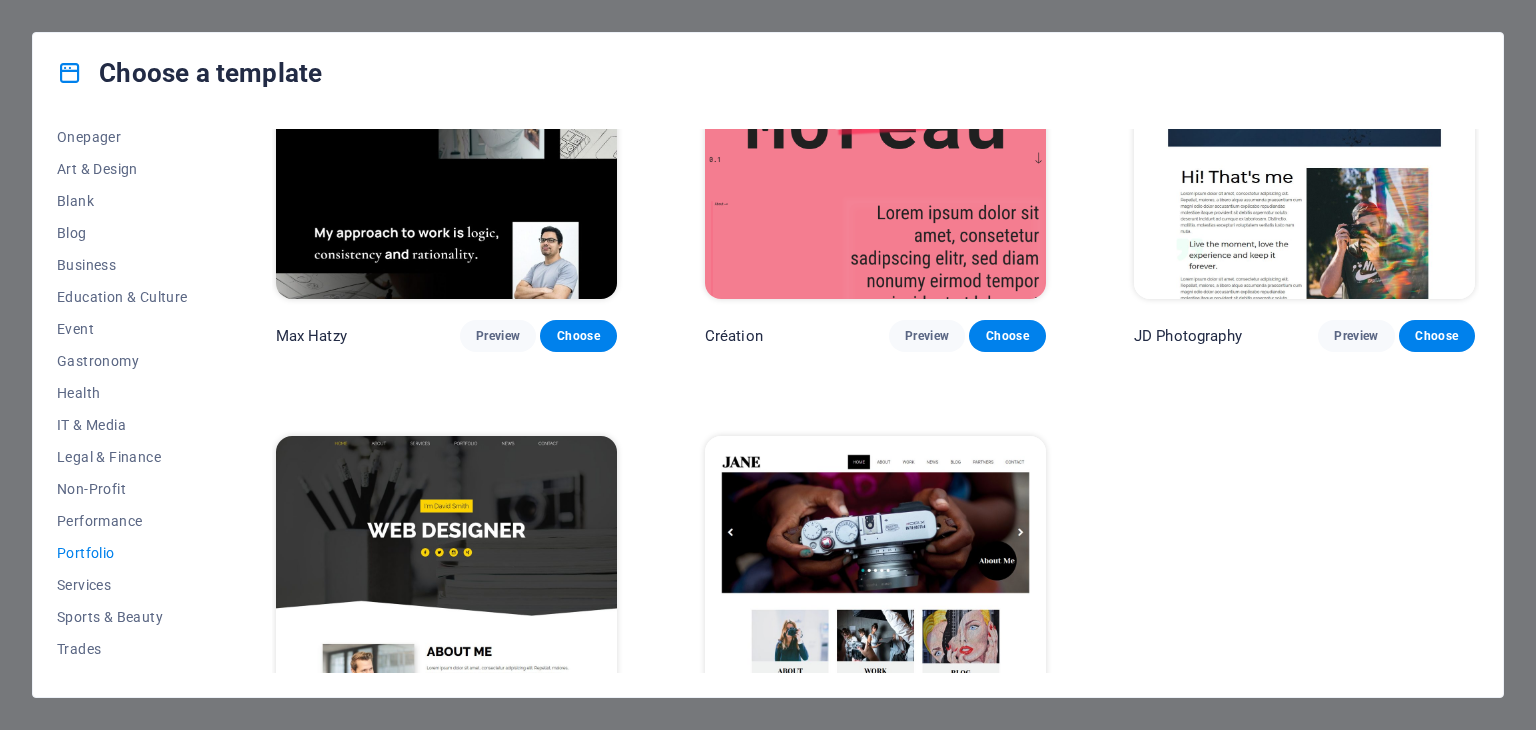 scroll, scrollTop: 724, scrollLeft: 0, axis: vertical 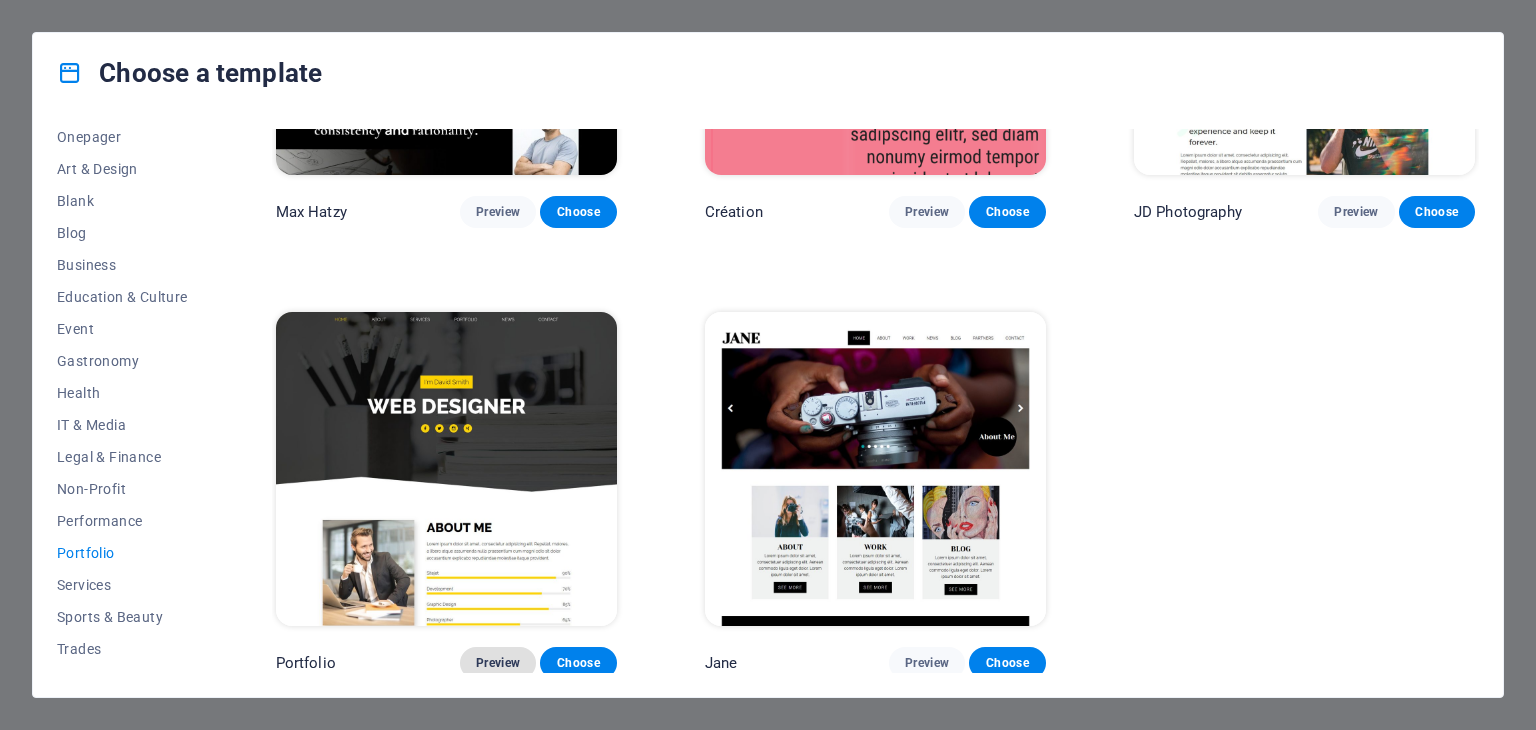 click on "Preview" at bounding box center [498, 663] 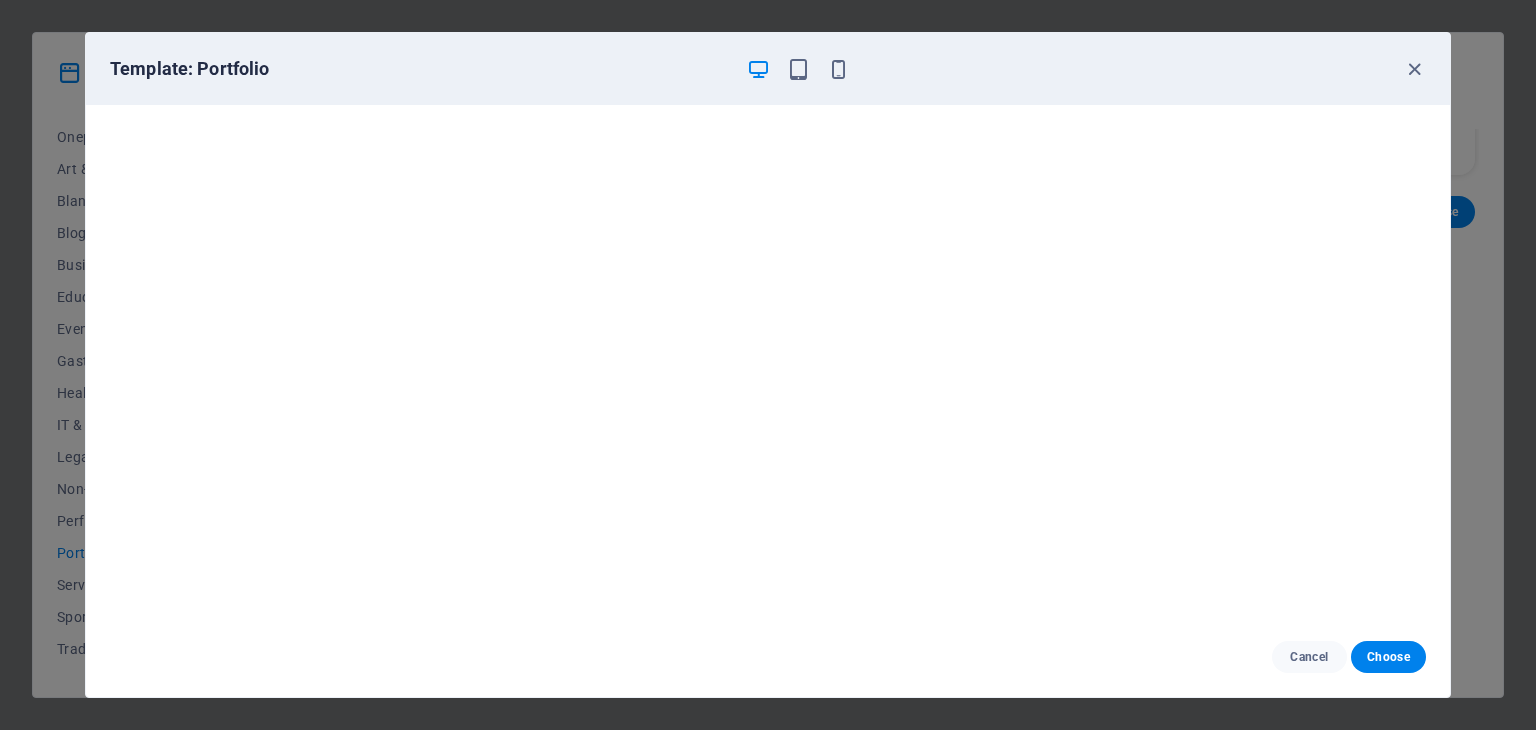scroll, scrollTop: 5, scrollLeft: 0, axis: vertical 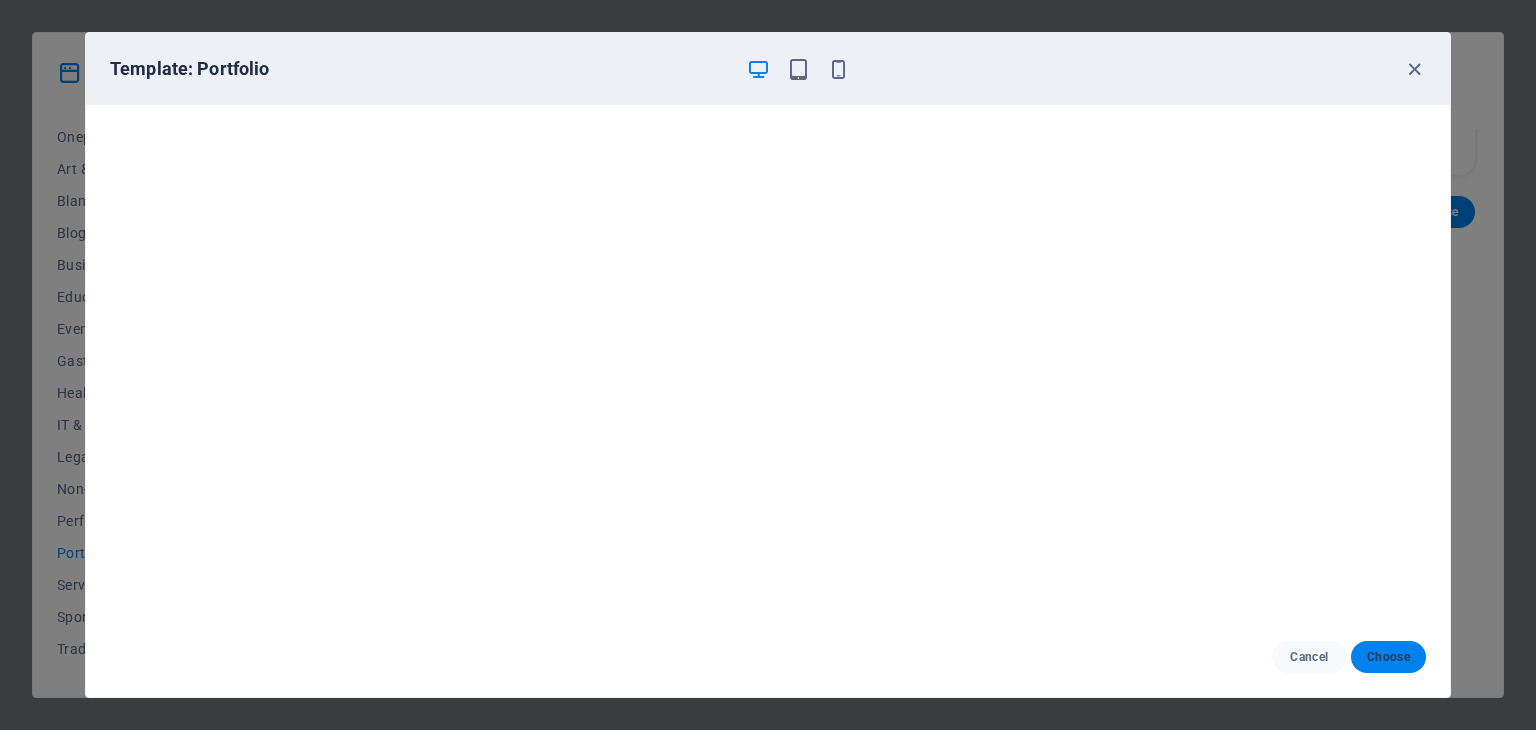 click on "Choose" at bounding box center [1388, 657] 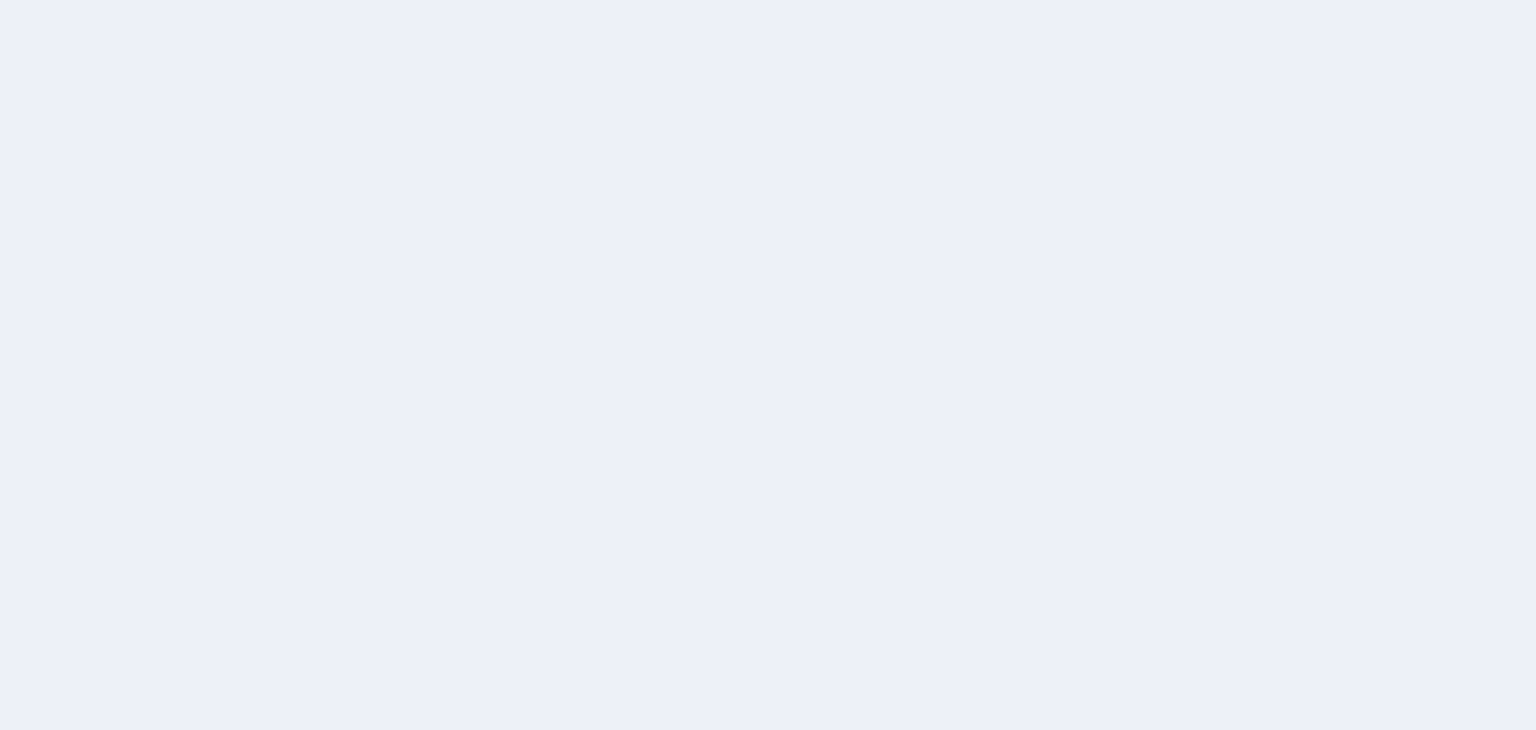 scroll, scrollTop: 0, scrollLeft: 0, axis: both 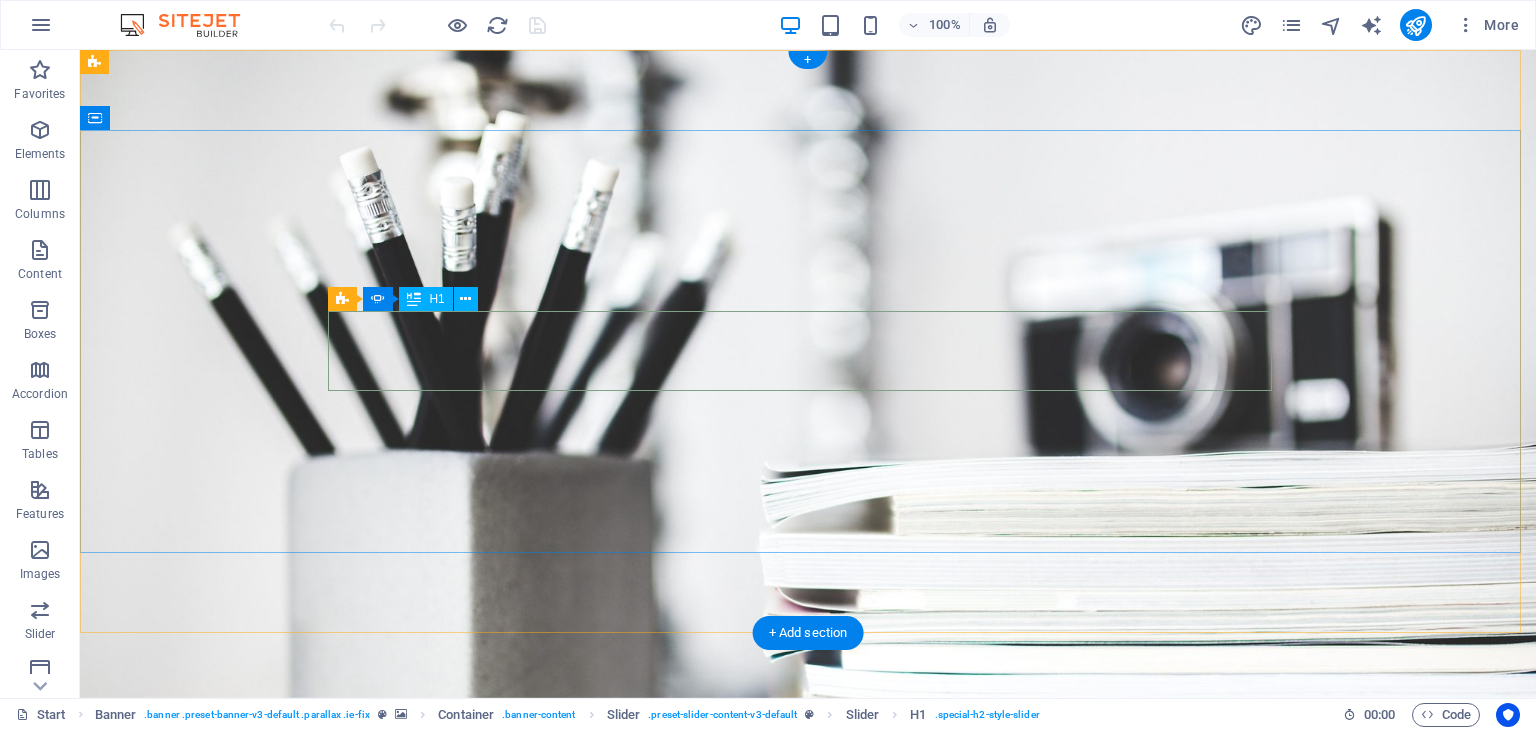 click on "Webdesigner" at bounding box center [808, 969] 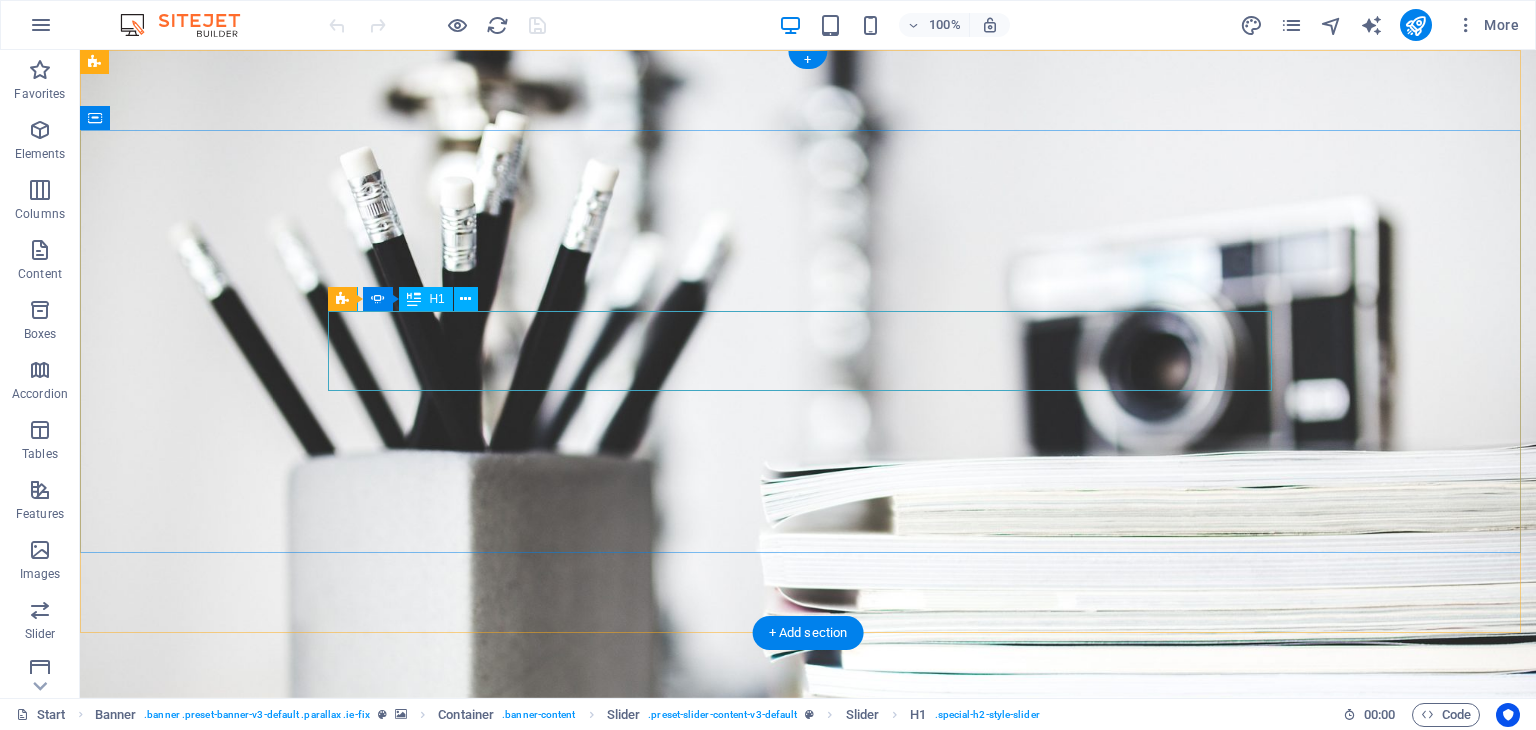 click on "Developer" at bounding box center (-136, 1049) 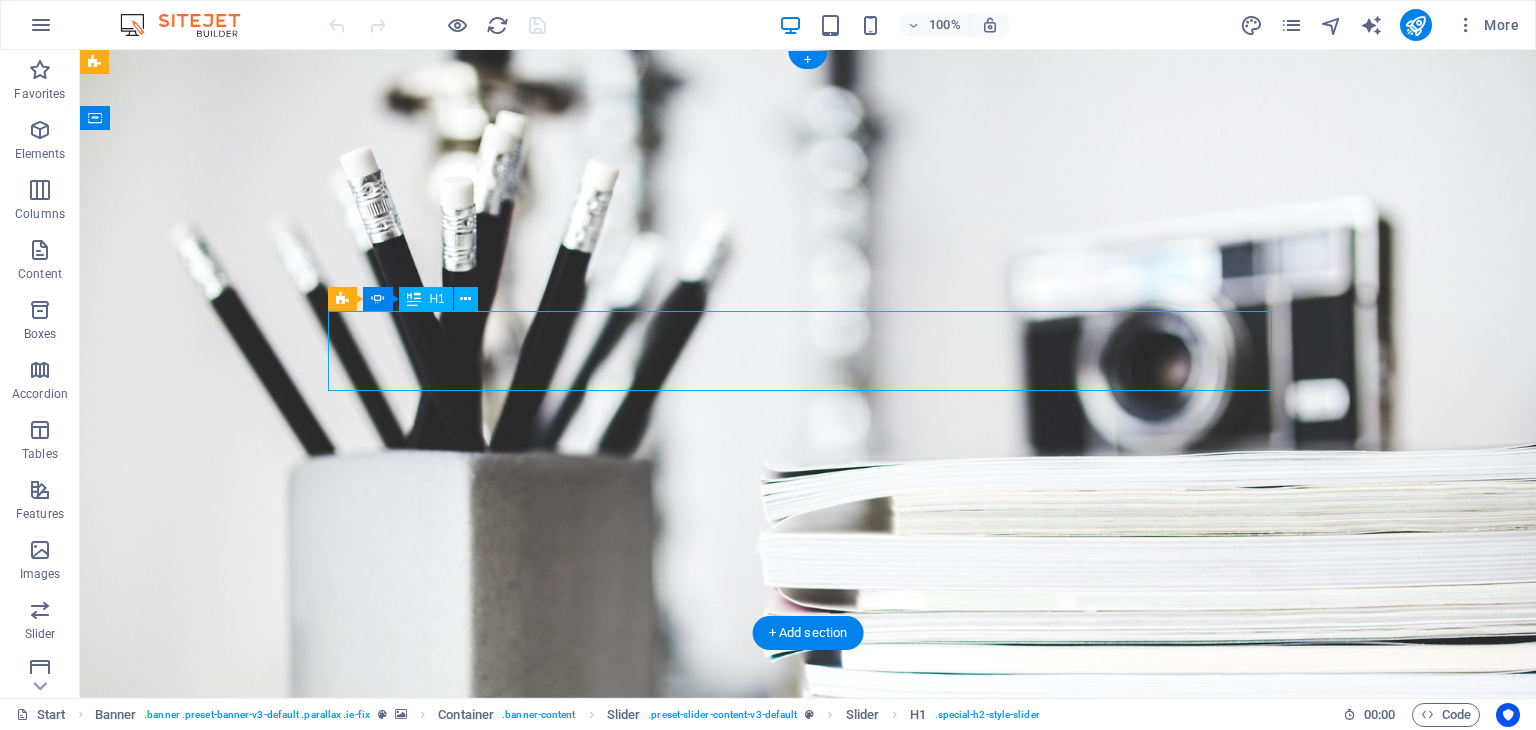 click on "Developer" at bounding box center [-136, 1049] 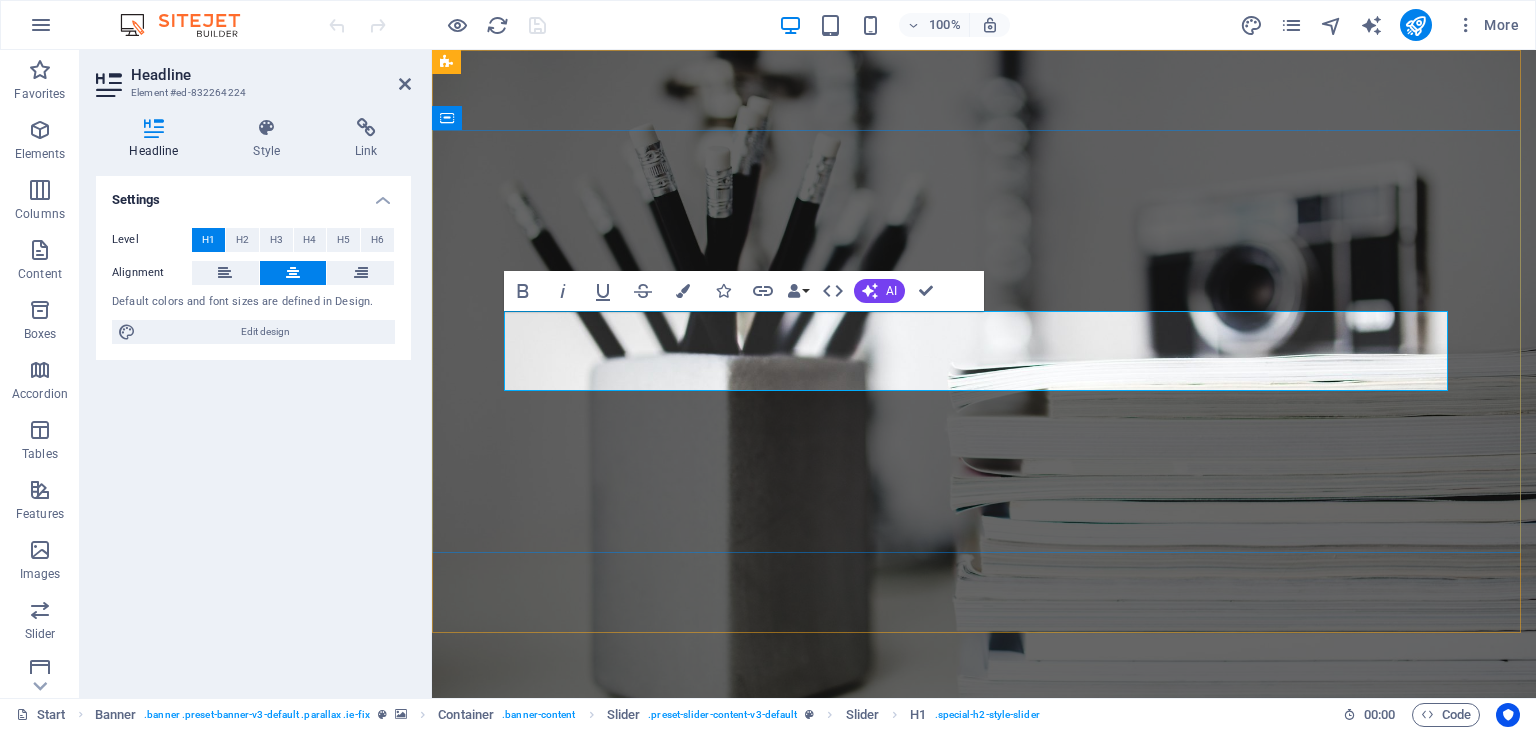 click on "Developer" at bounding box center (40, 1049) 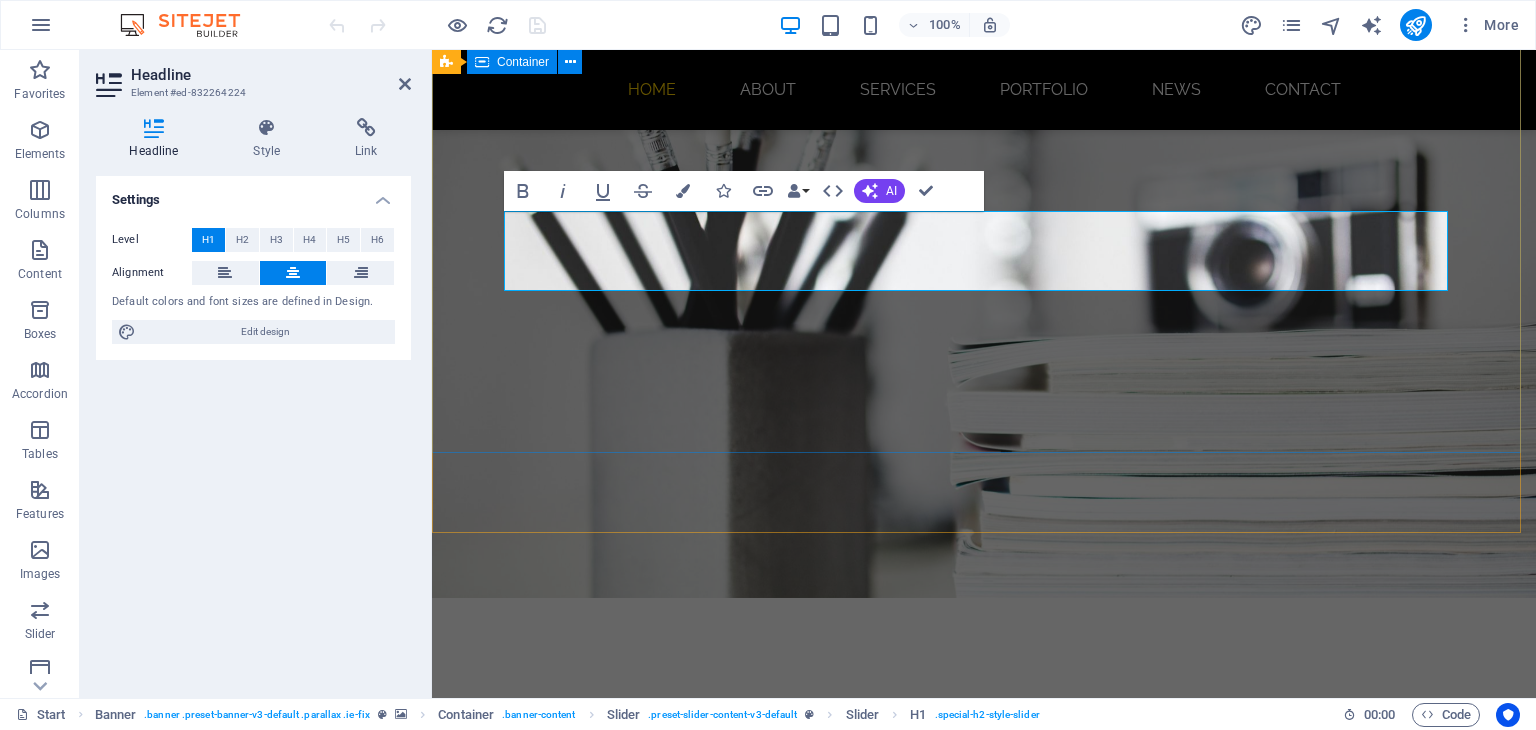 scroll, scrollTop: 0, scrollLeft: 0, axis: both 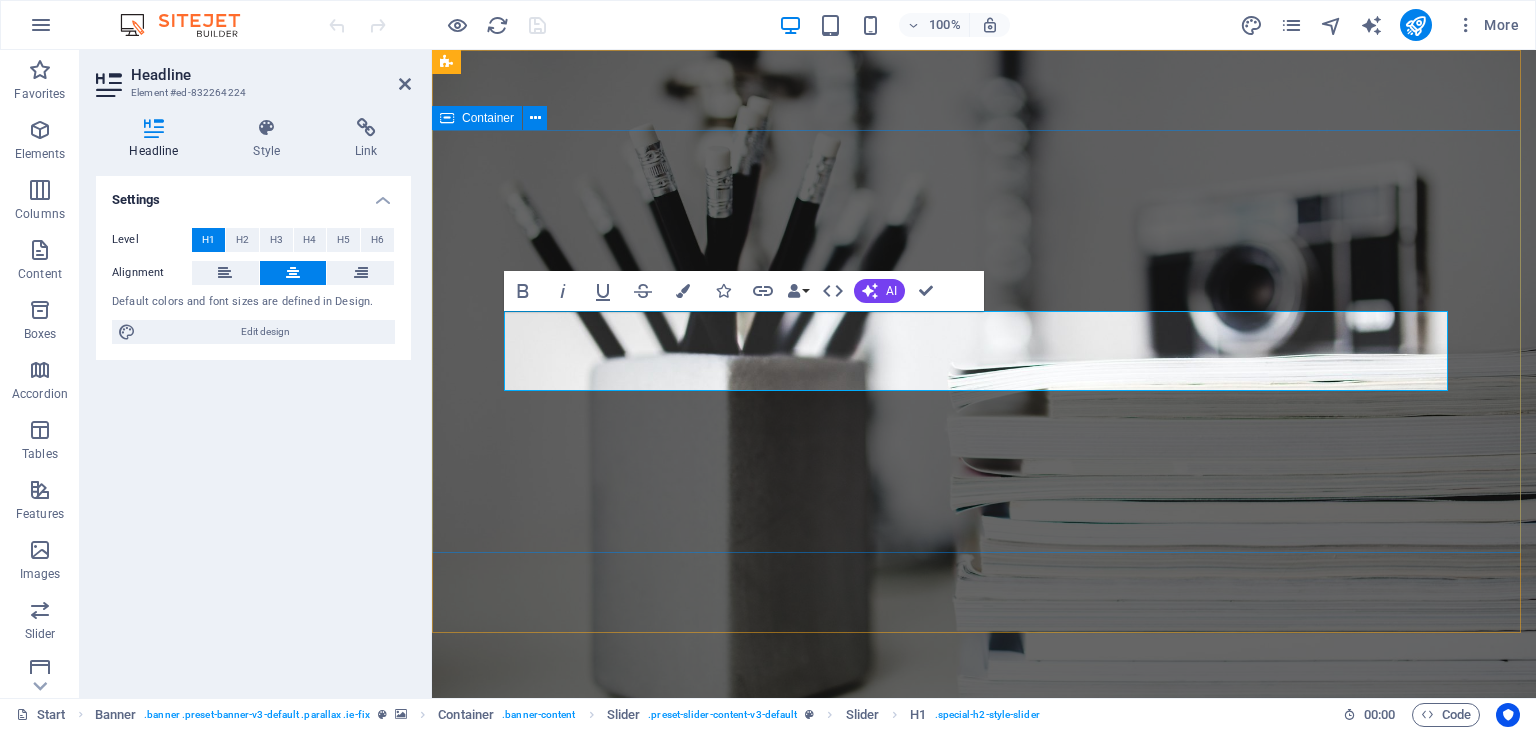 click on "I'm    Webdesigner Developer Photographer" at bounding box center [984, 1019] 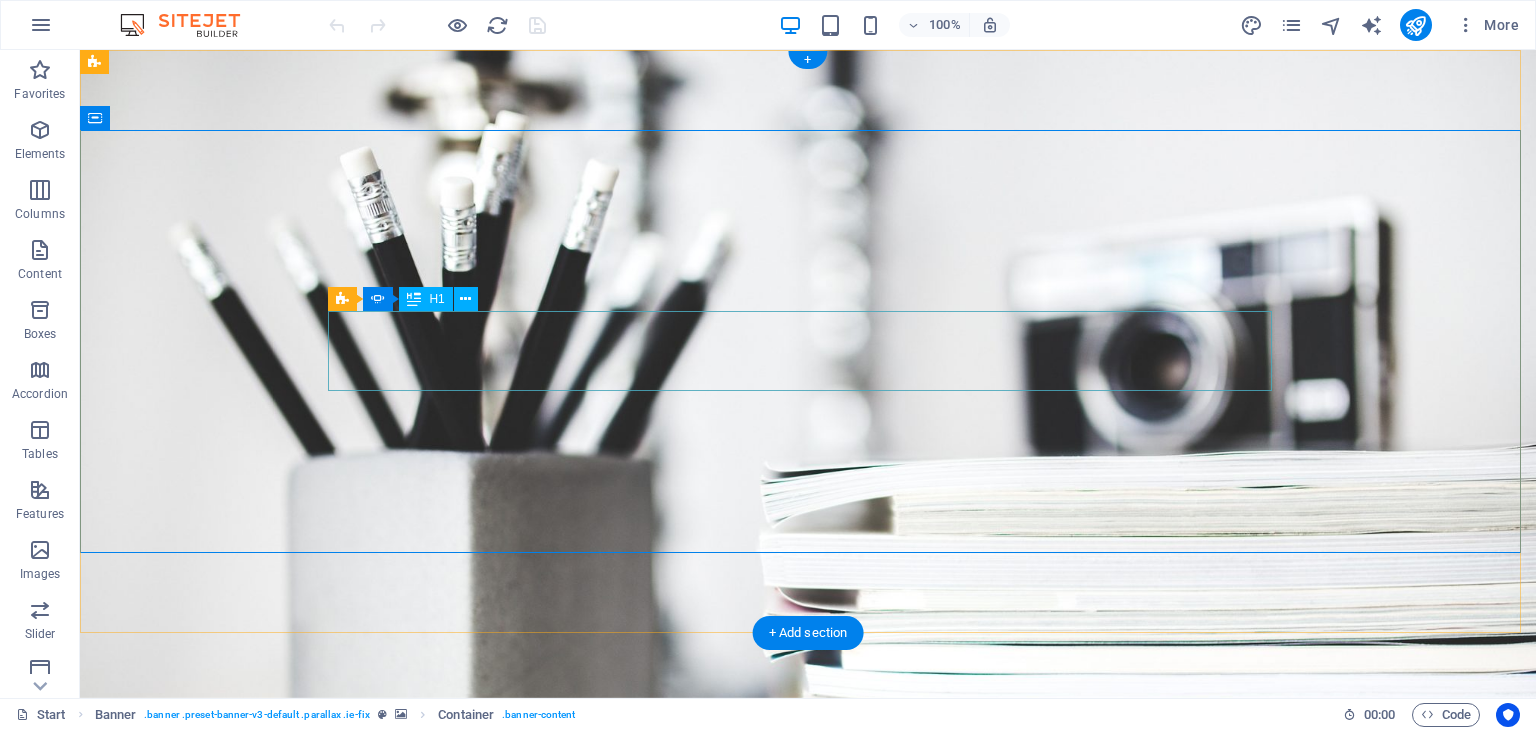 click on "Developer" at bounding box center [-136, 1049] 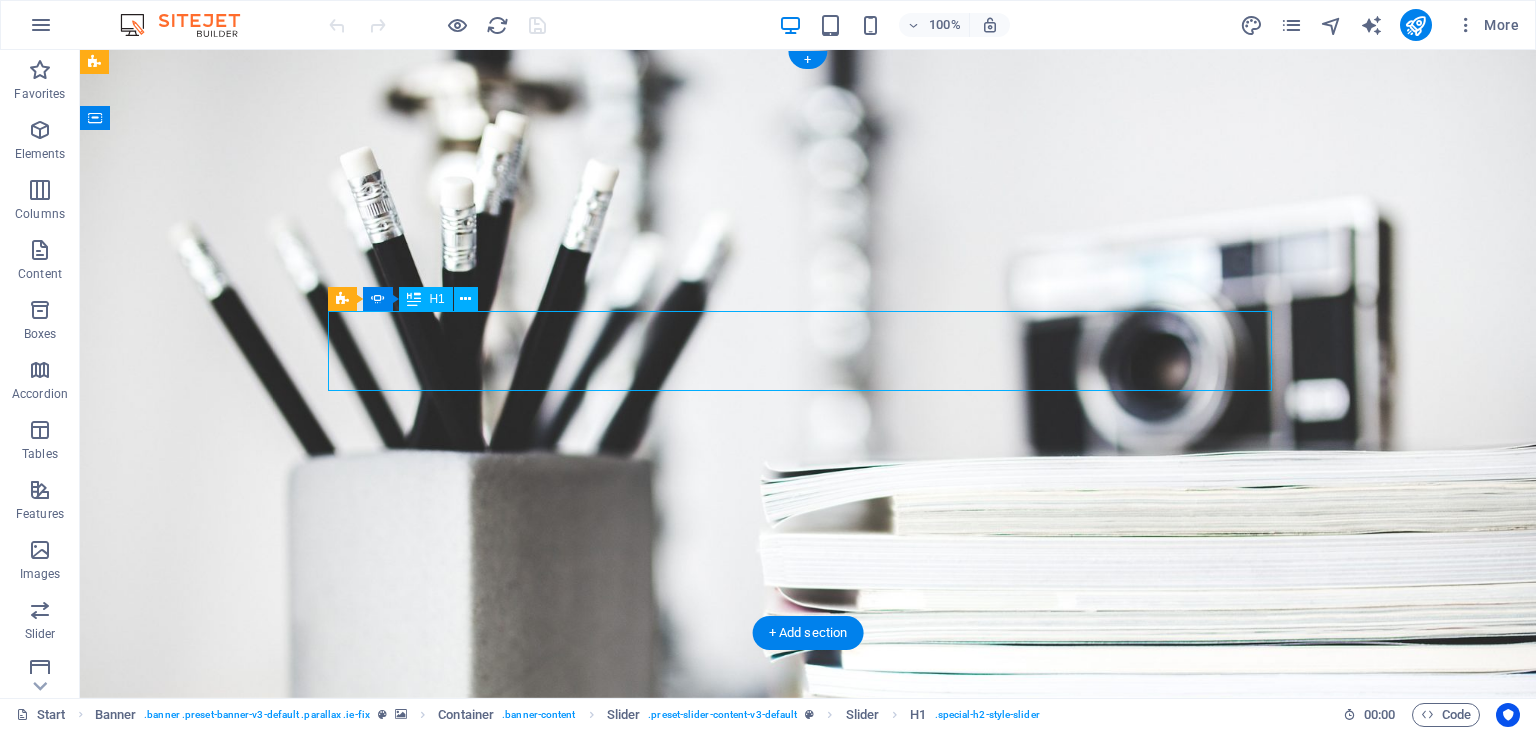 click on "Developer" at bounding box center (-136, 1049) 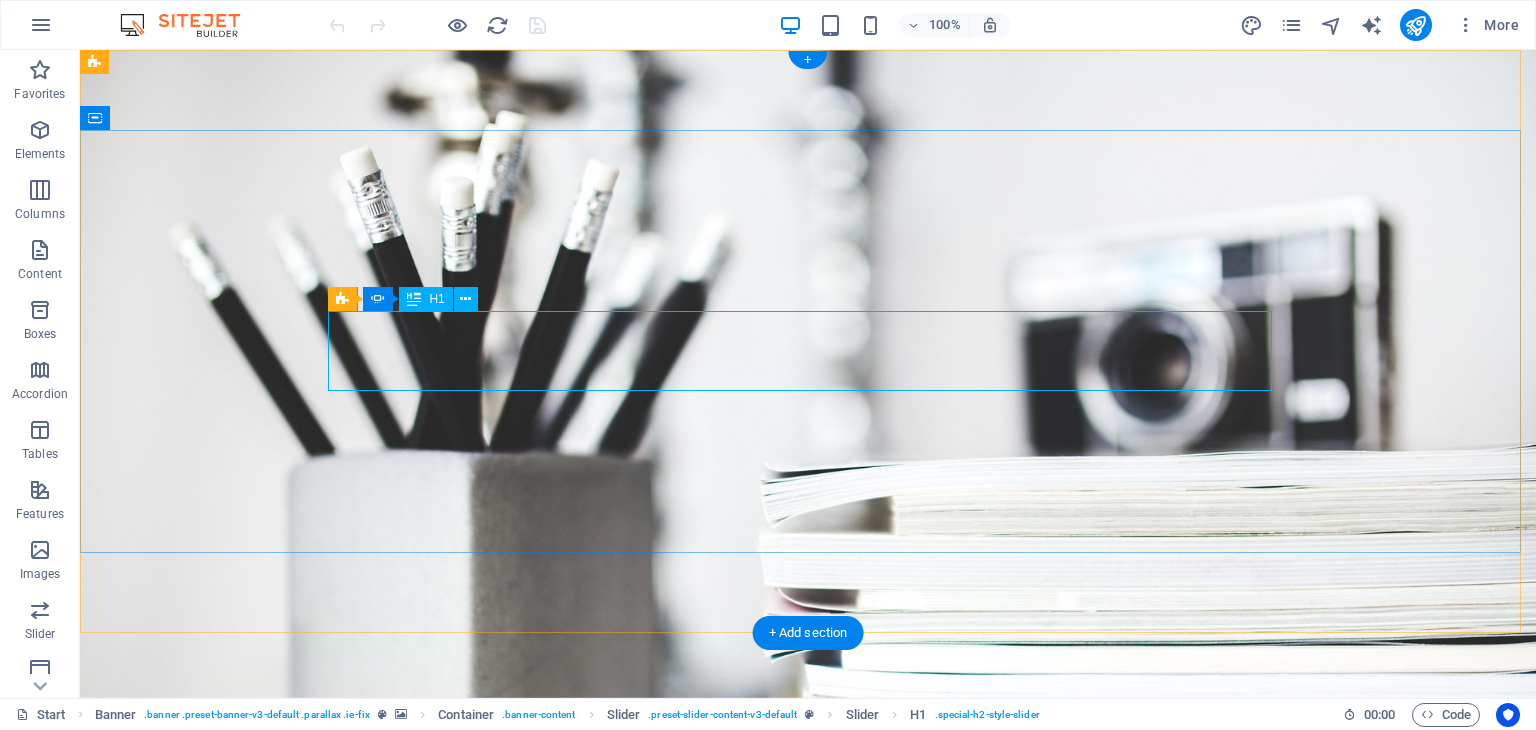 click on "Webdesigner" at bounding box center [808, 969] 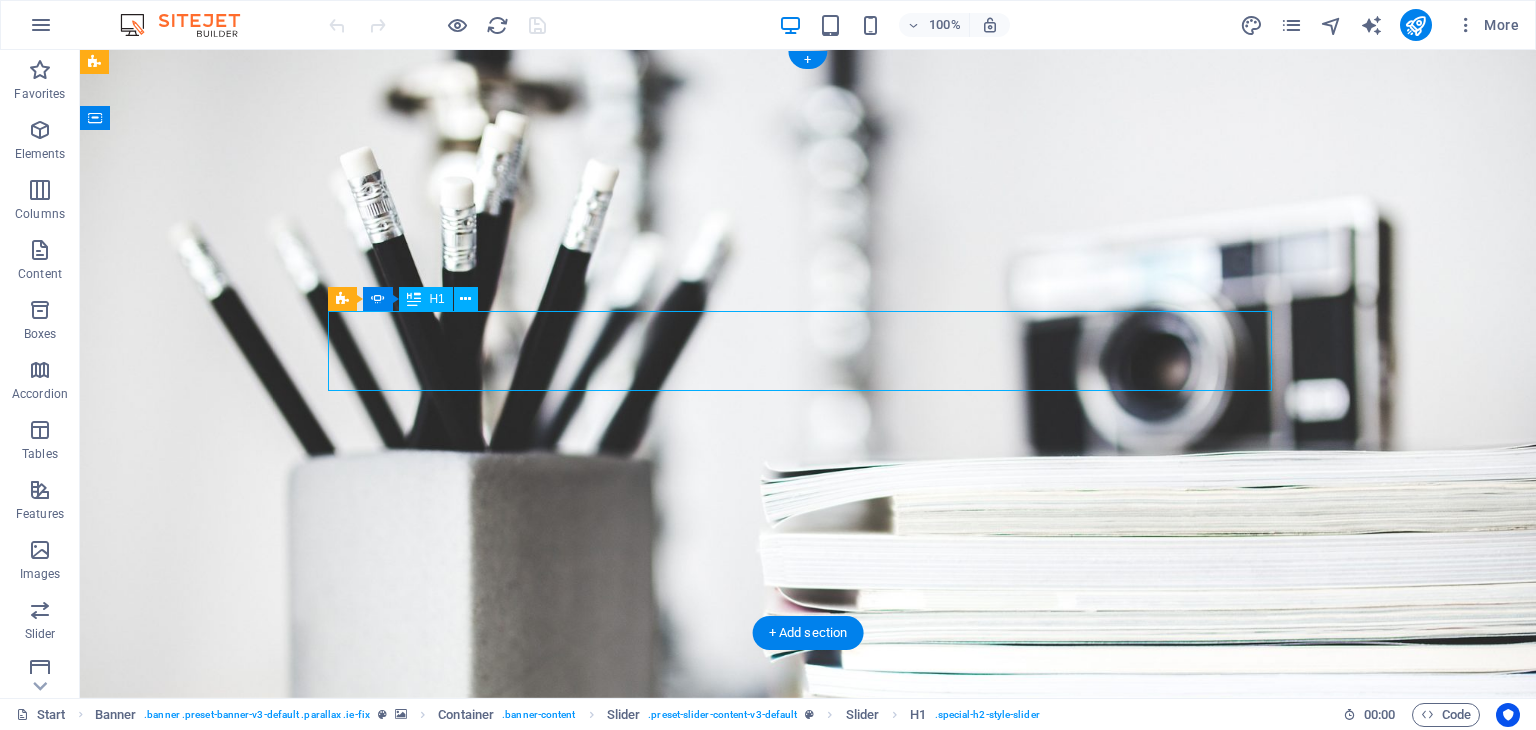 click on "Webdesigner" at bounding box center [808, 969] 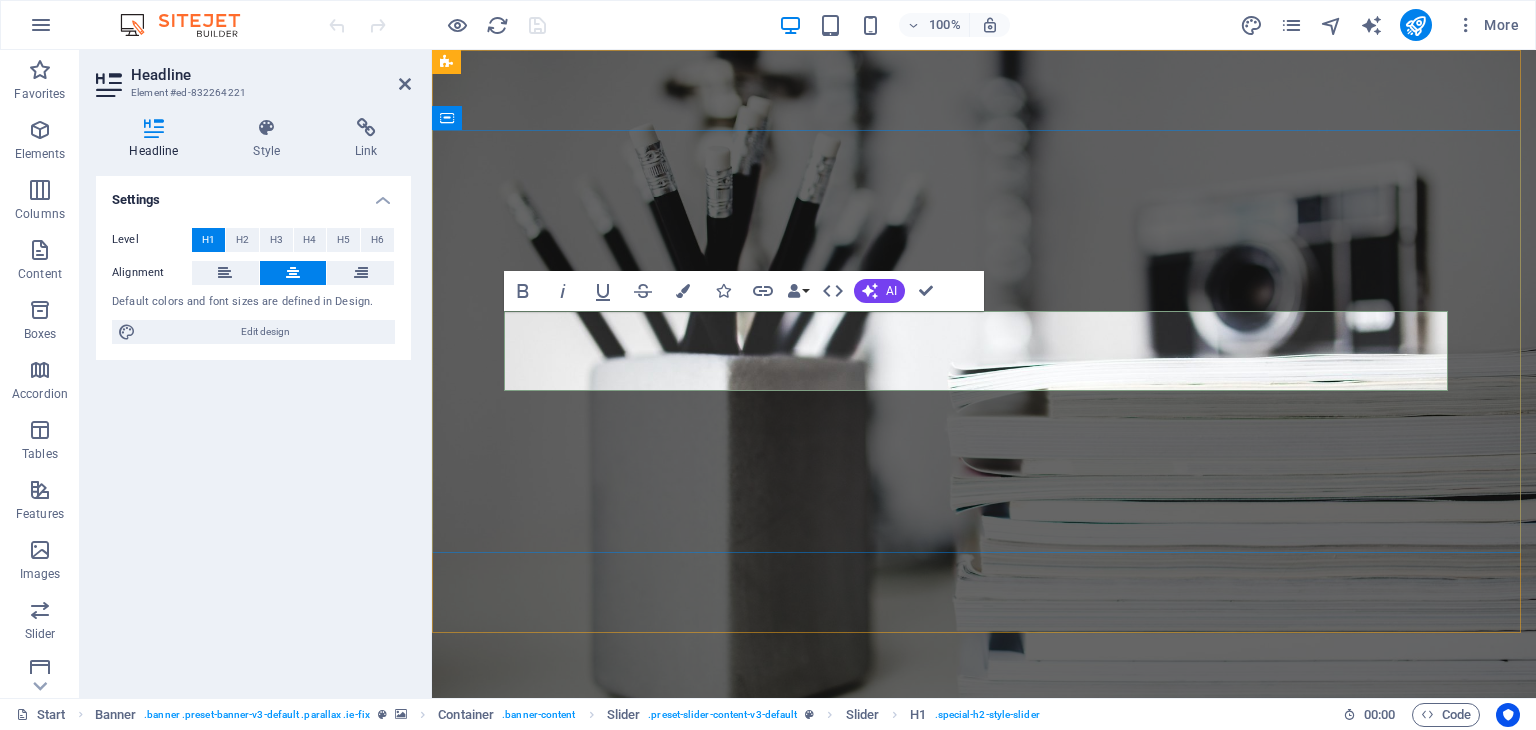 click on "Webdesigner" at bounding box center (984, 968) 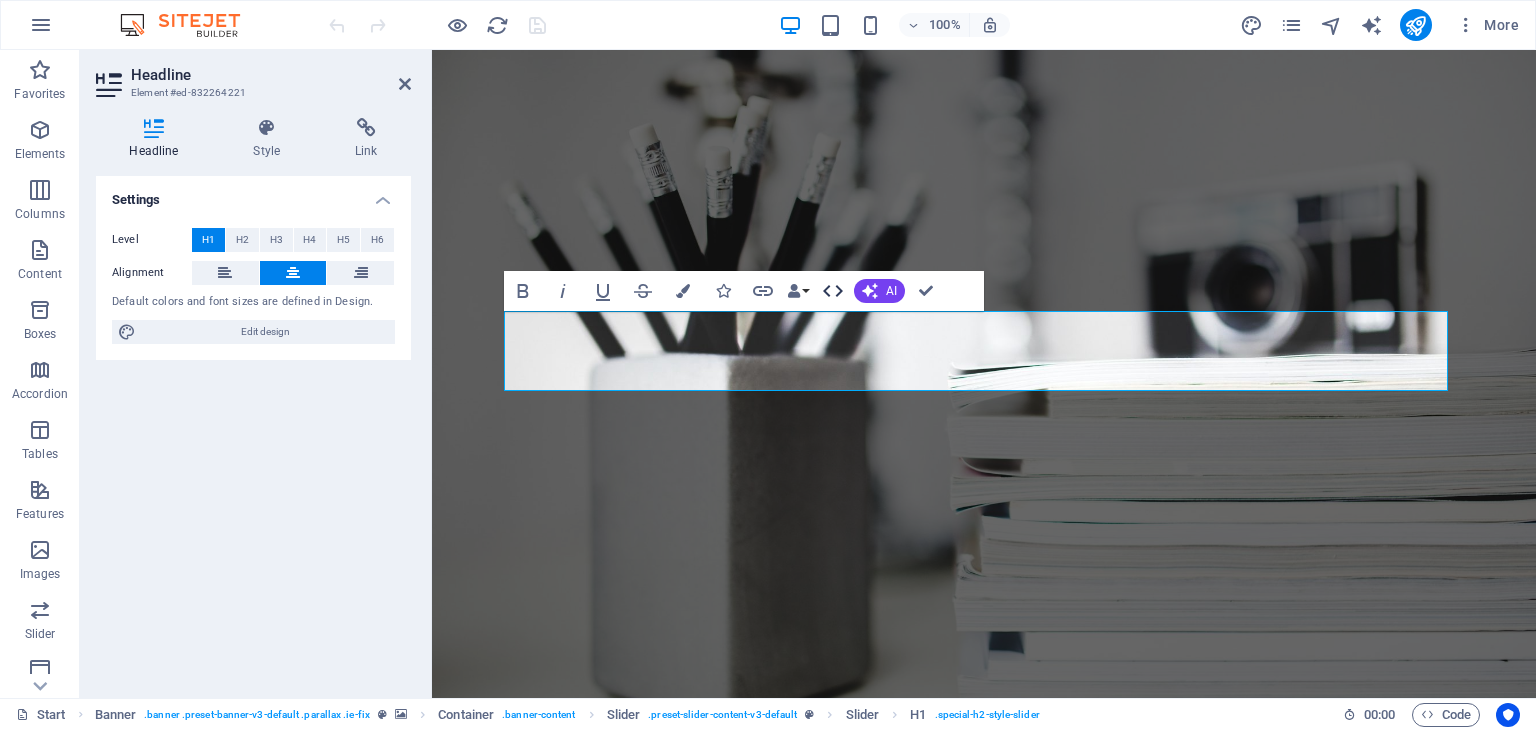 click 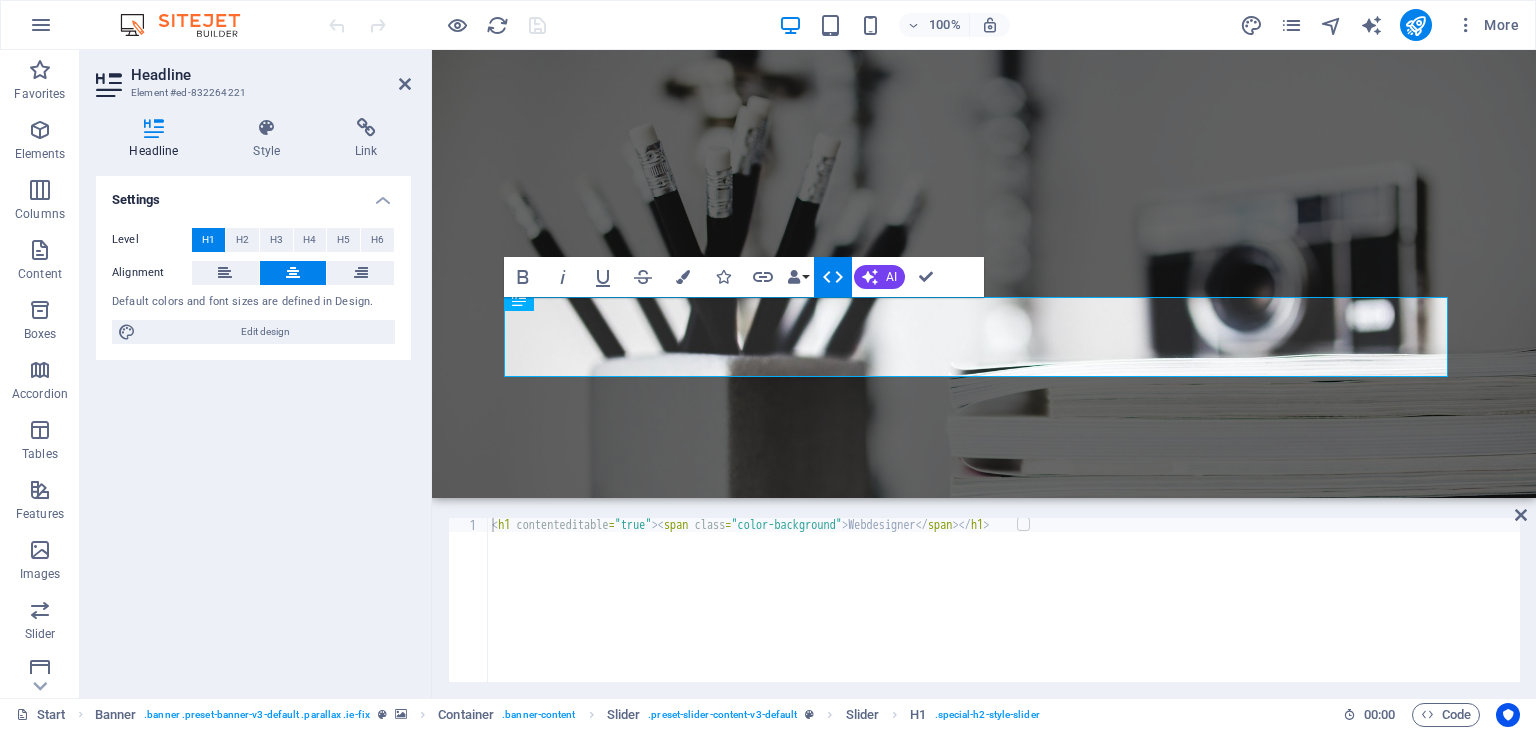click 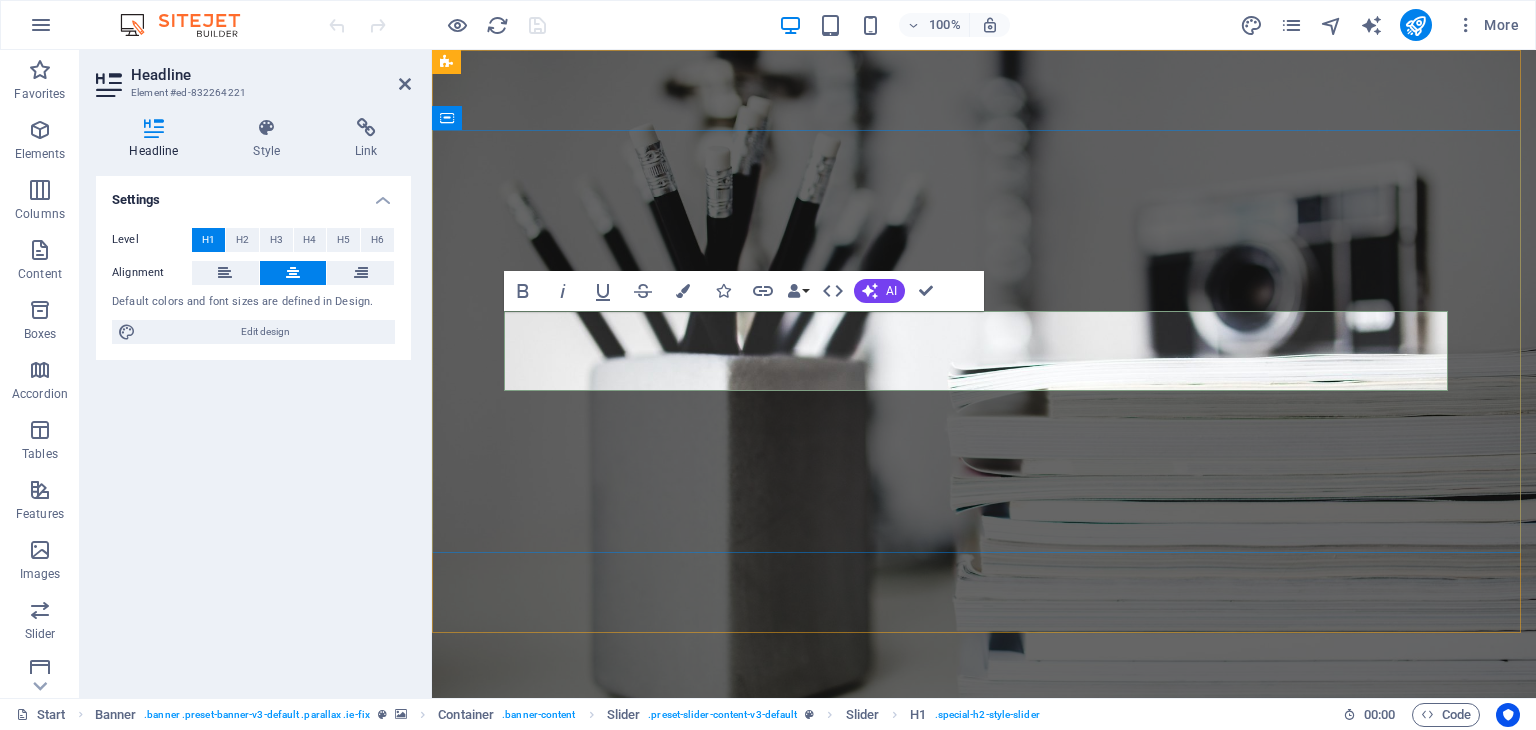 click on "Webdesigner" at bounding box center (984, 968) 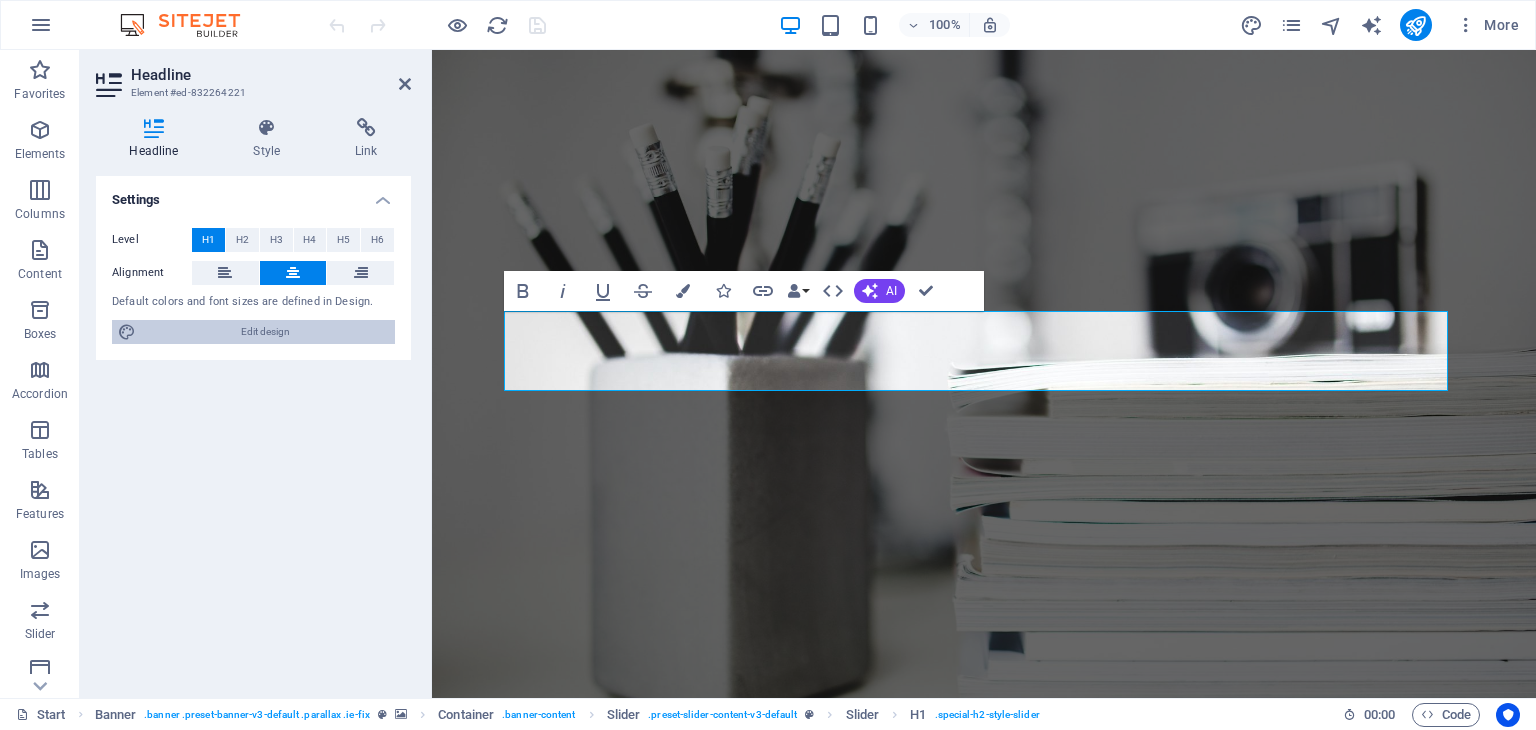 click on "Edit design" at bounding box center [265, 332] 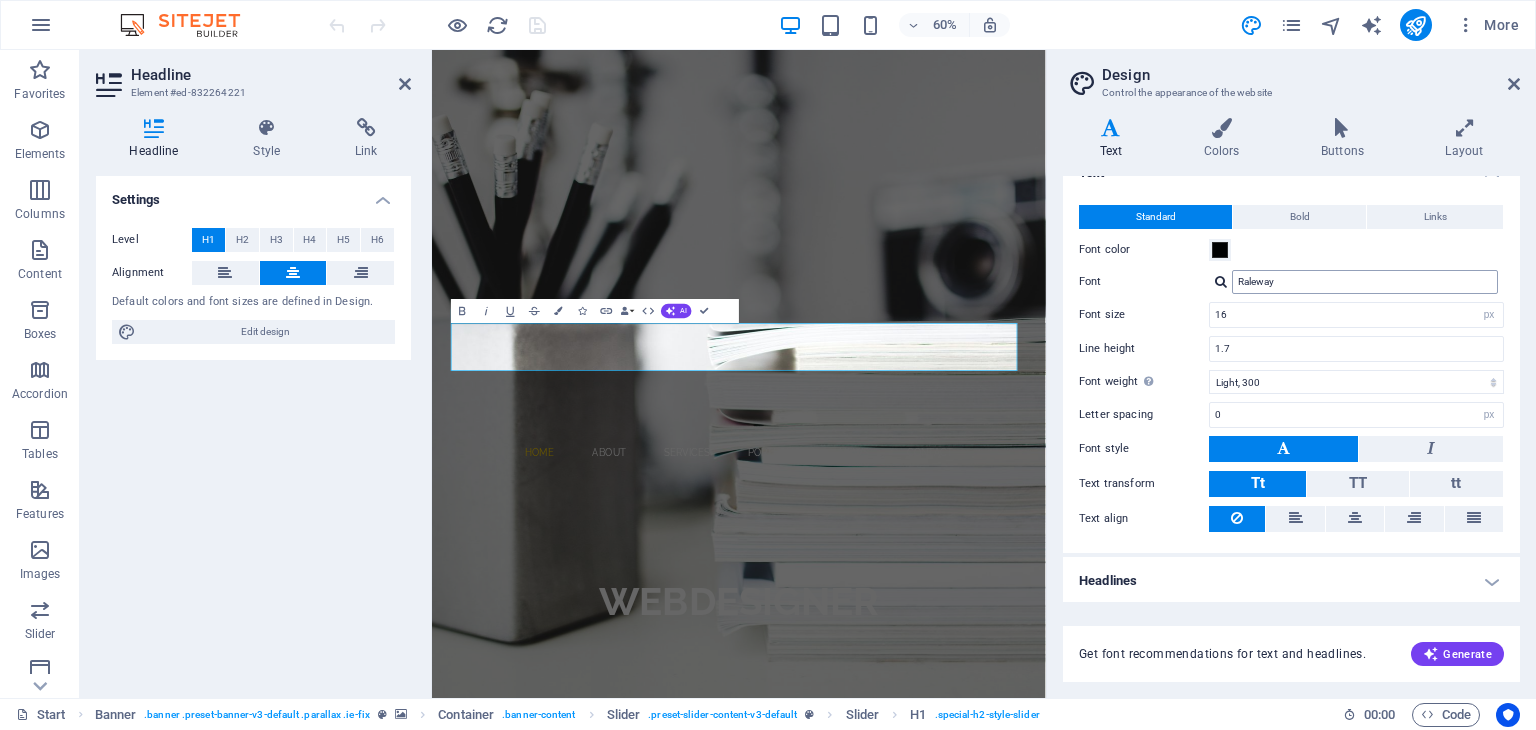 scroll, scrollTop: 0, scrollLeft: 0, axis: both 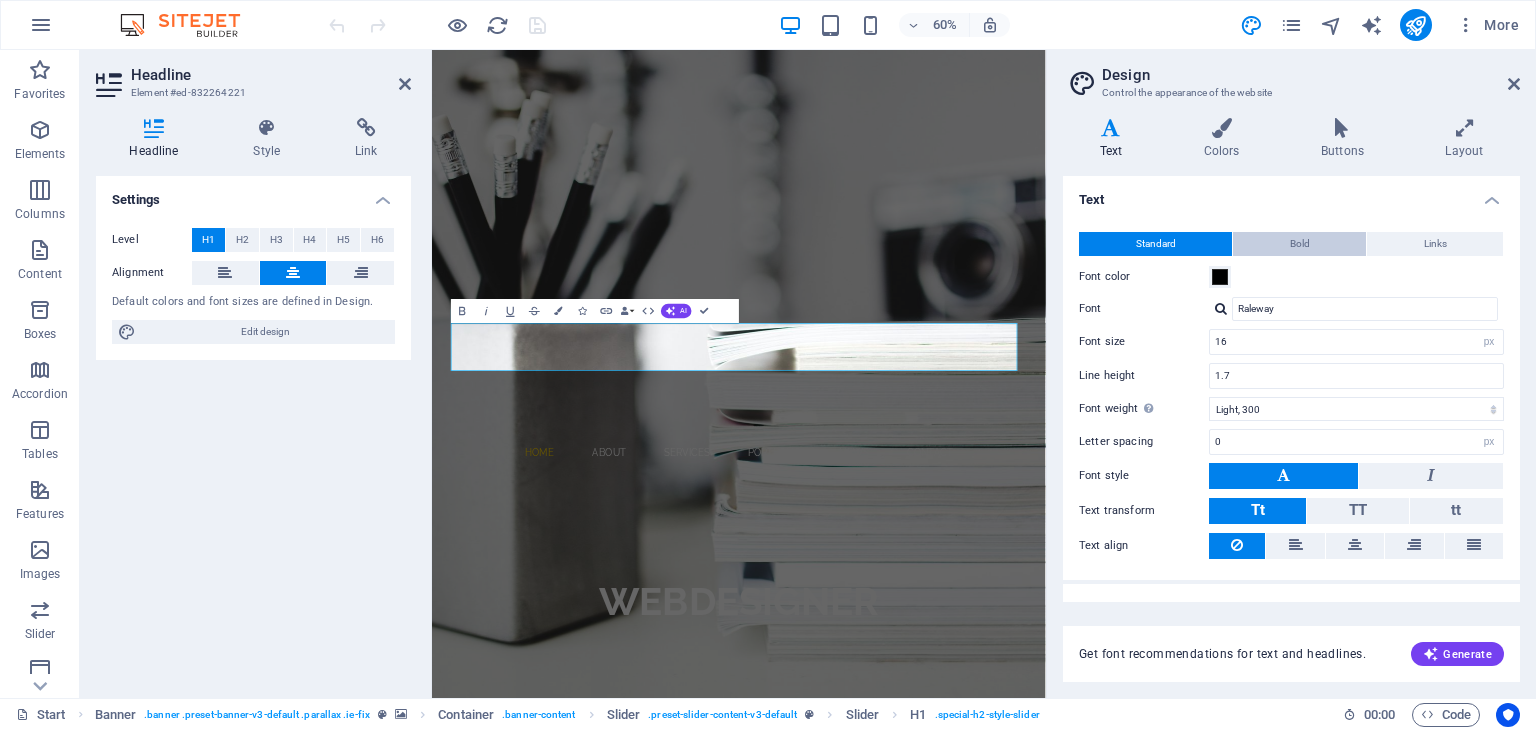 click on "Bold" at bounding box center (1299, 244) 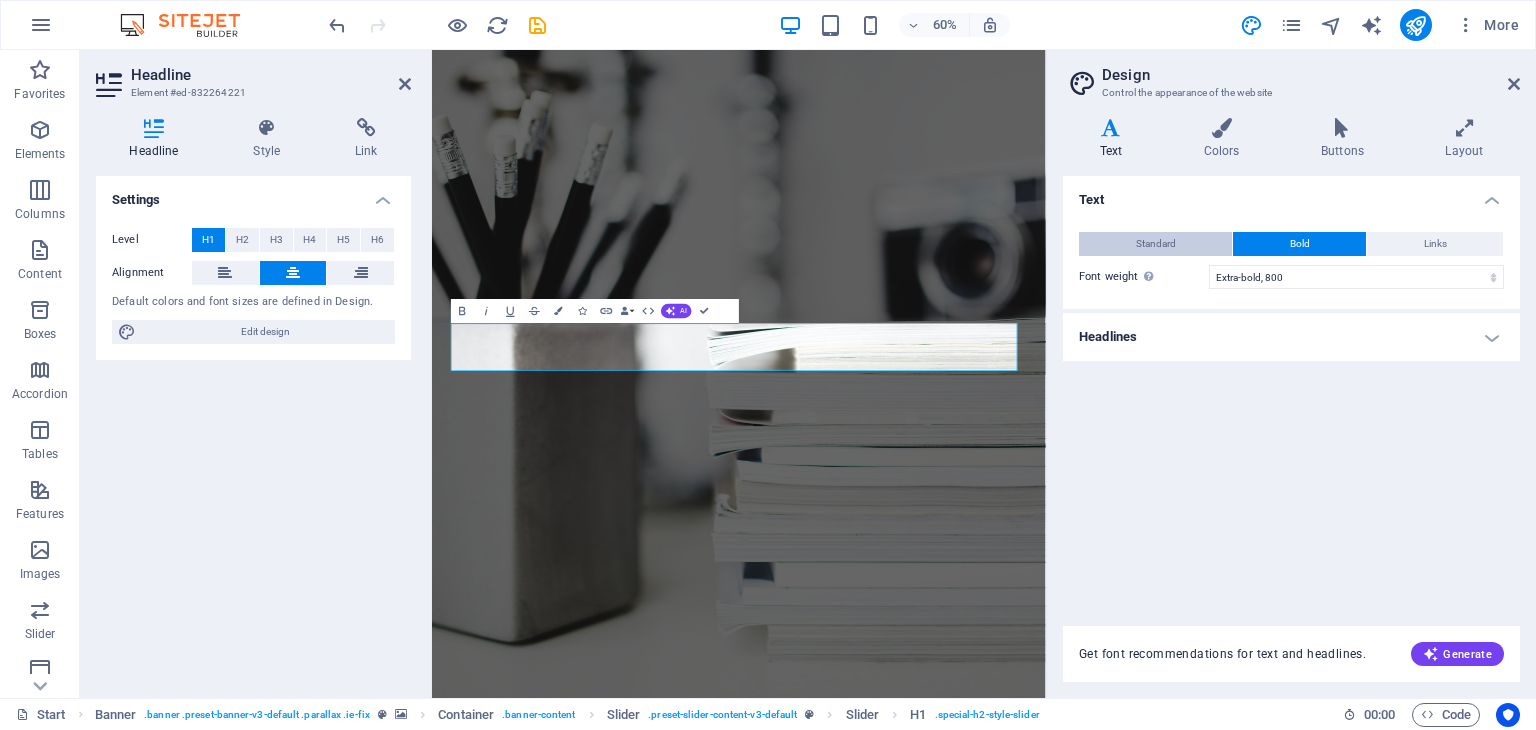 click on "Standard" at bounding box center [1156, 244] 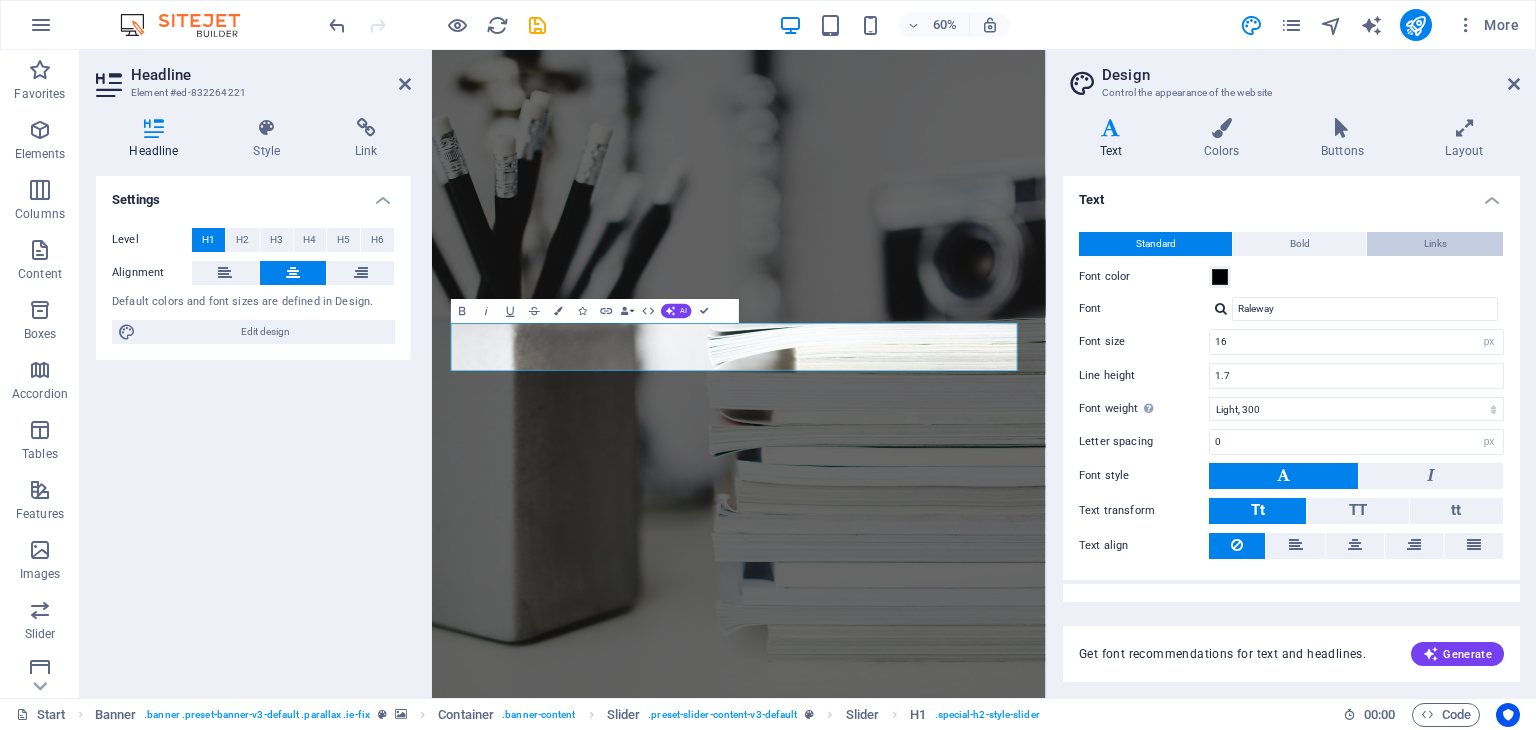 click on "Links" at bounding box center (1435, 244) 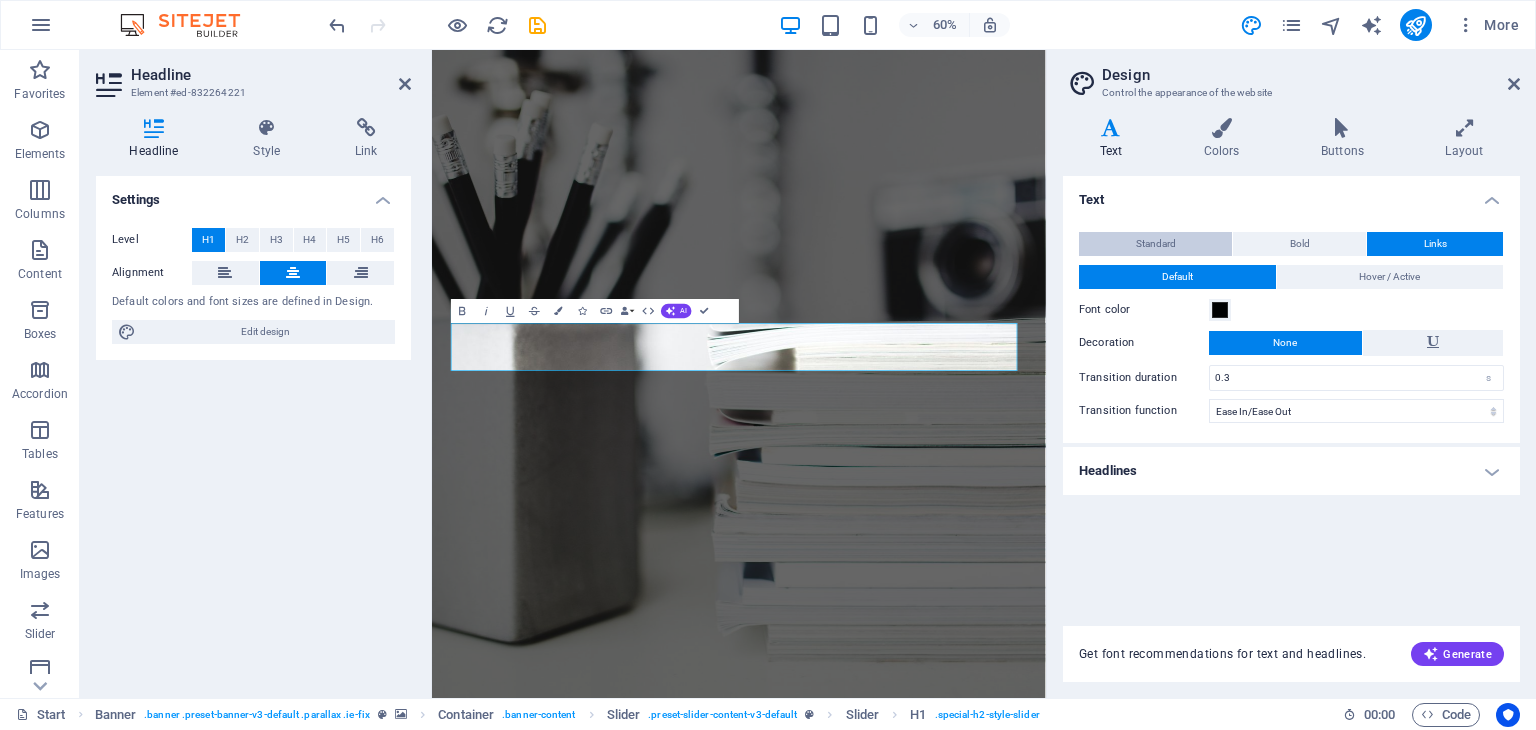 click on "Standard" at bounding box center (1155, 244) 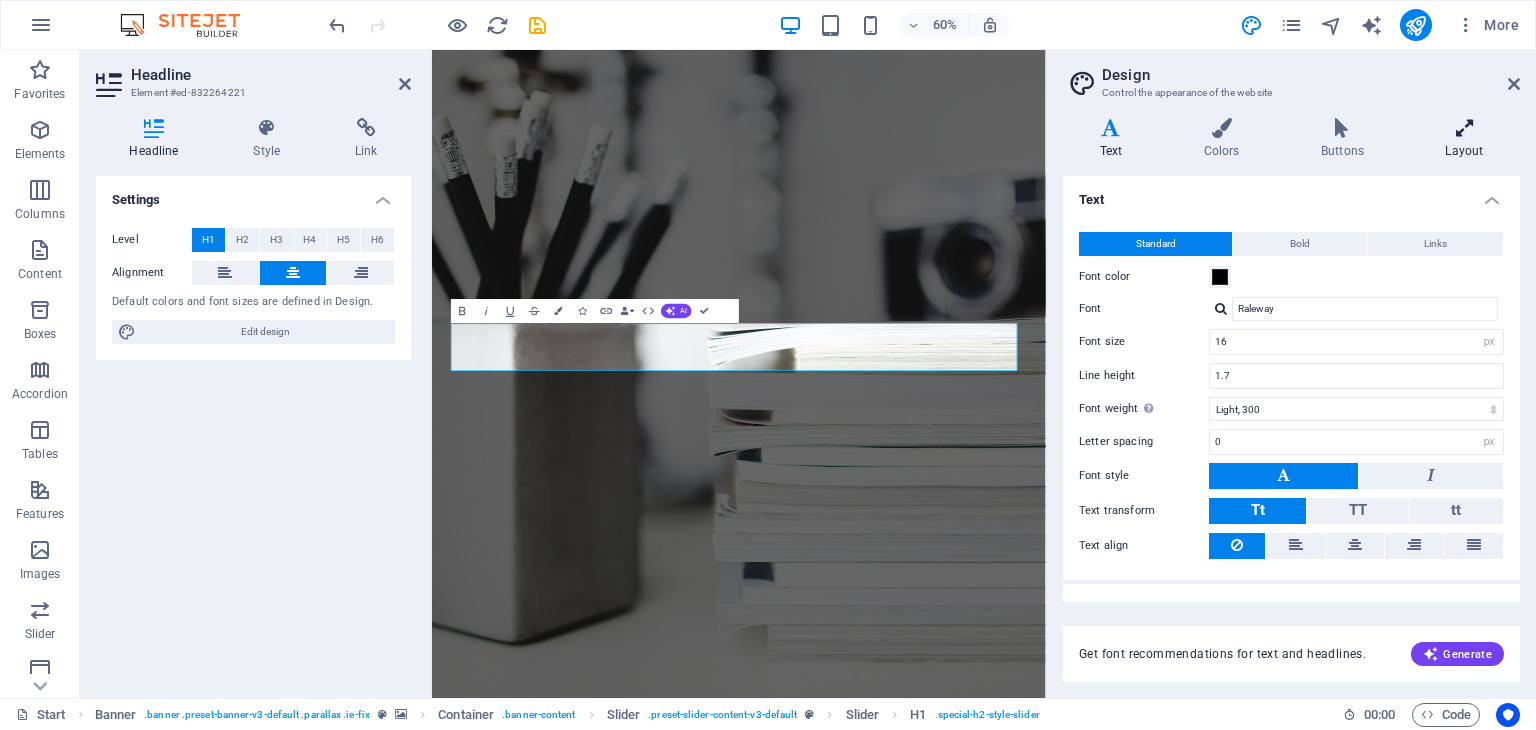 click at bounding box center (1464, 128) 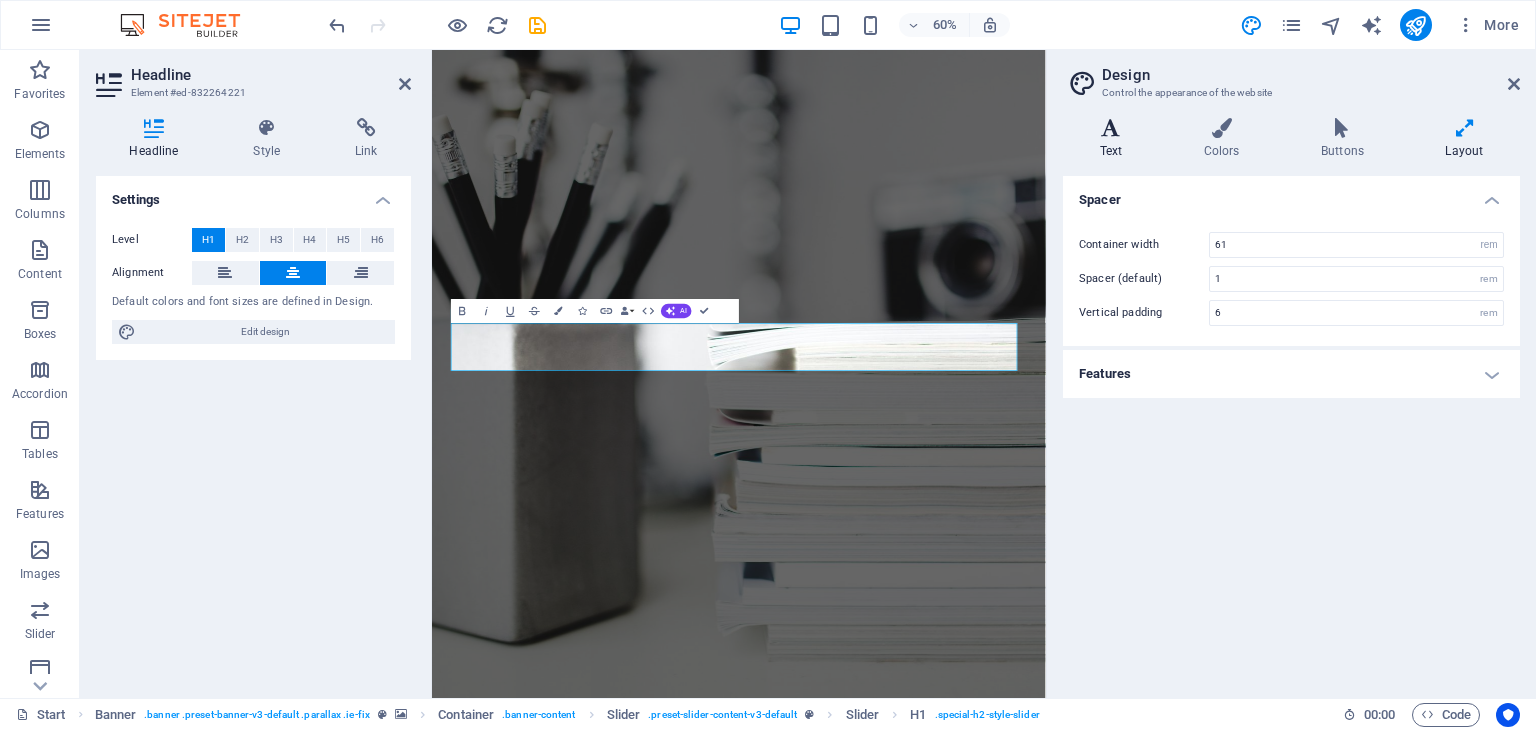 click on "Text" at bounding box center (1115, 139) 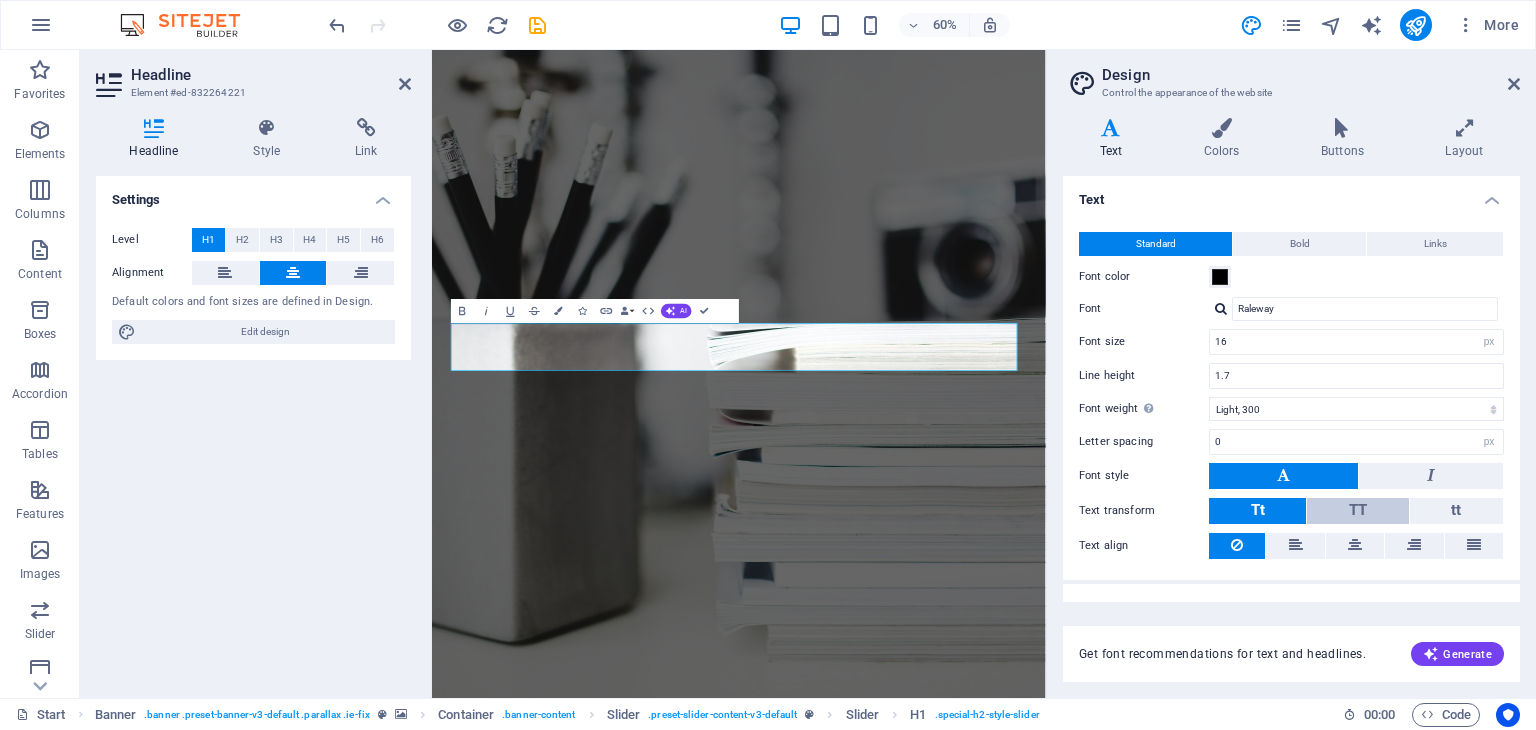 scroll, scrollTop: 27, scrollLeft: 0, axis: vertical 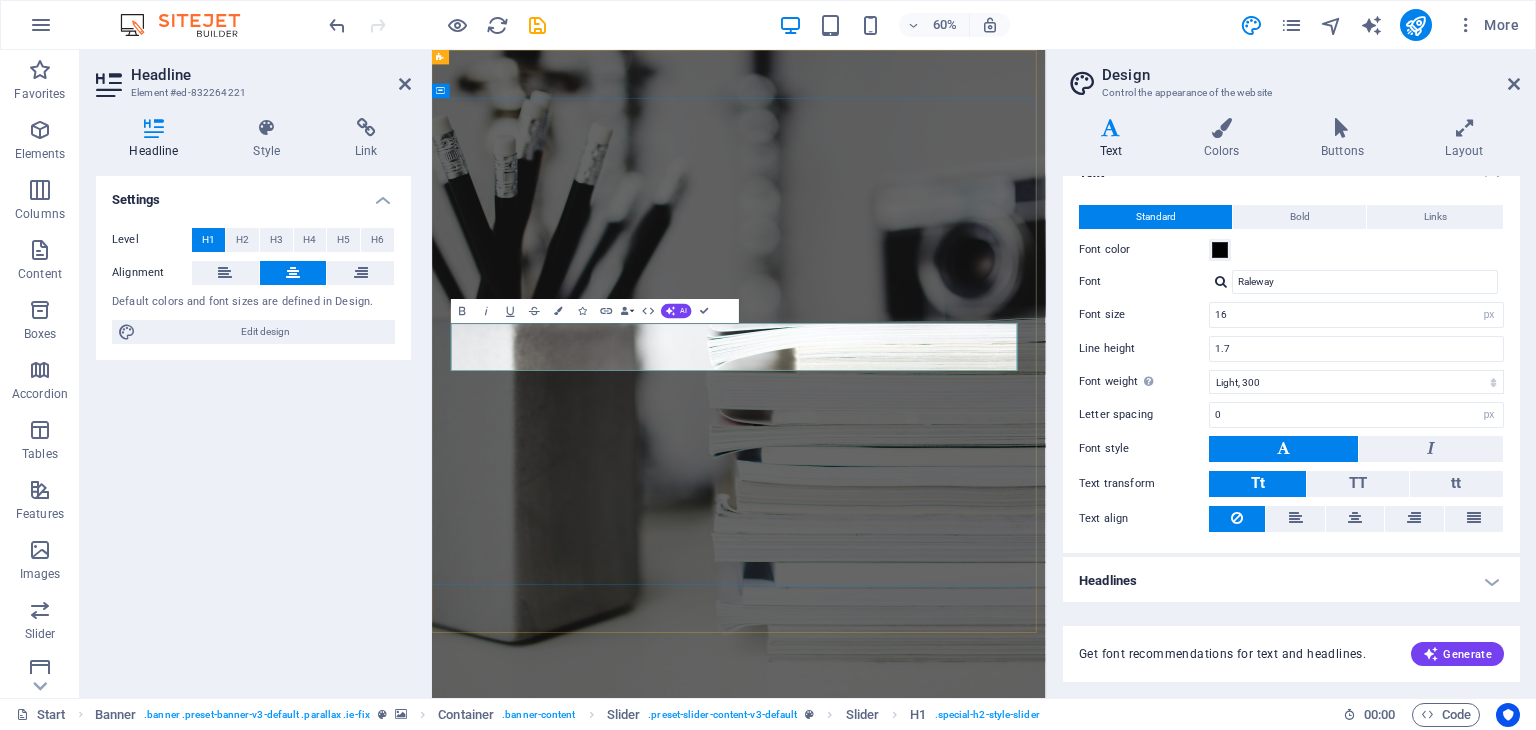 drag, startPoint x: 866, startPoint y: 550, endPoint x: 773, endPoint y: 542, distance: 93.34345 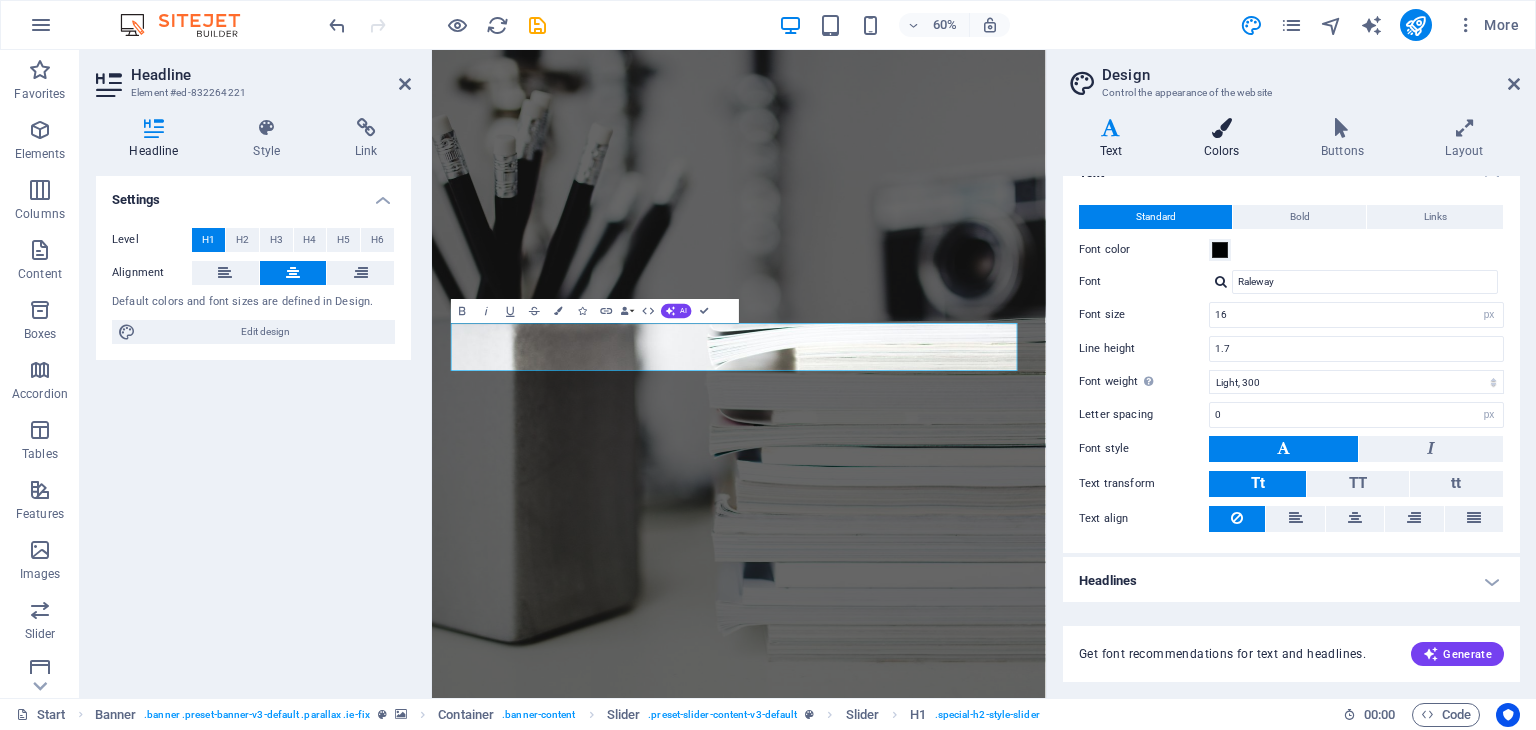 click on "Colors" at bounding box center (1225, 139) 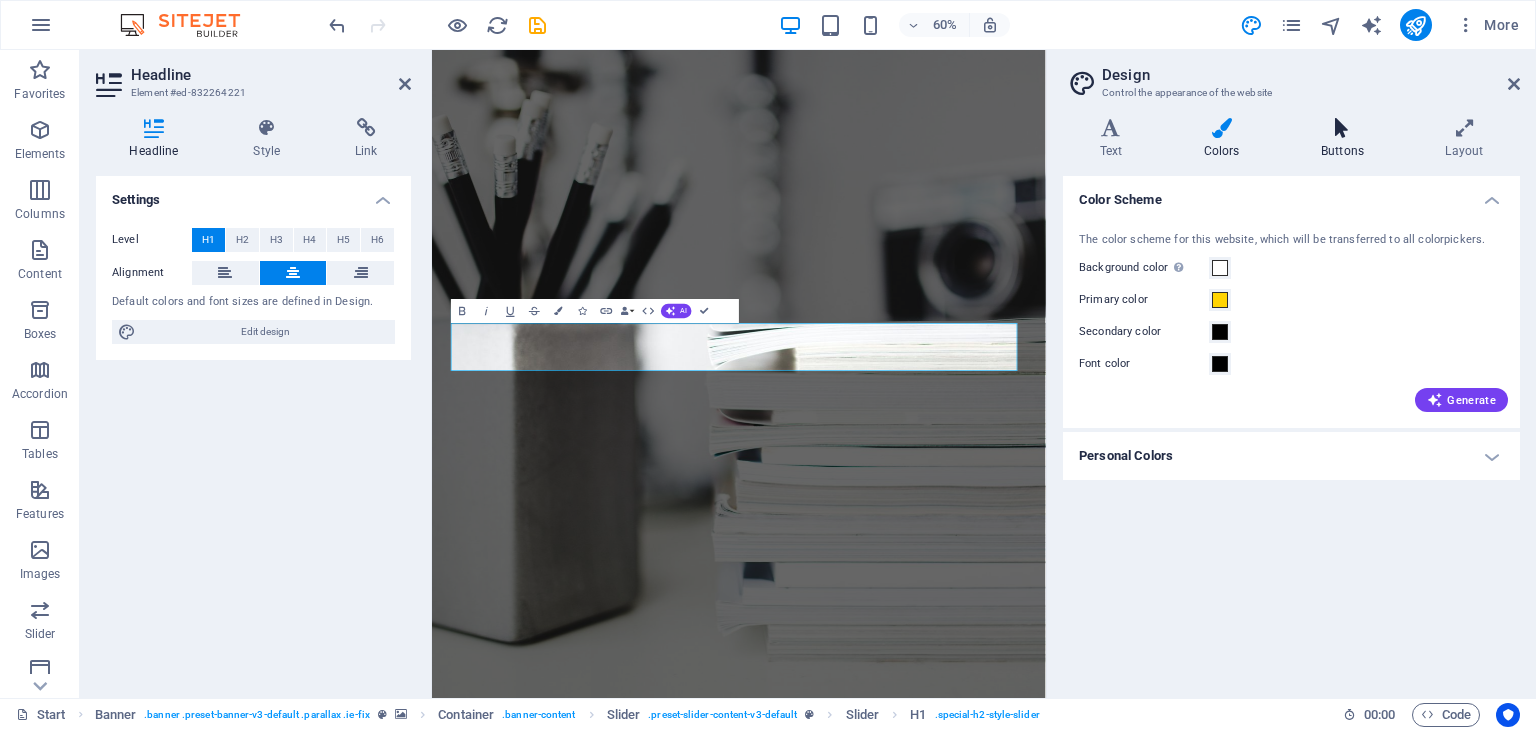 click on "Buttons" at bounding box center (1346, 139) 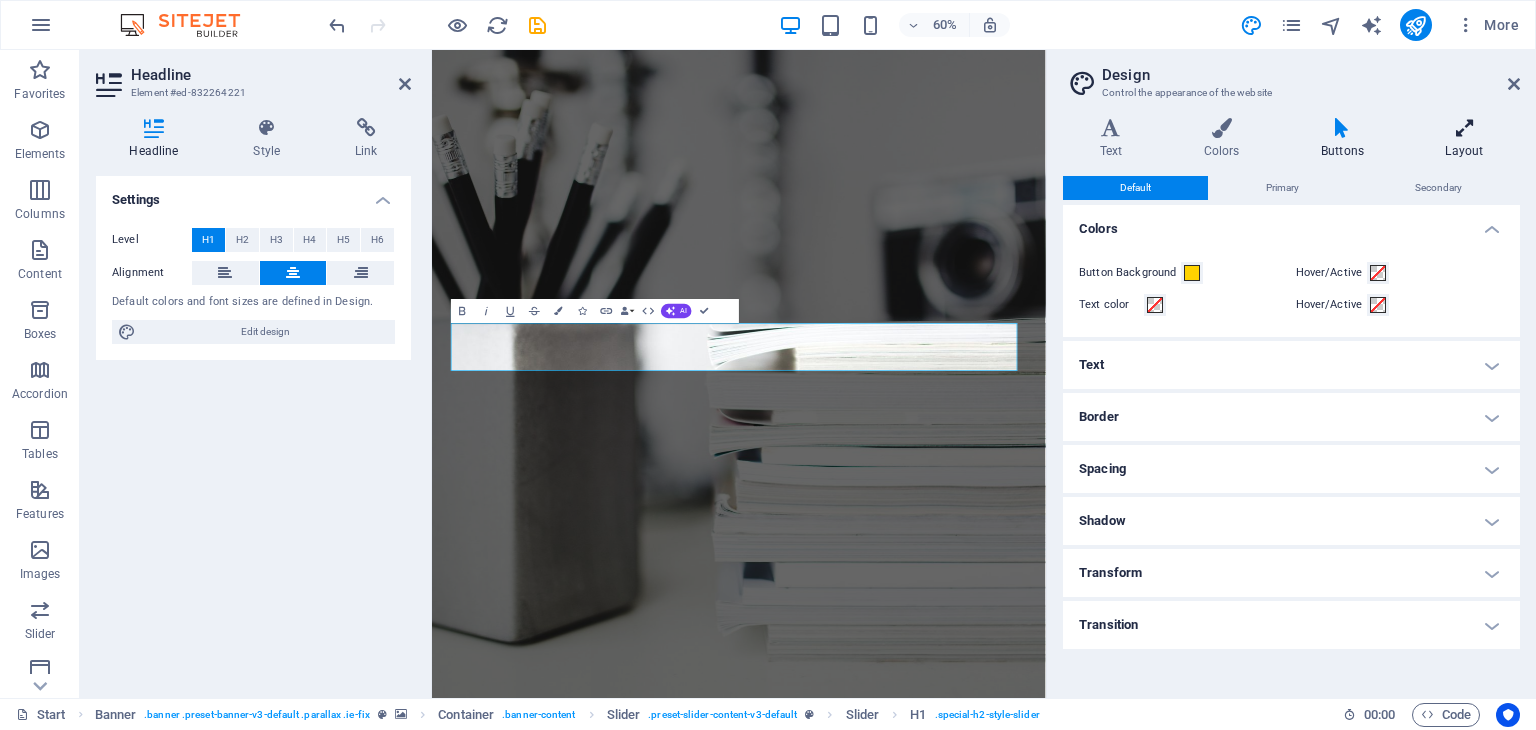 click at bounding box center [1464, 128] 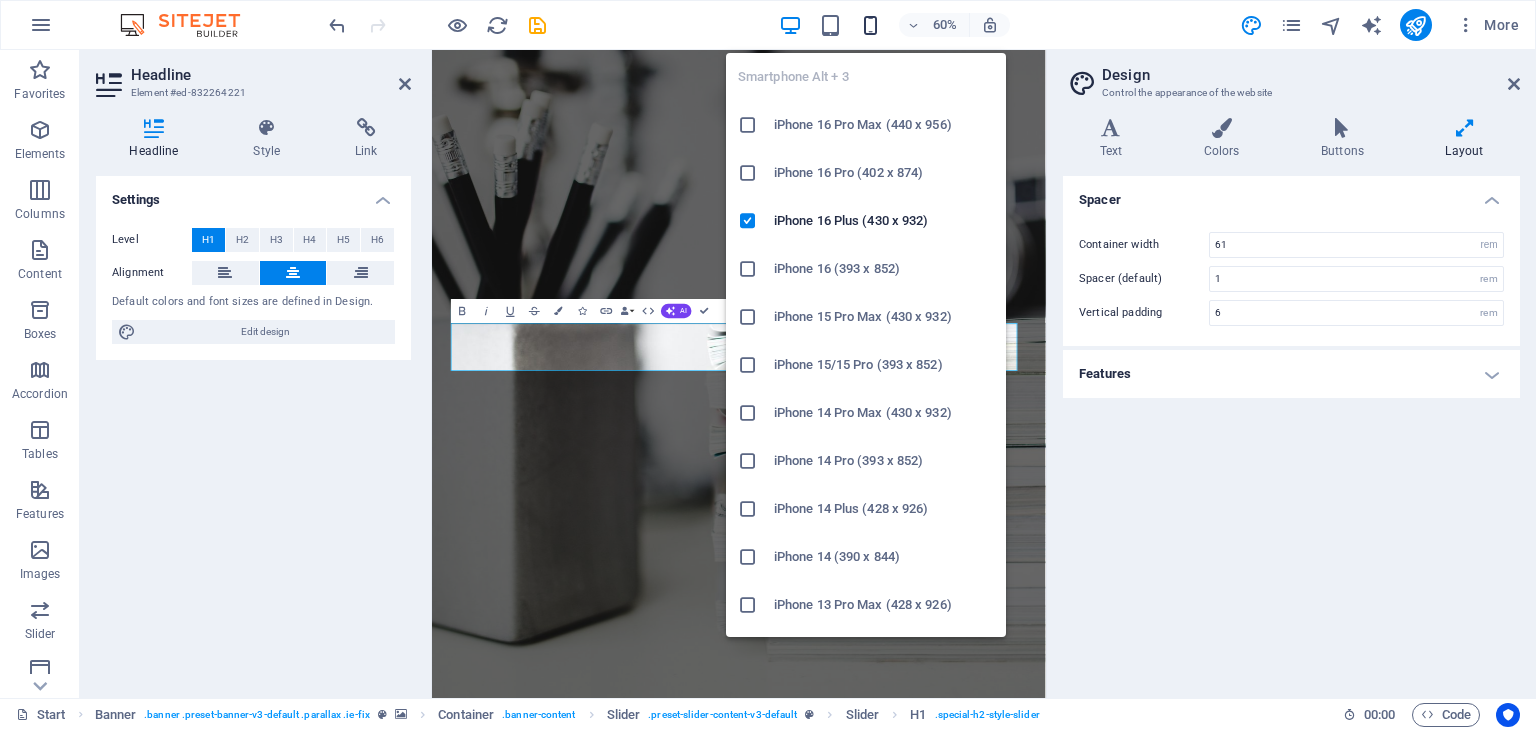 click at bounding box center (870, 25) 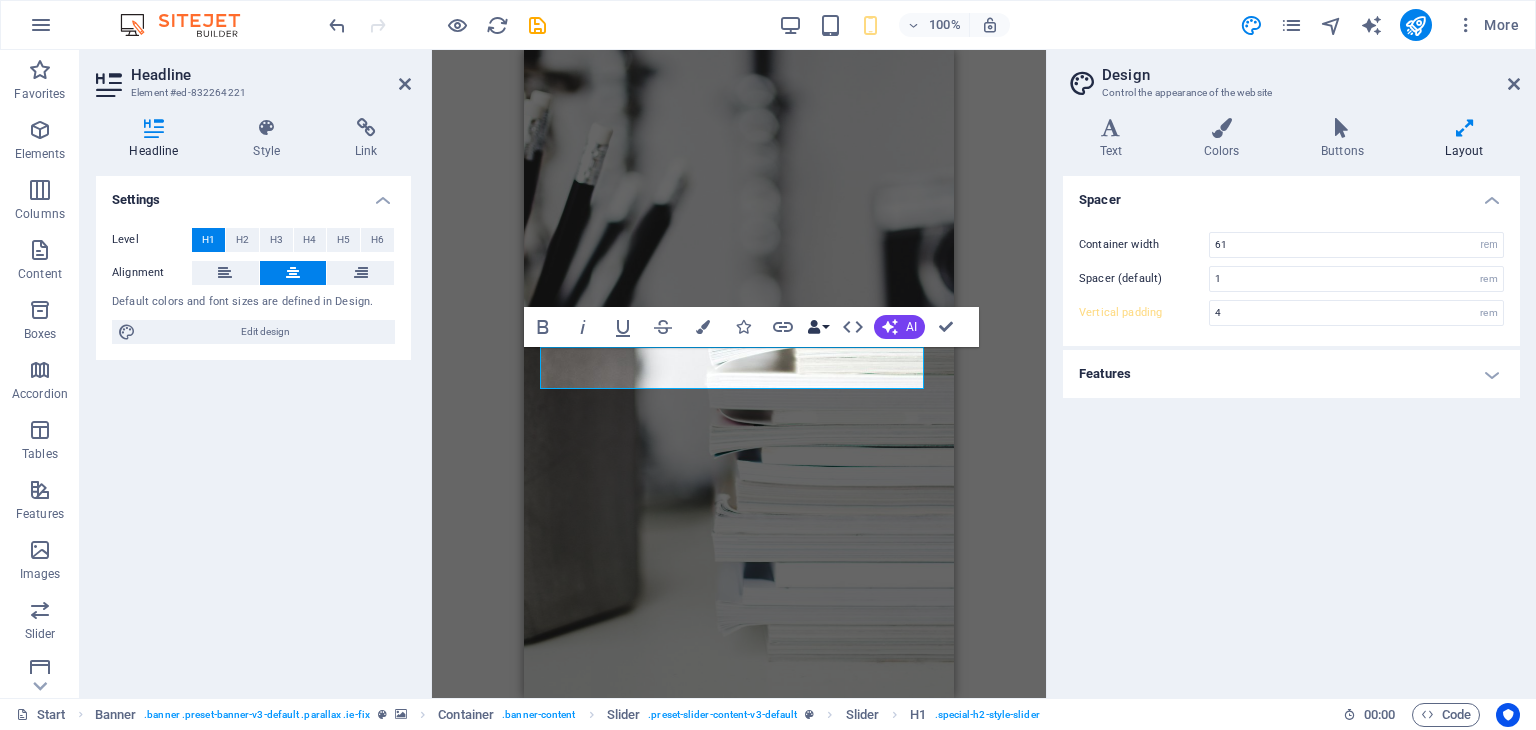click on "Data Bindings" at bounding box center [818, 327] 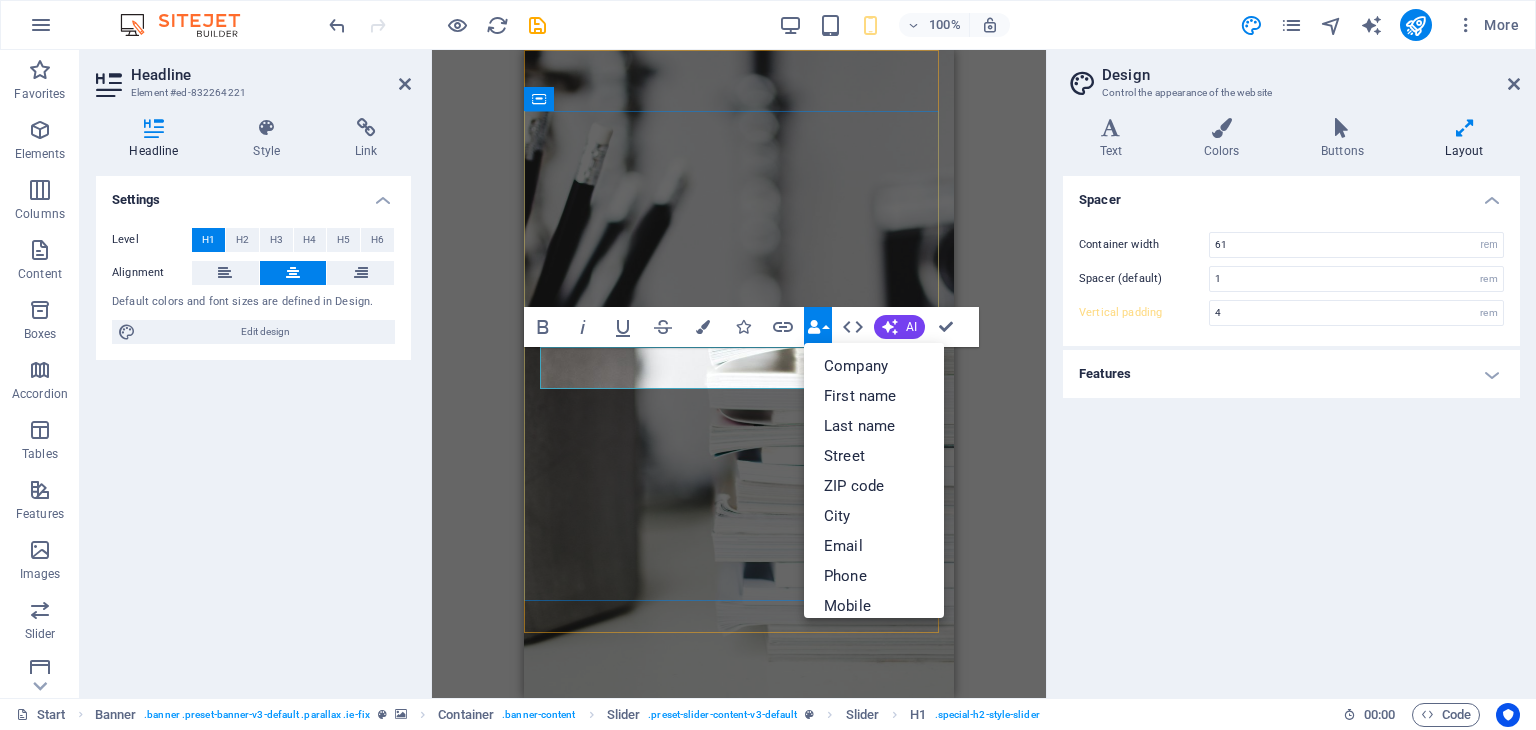 click on "Developer" at bounding box center [348, 1416] 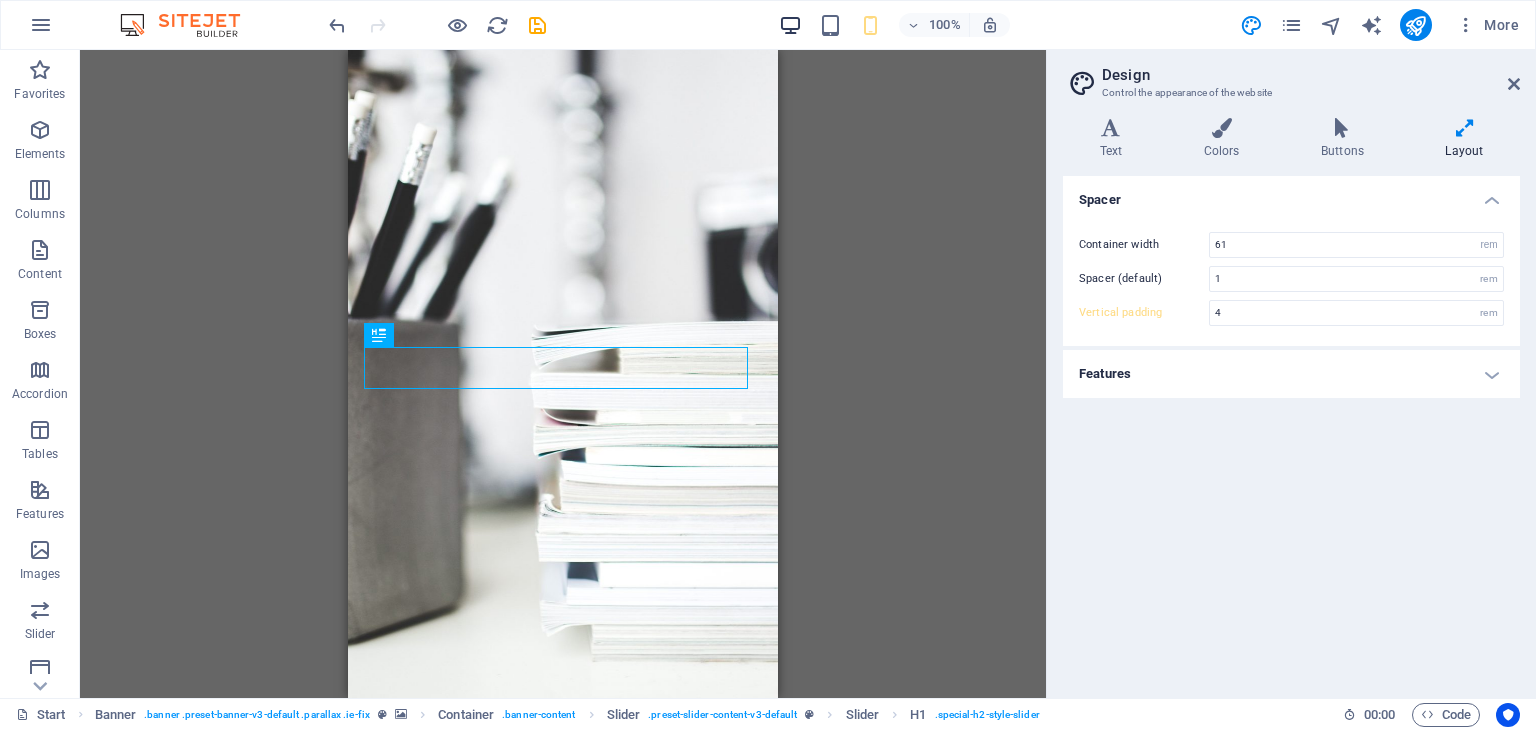 click at bounding box center (790, 25) 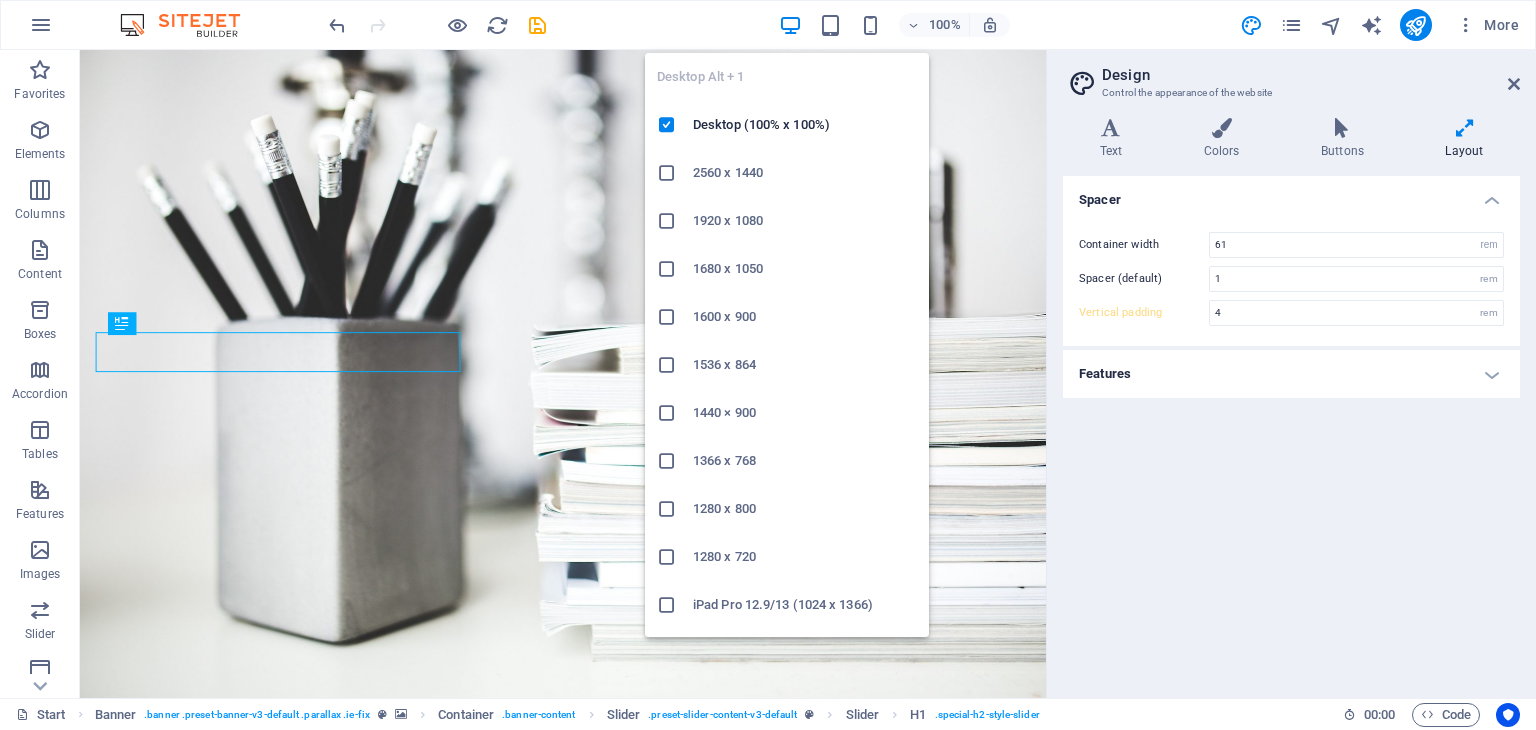 type on "6" 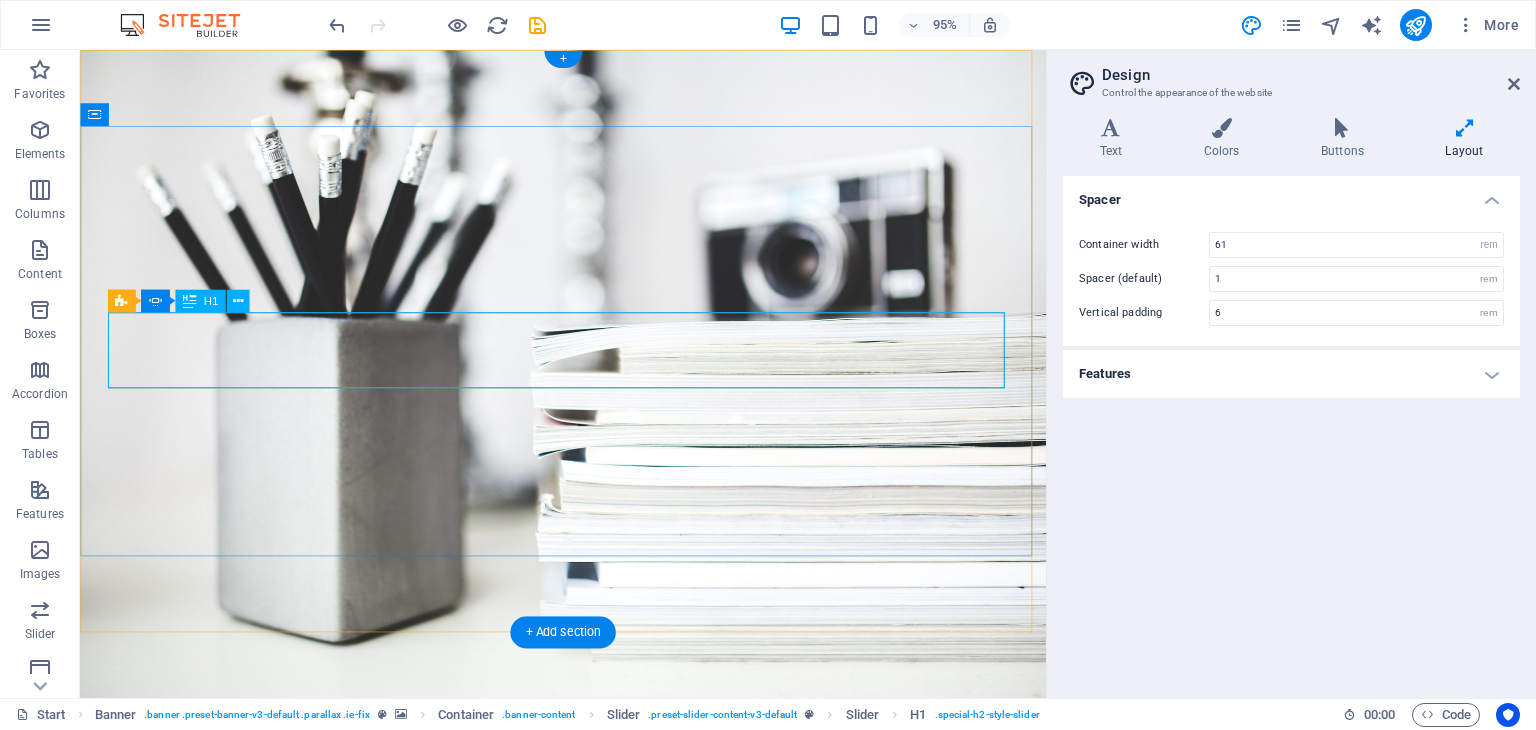 click on "Developer" at bounding box center [-355, 1469] 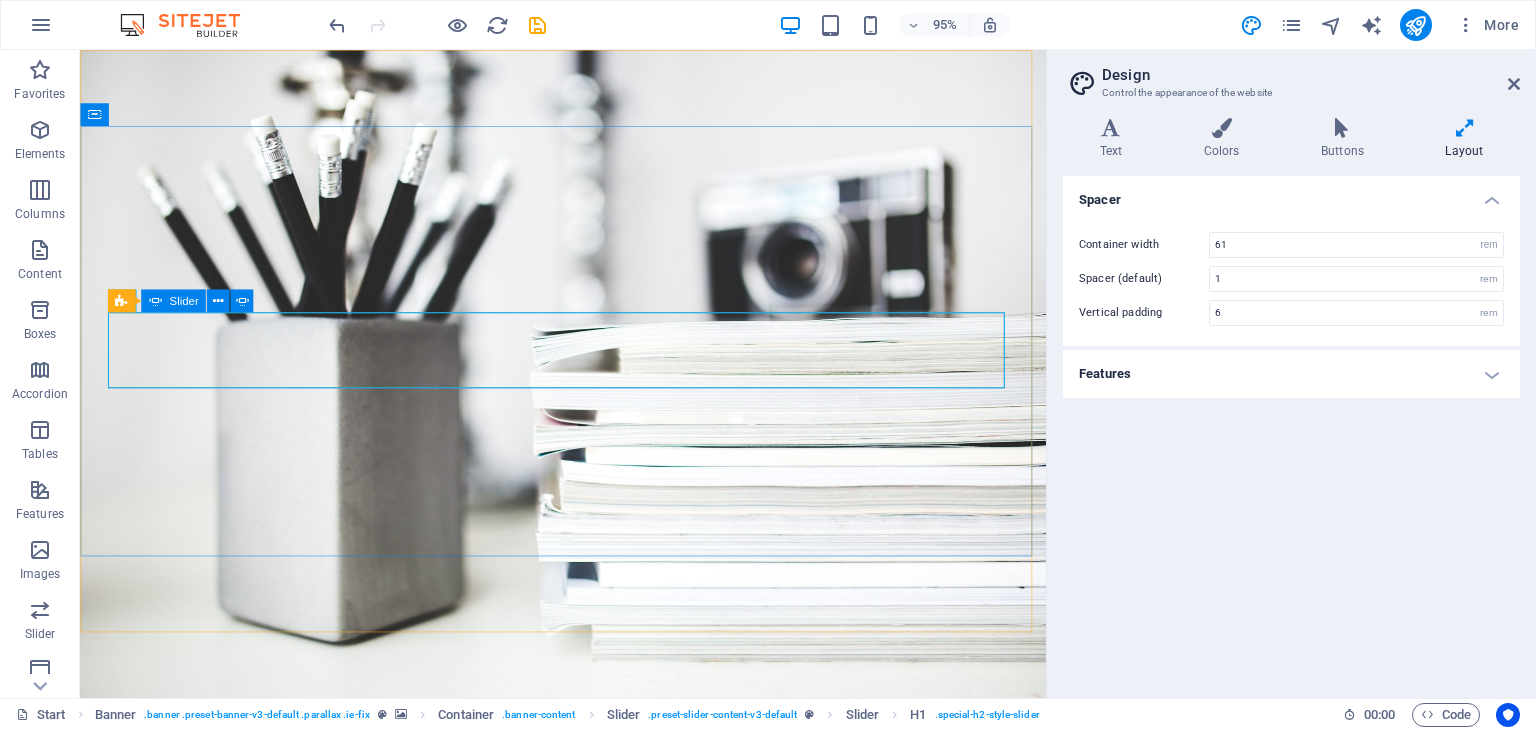 click at bounding box center [154, 301] 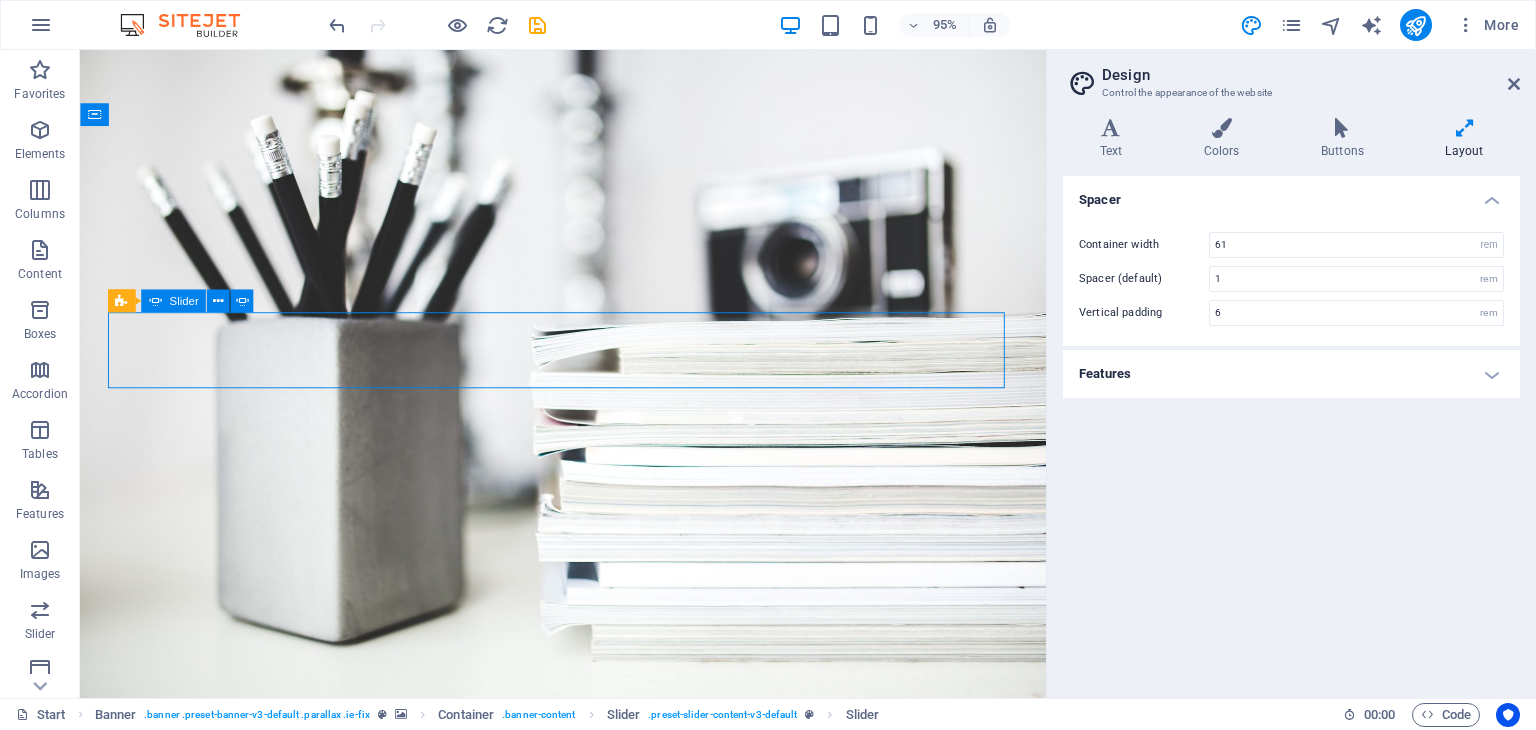 click at bounding box center (154, 301) 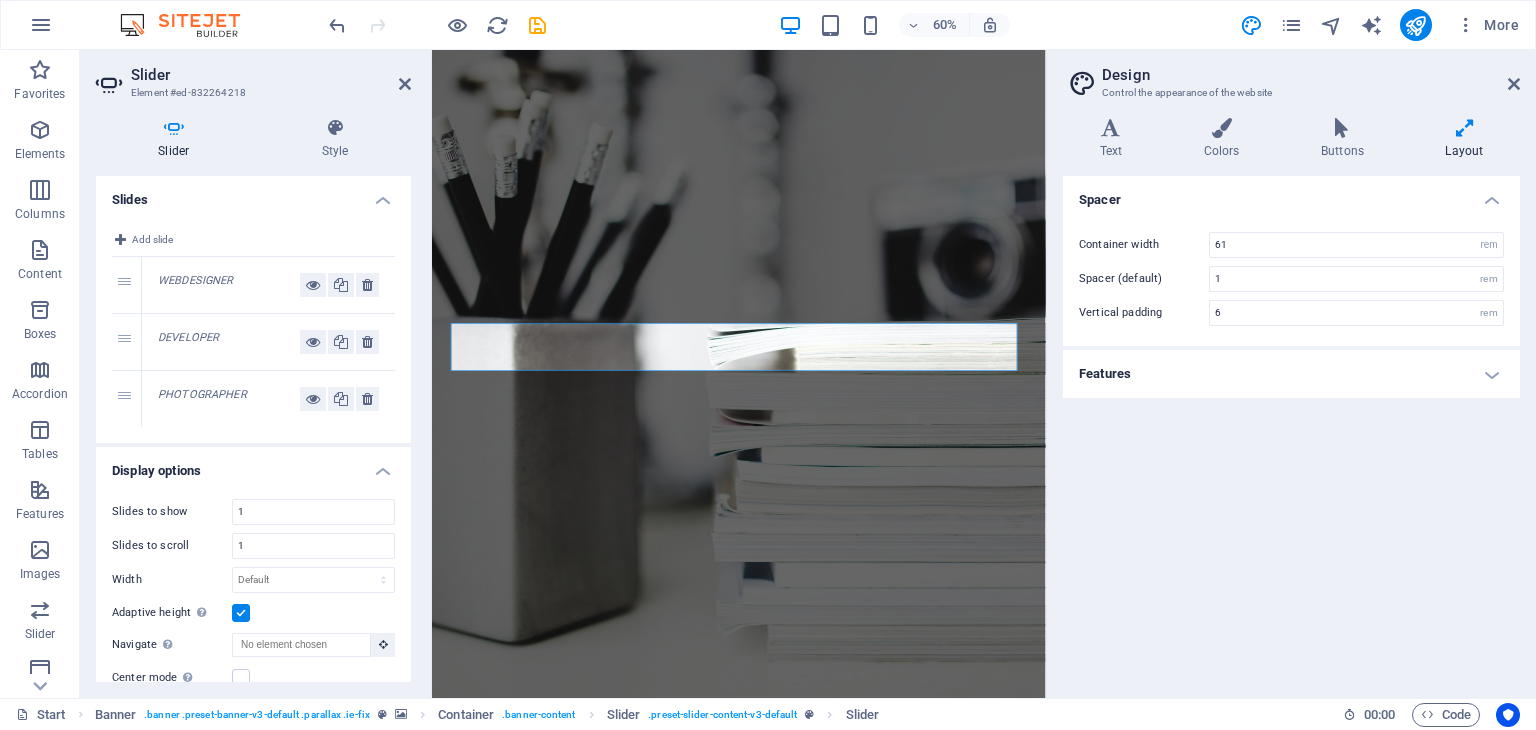 click on "WEBDESIGNER" at bounding box center [196, 280] 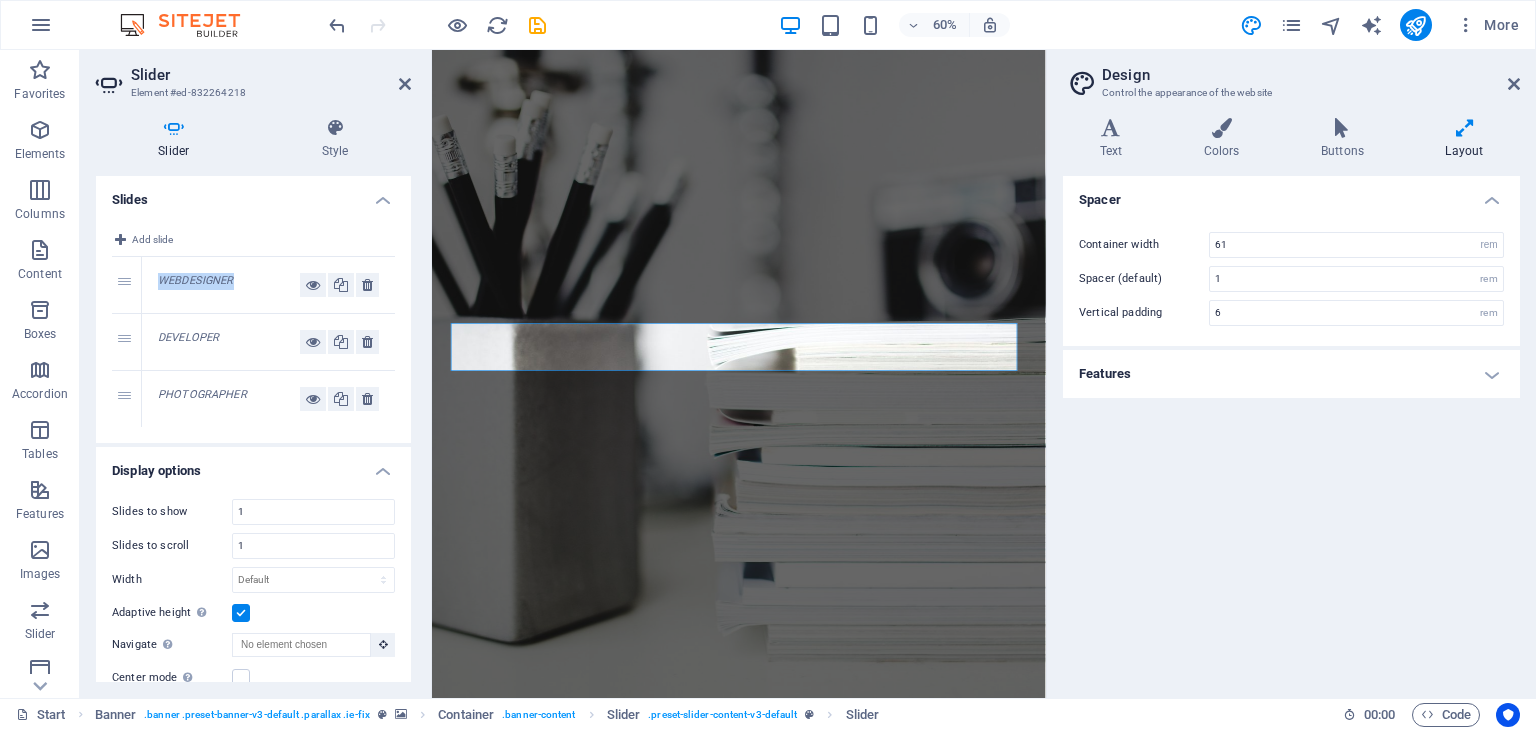 click on "WEBDESIGNER" at bounding box center (196, 280) 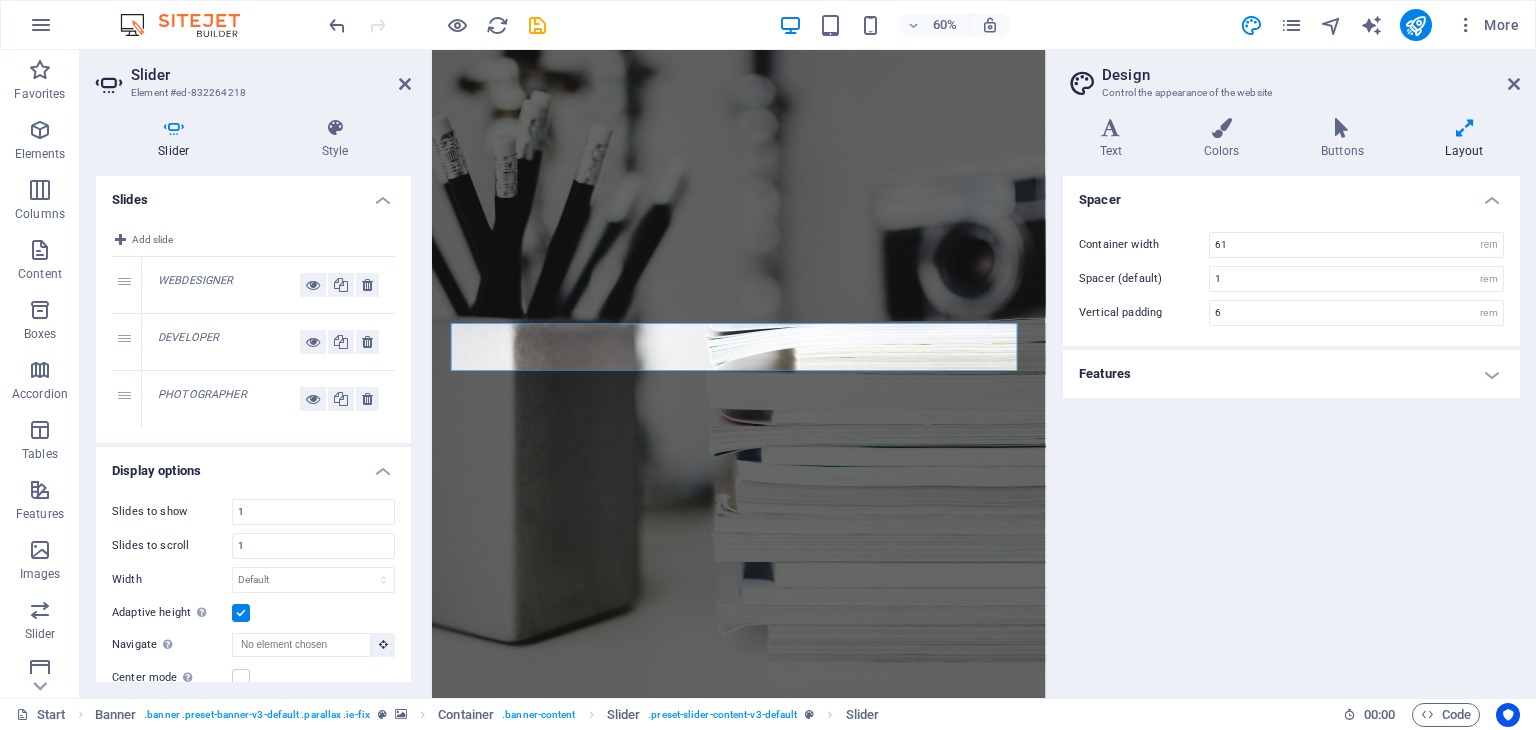 click on "1" at bounding box center [127, 285] 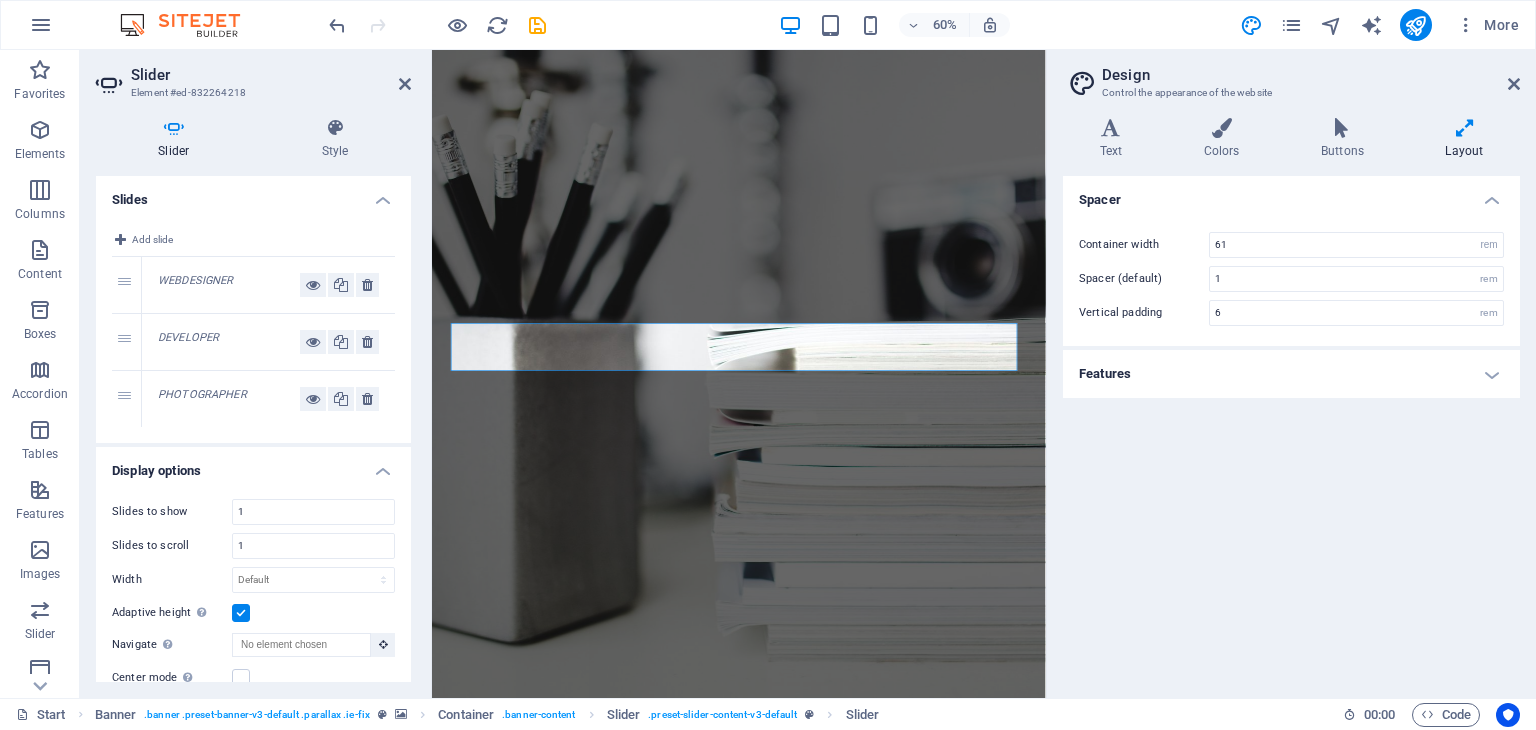 click on "WEBDESIGNER" at bounding box center [196, 280] 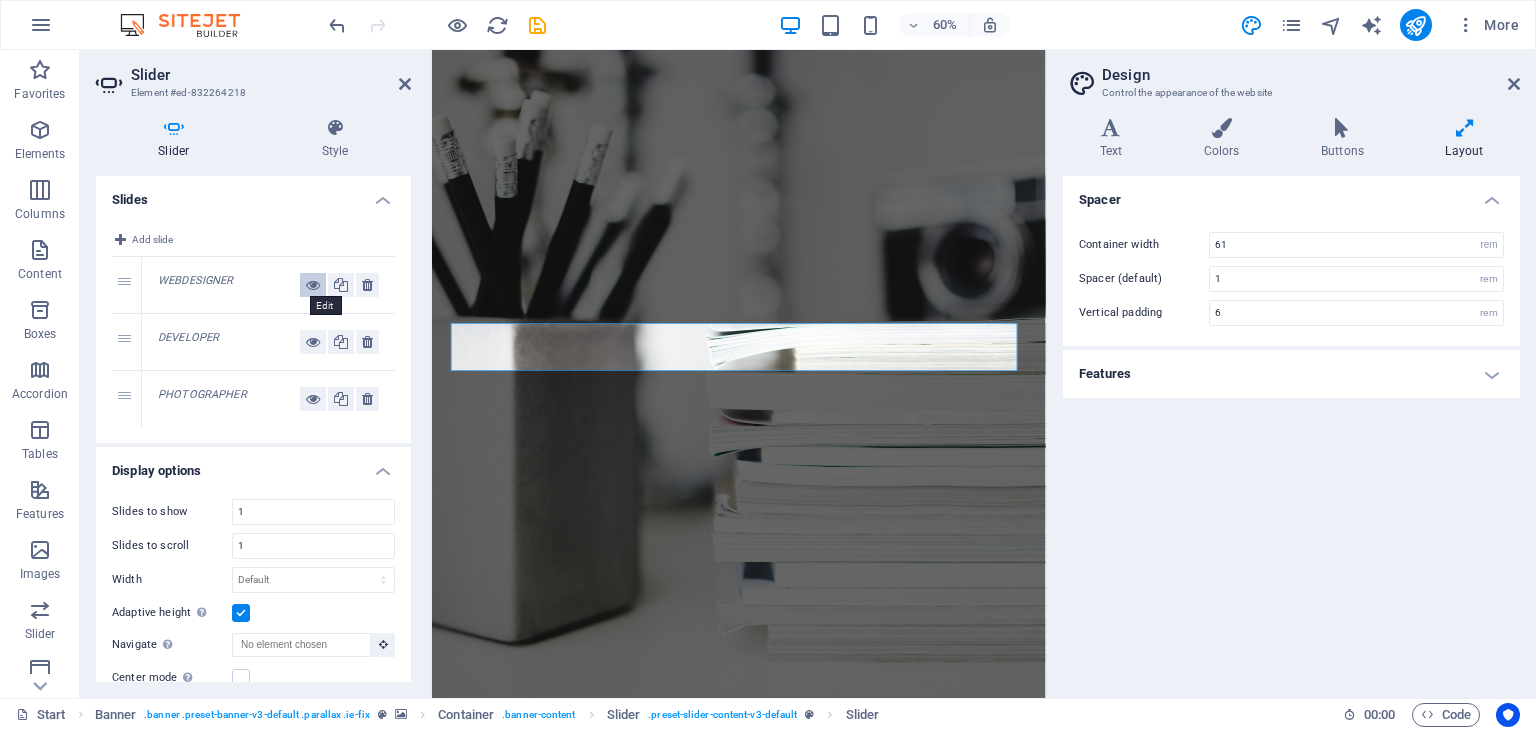 click at bounding box center [313, 285] 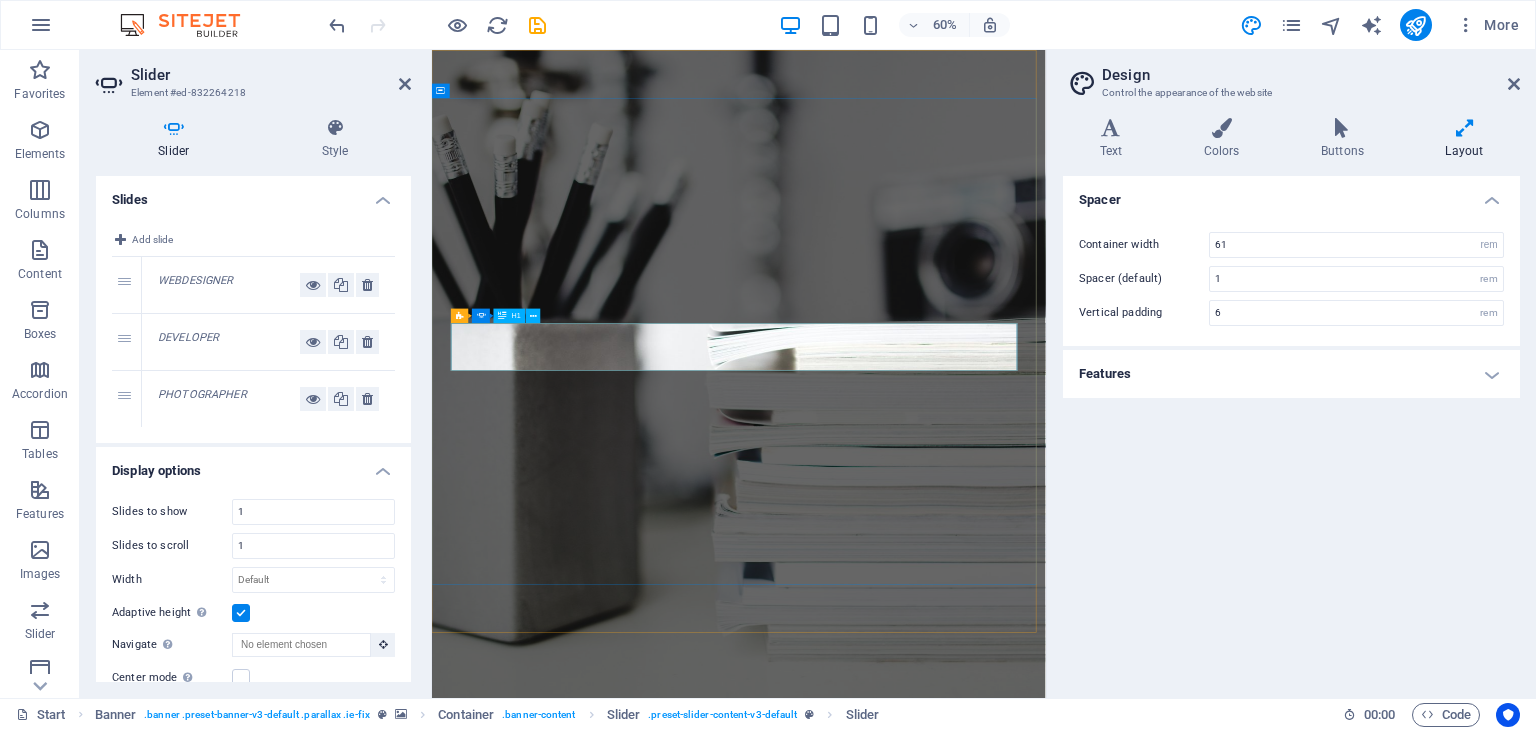 click on "Webdesigner" at bounding box center [944, 1389] 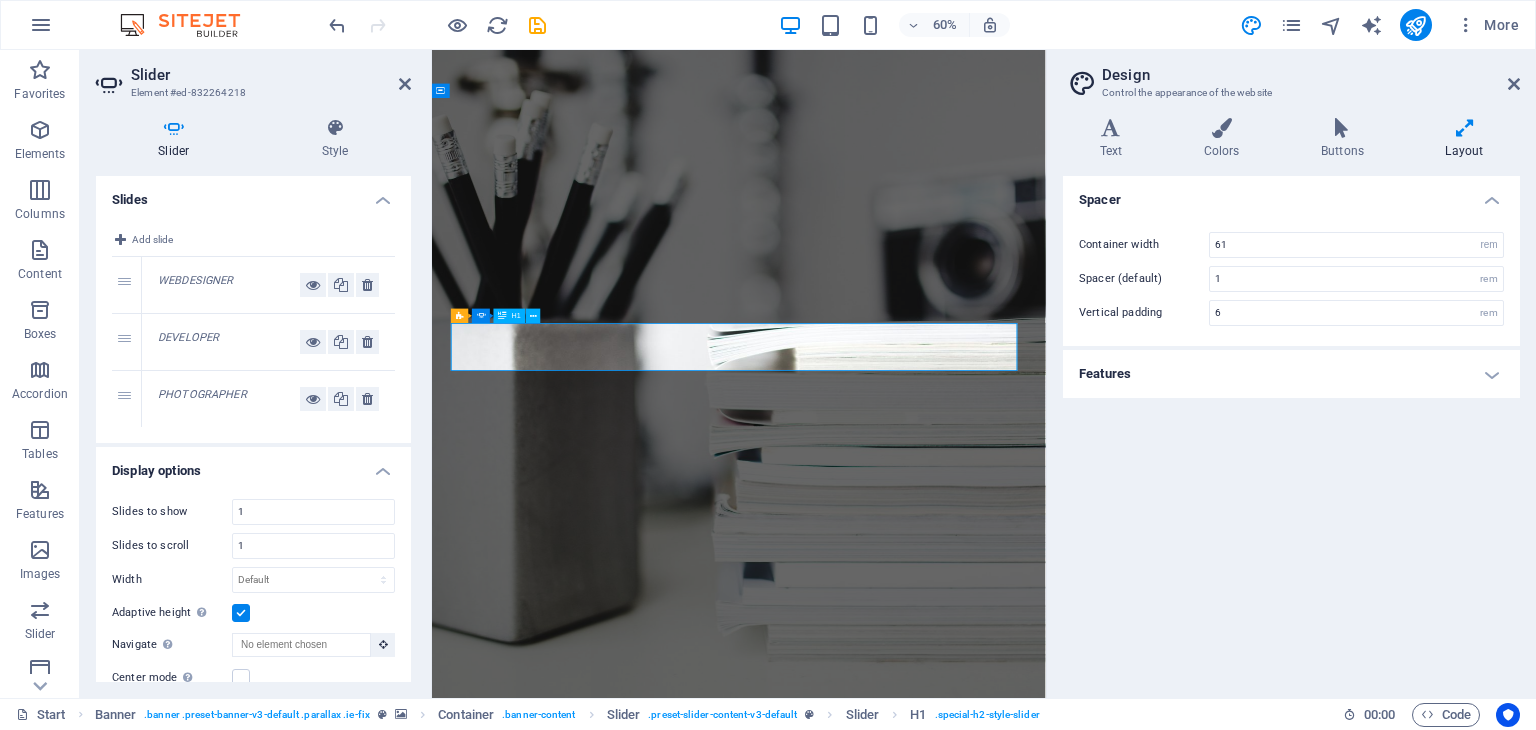 click on "Webdesigner" at bounding box center [944, 1389] 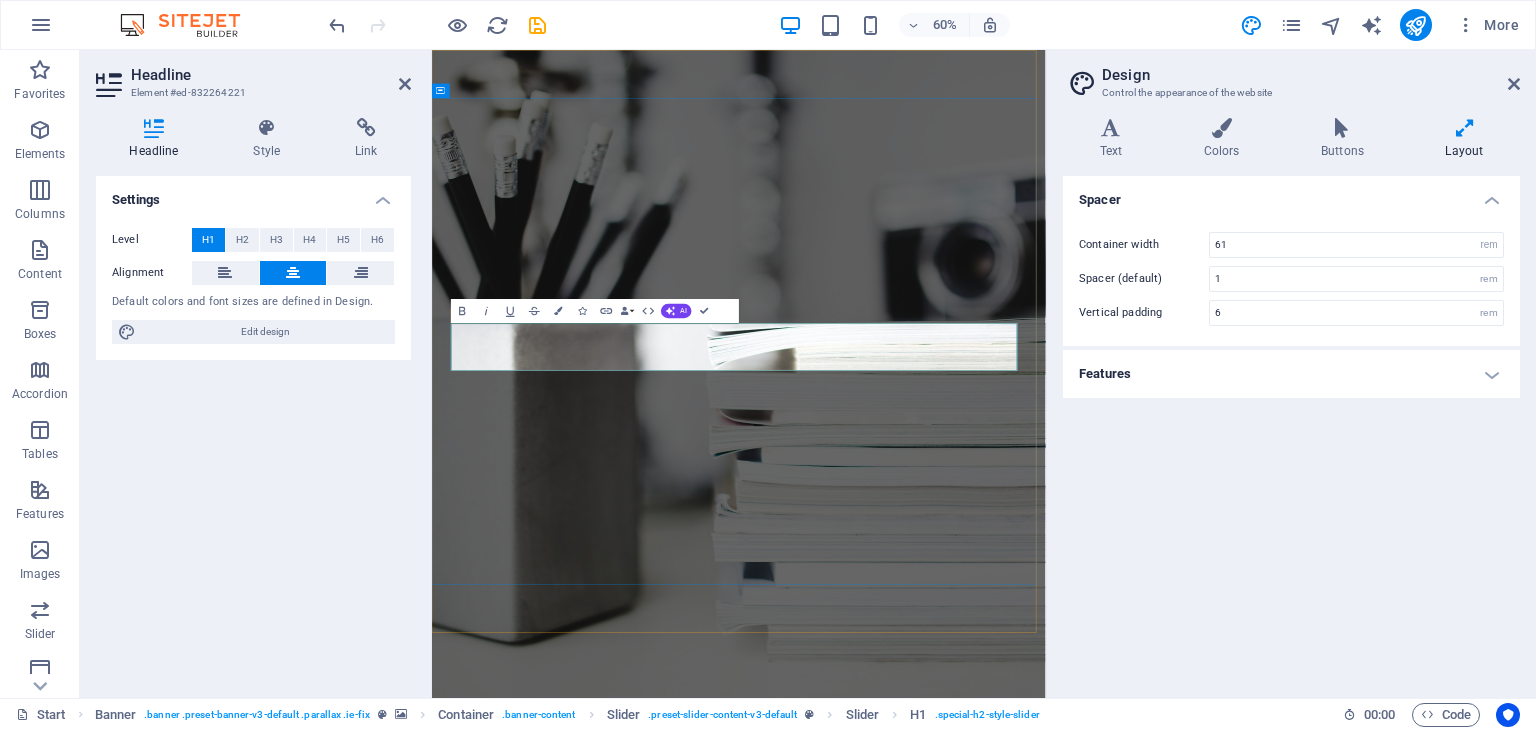 click on "Webdesigner" at bounding box center [944, 1388] 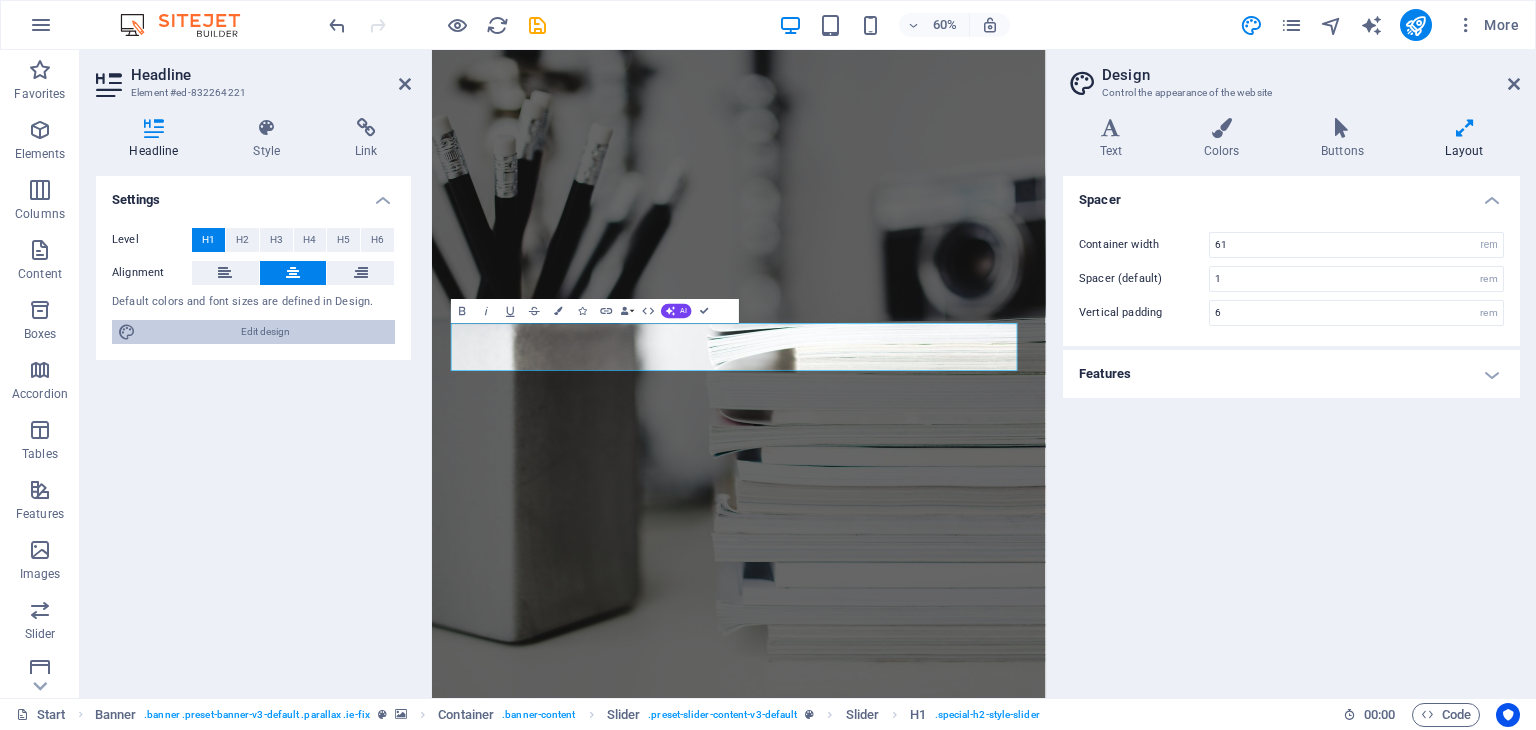 click on "Edit design" at bounding box center [265, 332] 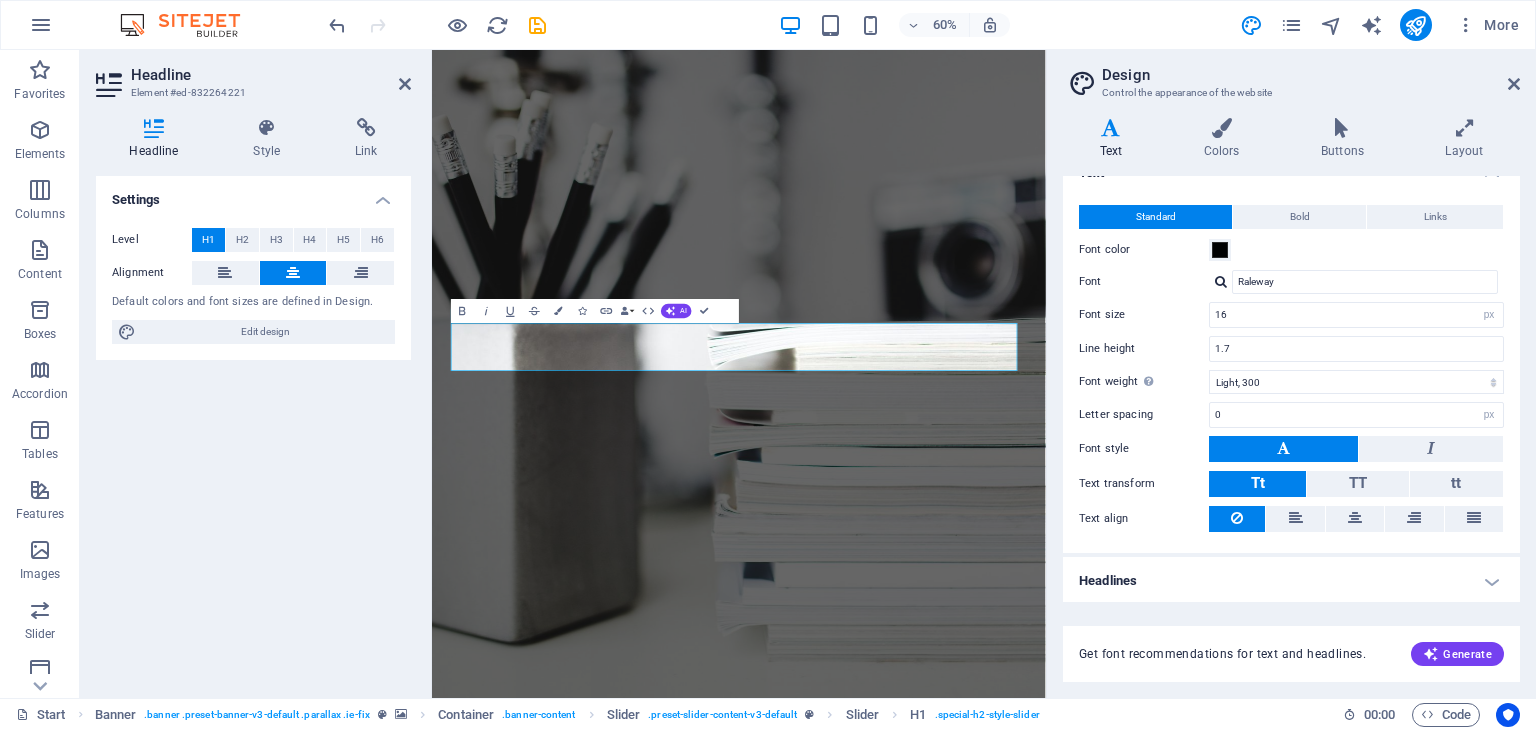 click on "Element #ed-832264221" at bounding box center [251, 93] 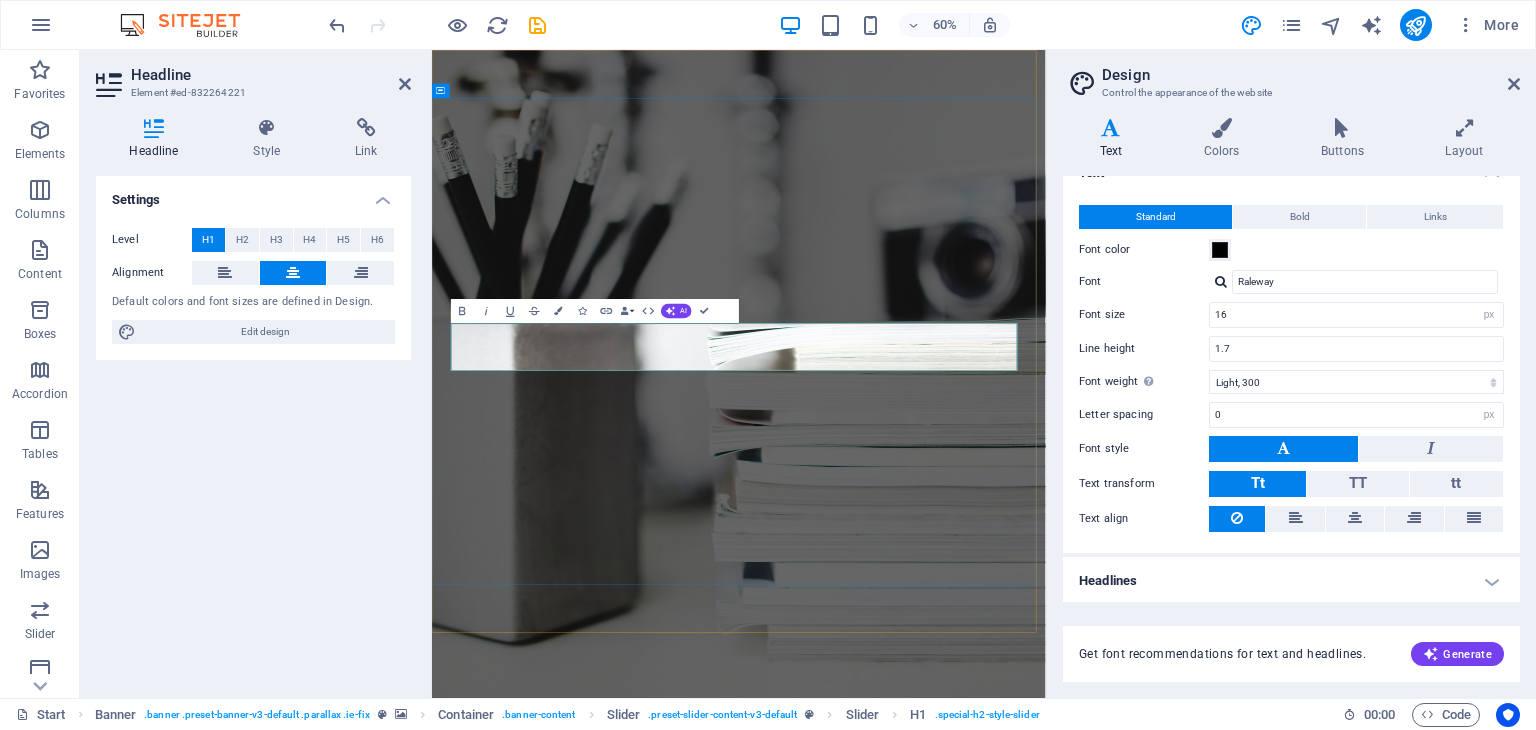 click on "Web designer" at bounding box center [944, 1389] 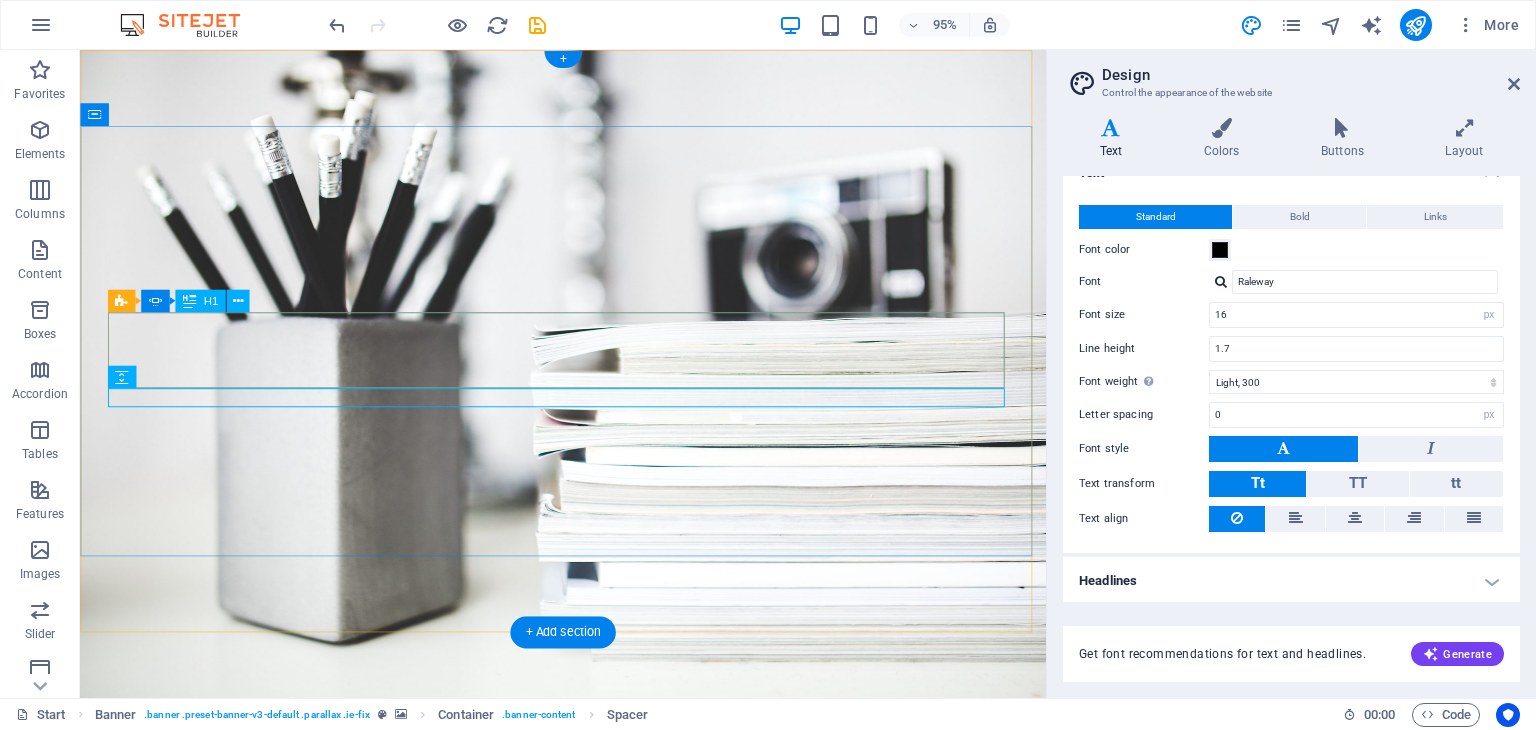 click on "Web designer" at bounding box center [589, 1002] 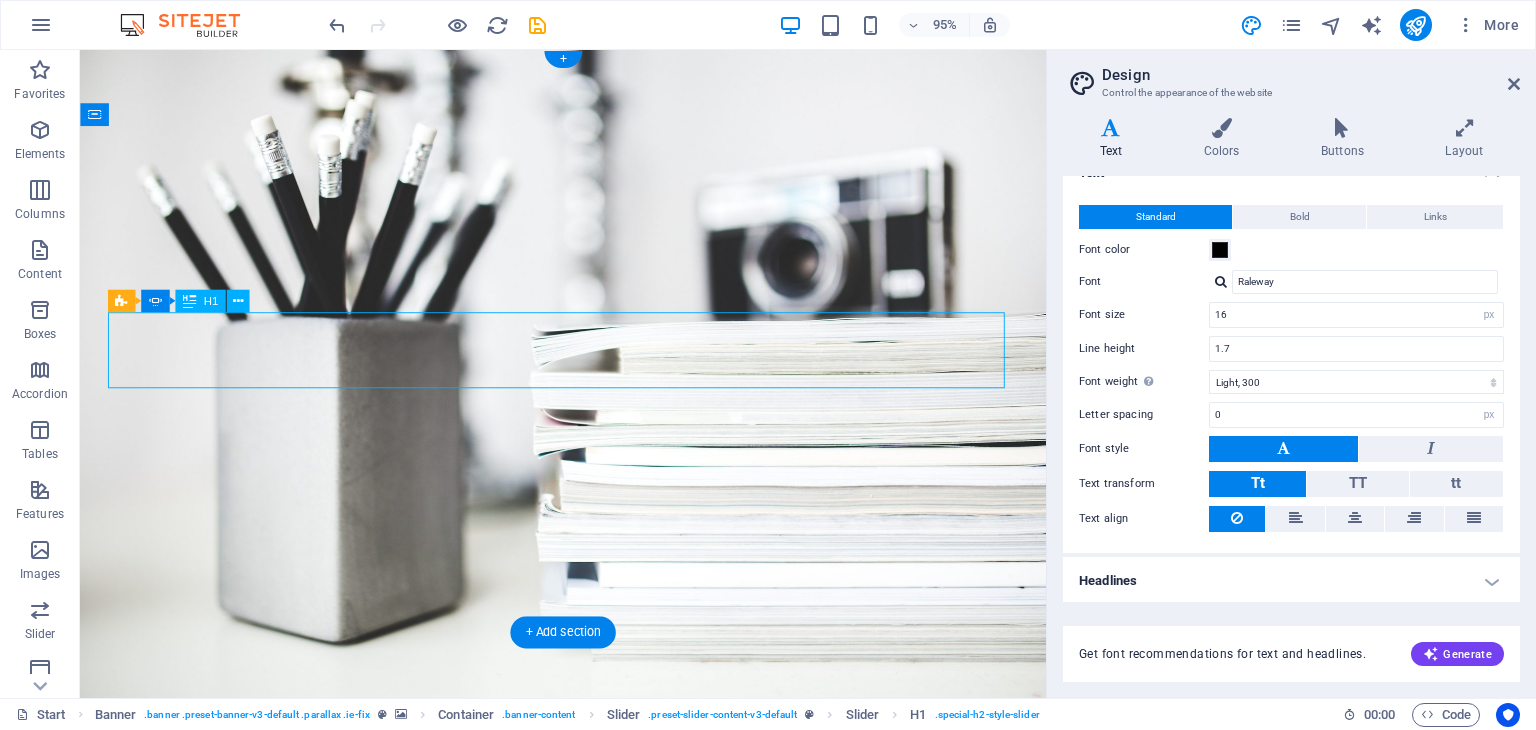click on "Web designer" at bounding box center [589, 1002] 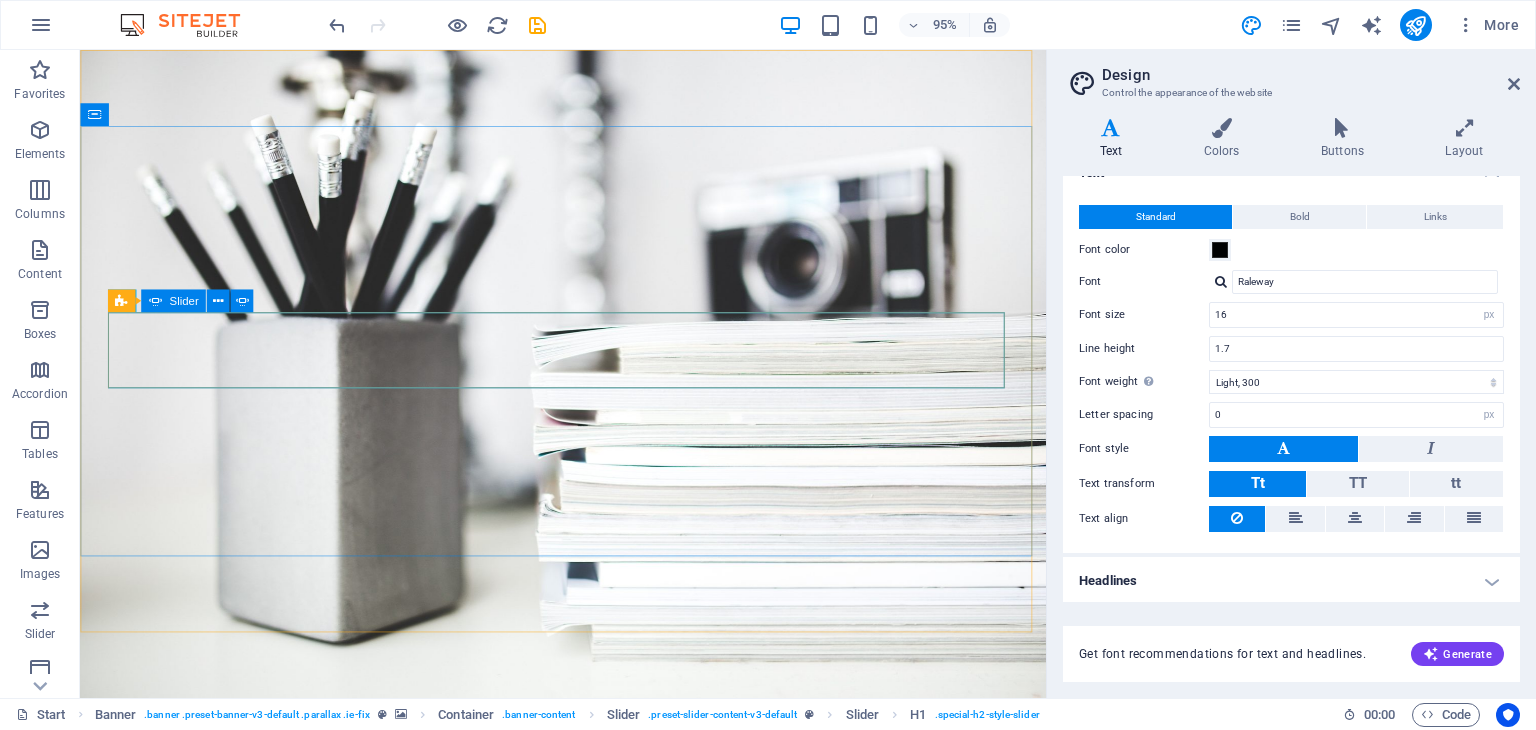 click at bounding box center [154, 301] 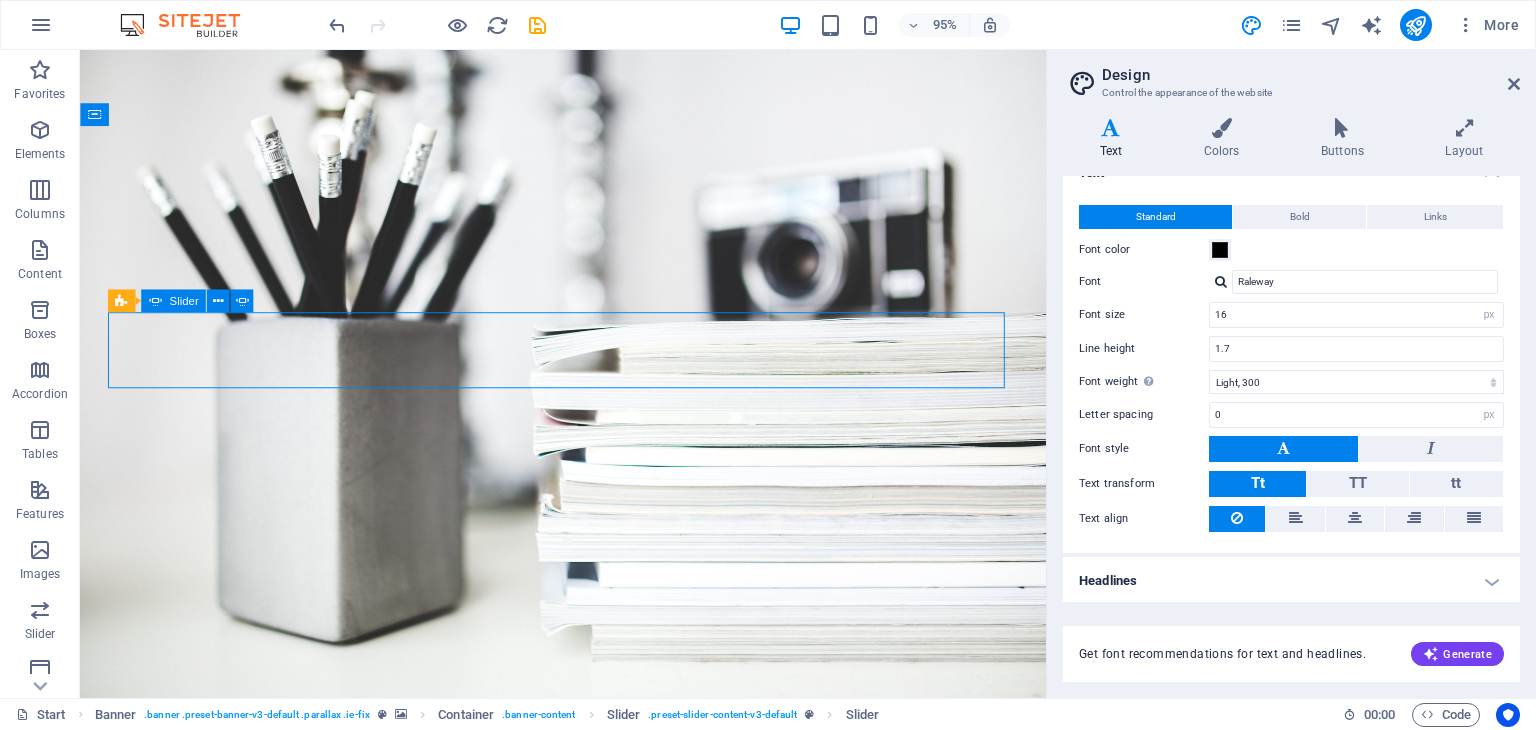 click at bounding box center [154, 301] 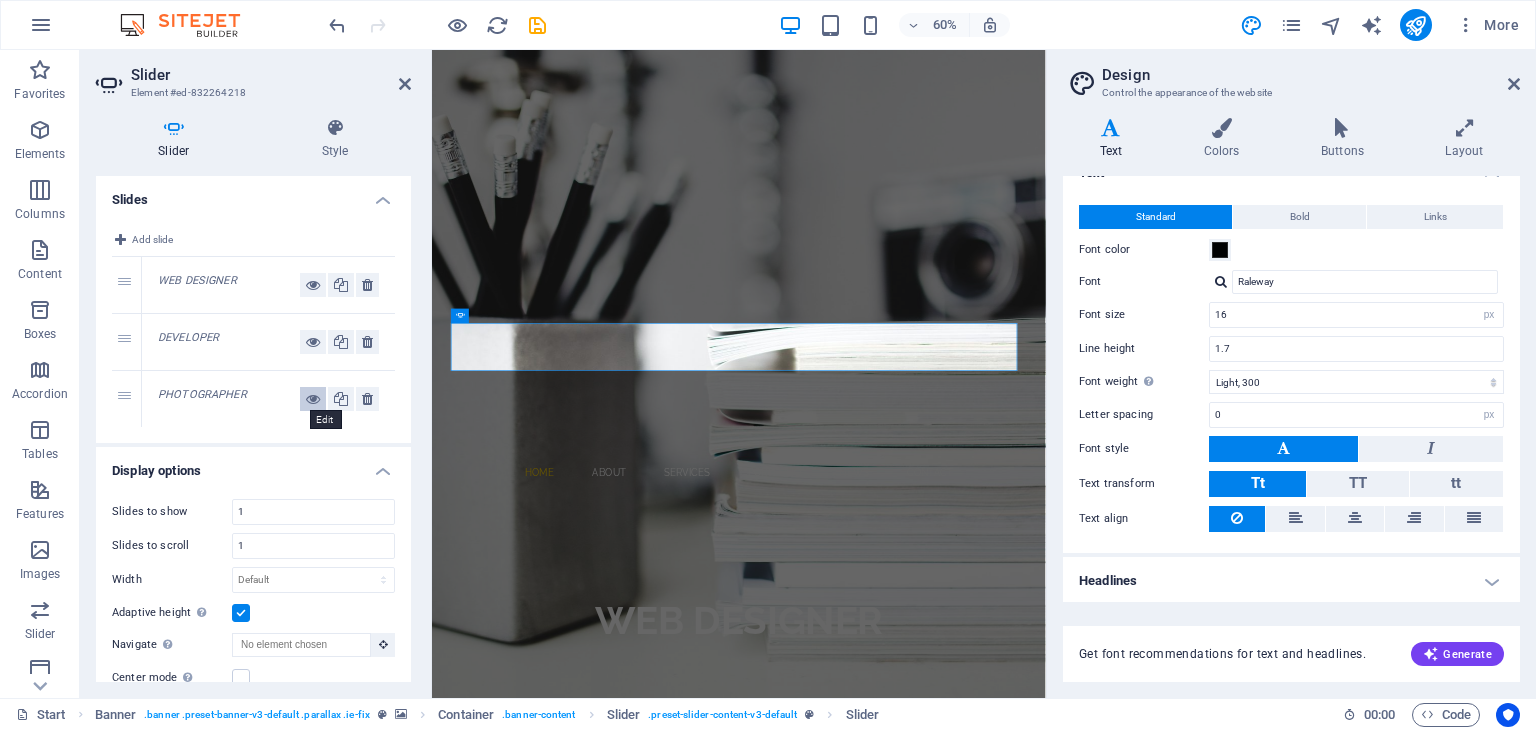 click at bounding box center [313, 399] 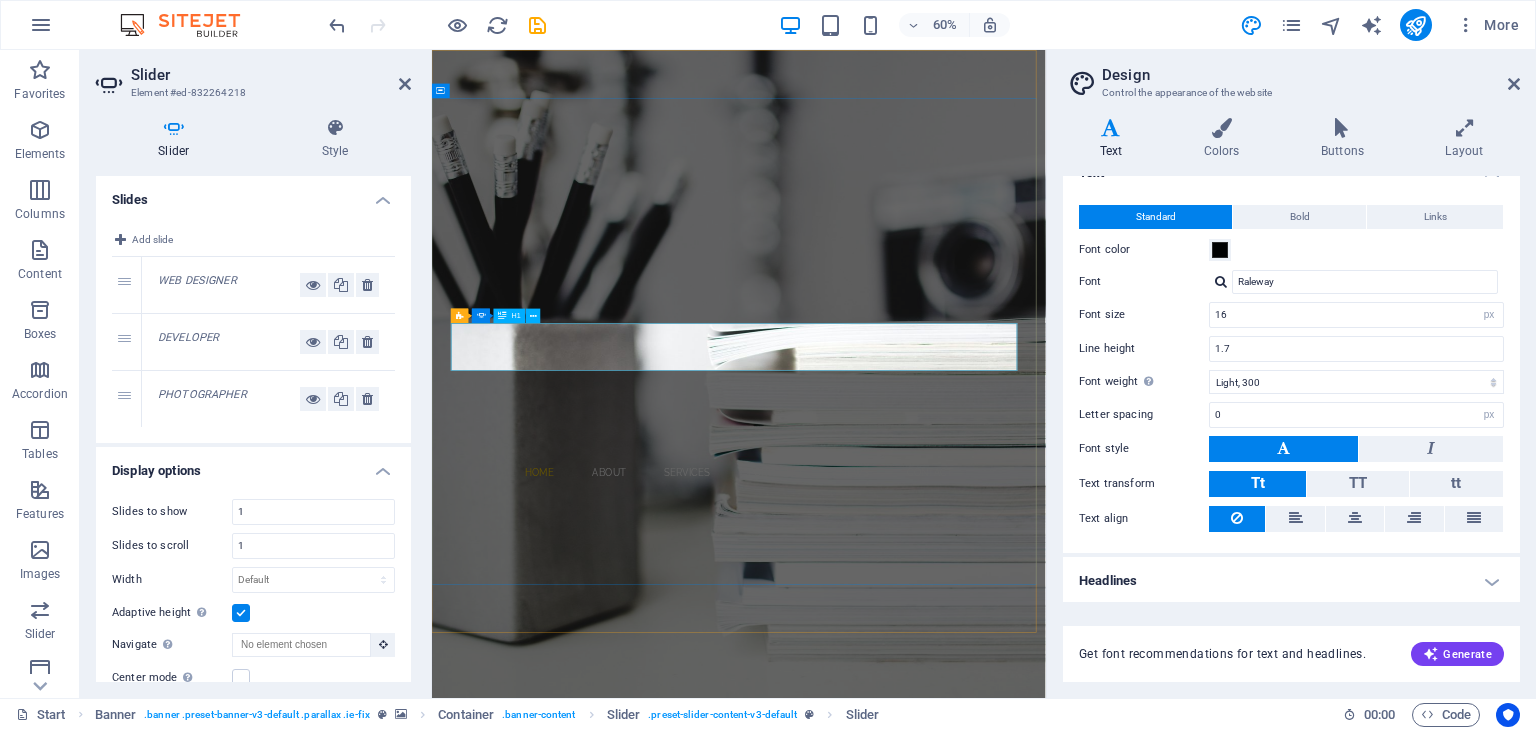 click on "Photographer" at bounding box center [-944, 1162] 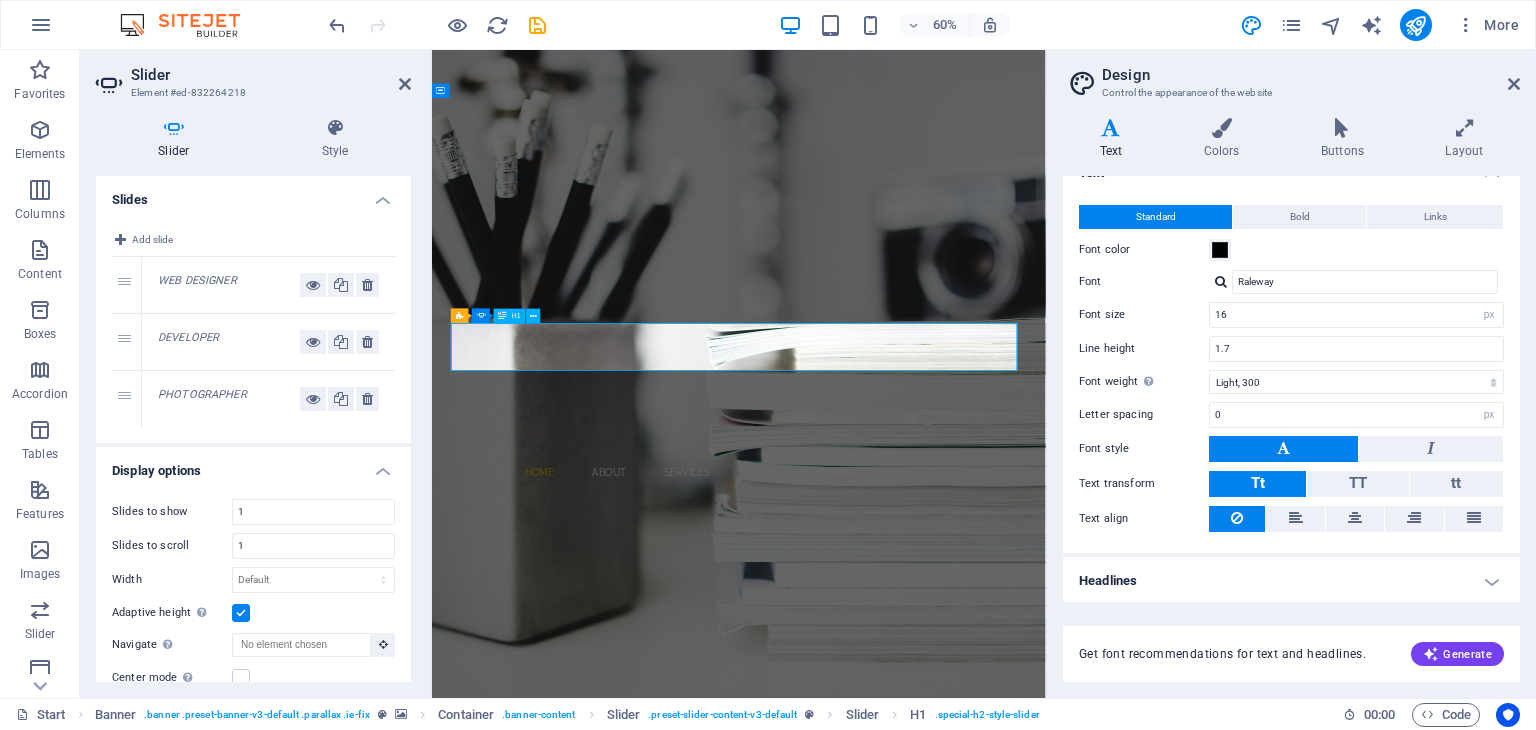 click on "Photographer" at bounding box center (-944, 1162) 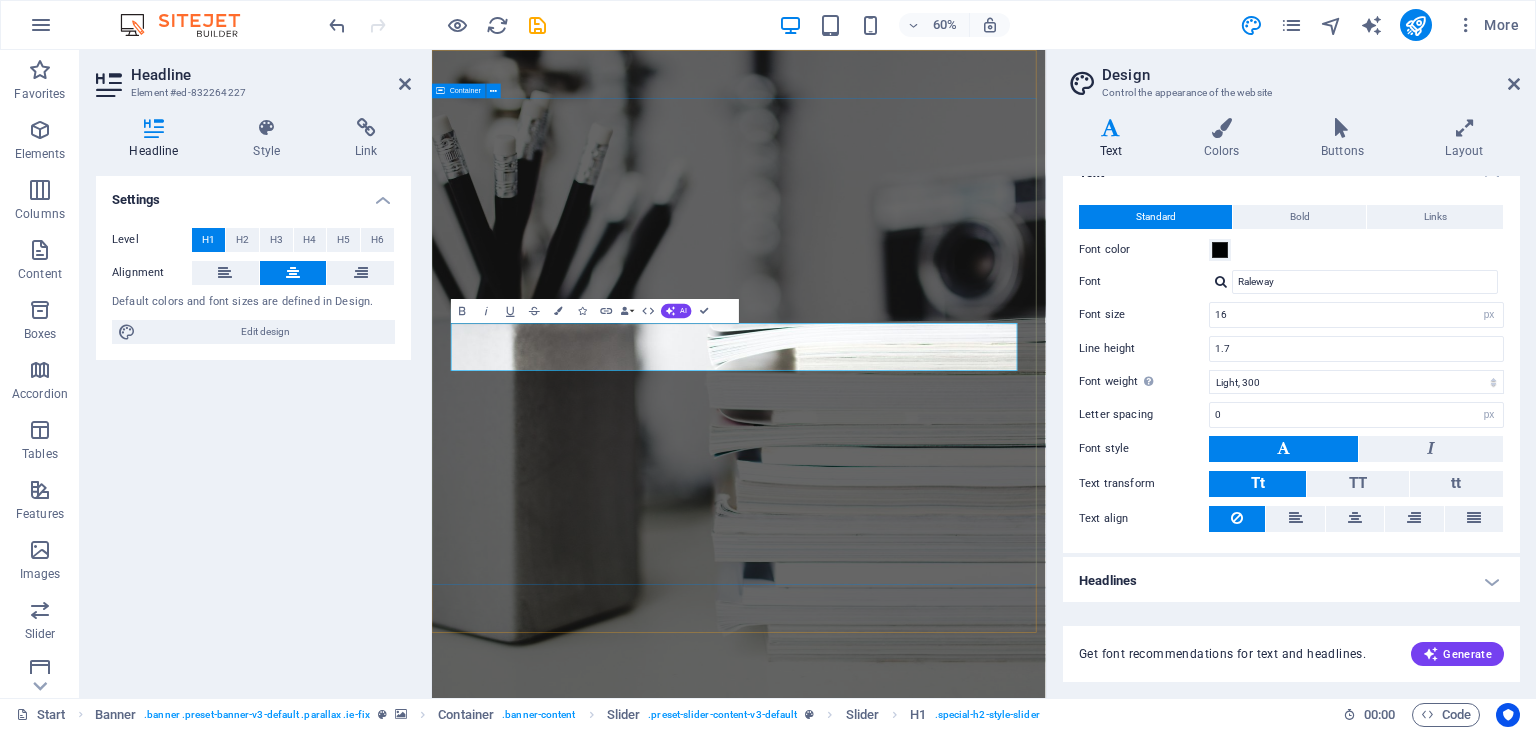 type 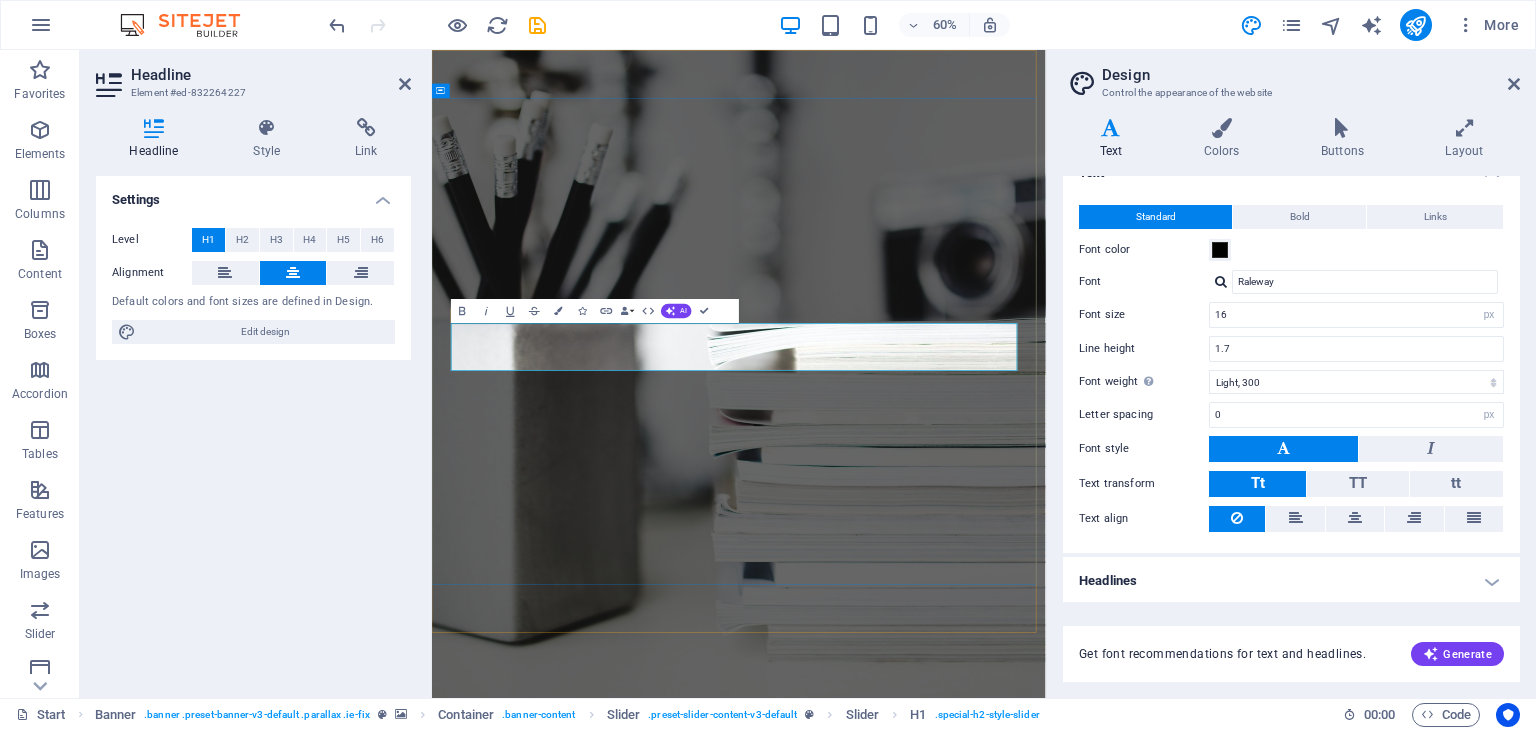 click on "graphic artist" at bounding box center (-944, 1549) 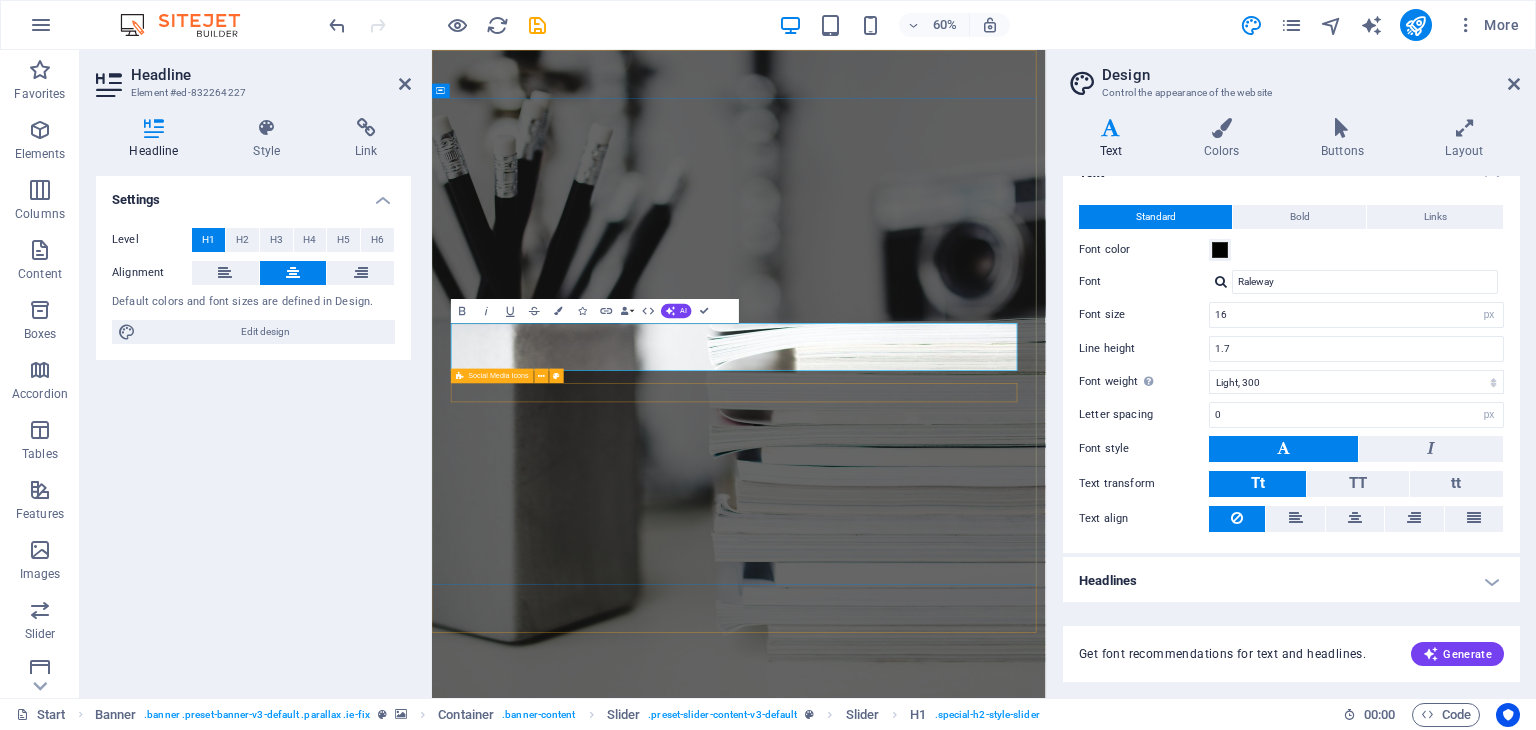 click at bounding box center (944, 1525) 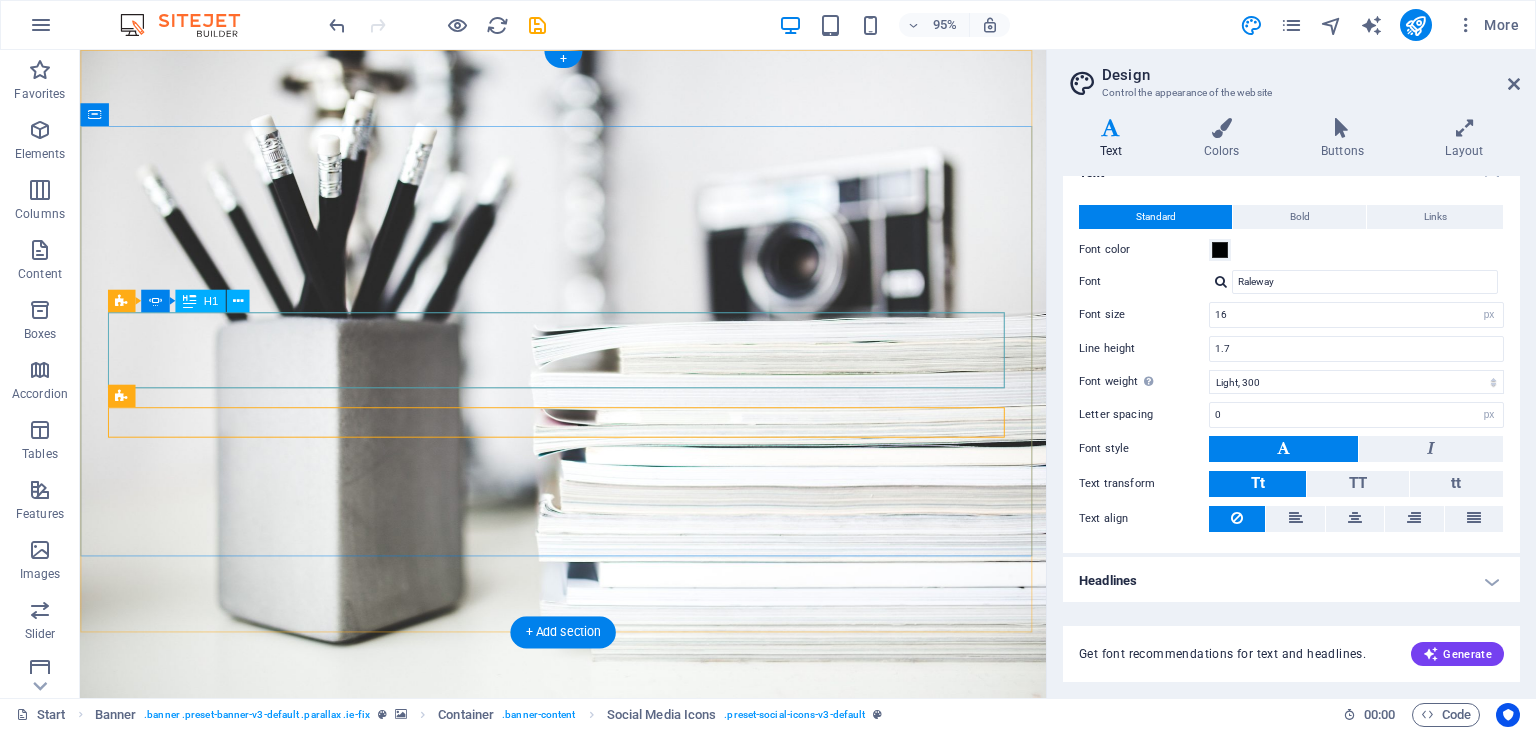 click on "graphic artist" at bounding box center (-1299, 1162) 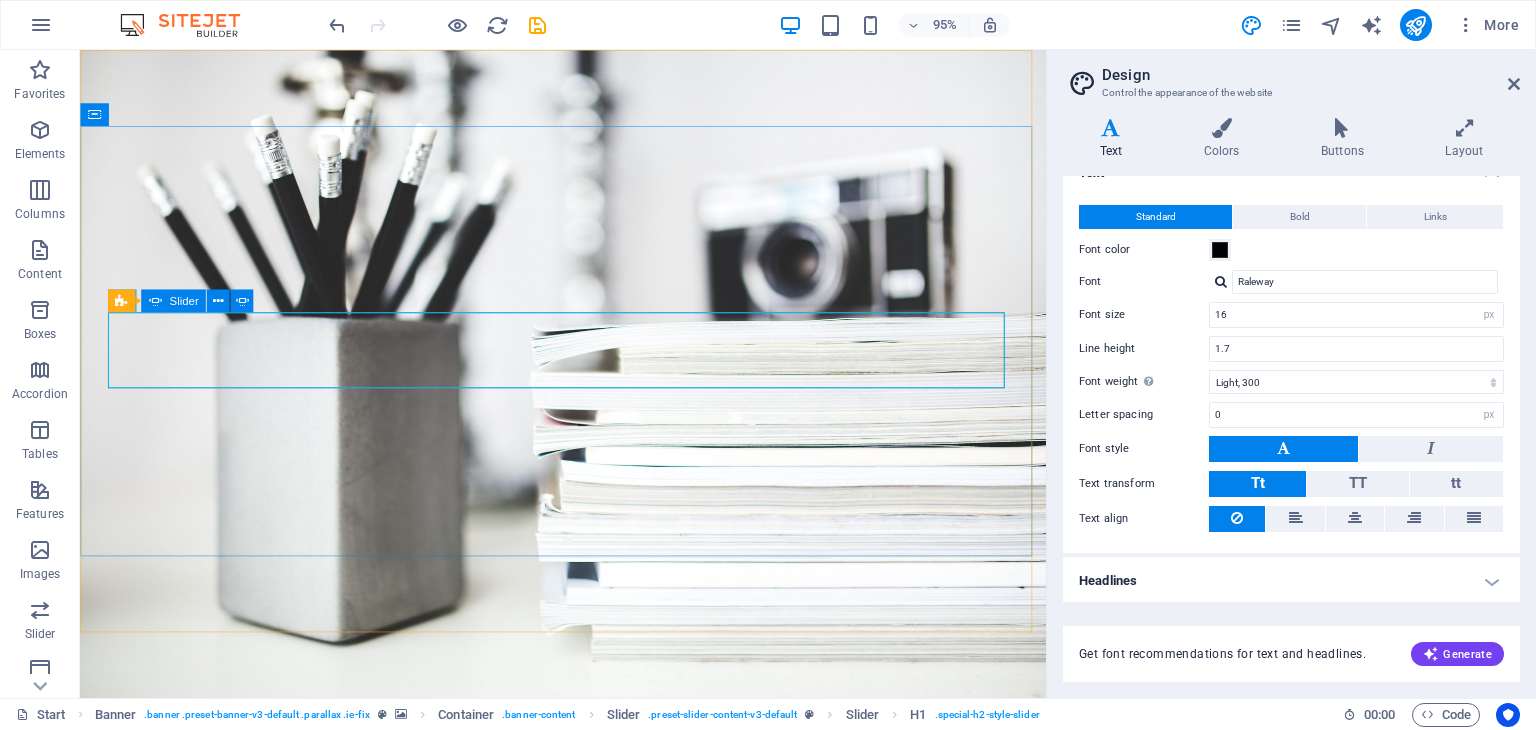 click at bounding box center (154, 301) 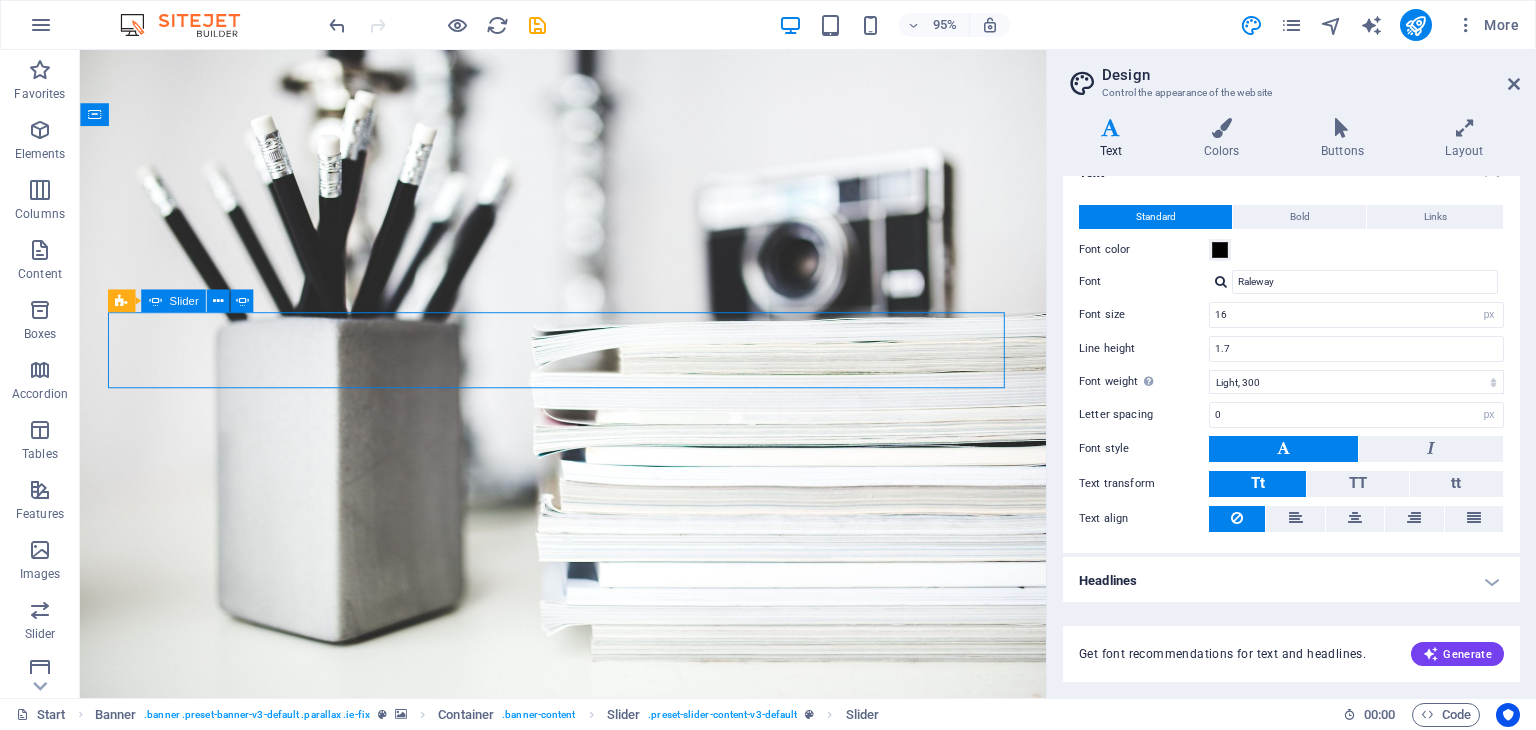 click on "Slider" at bounding box center (173, 301) 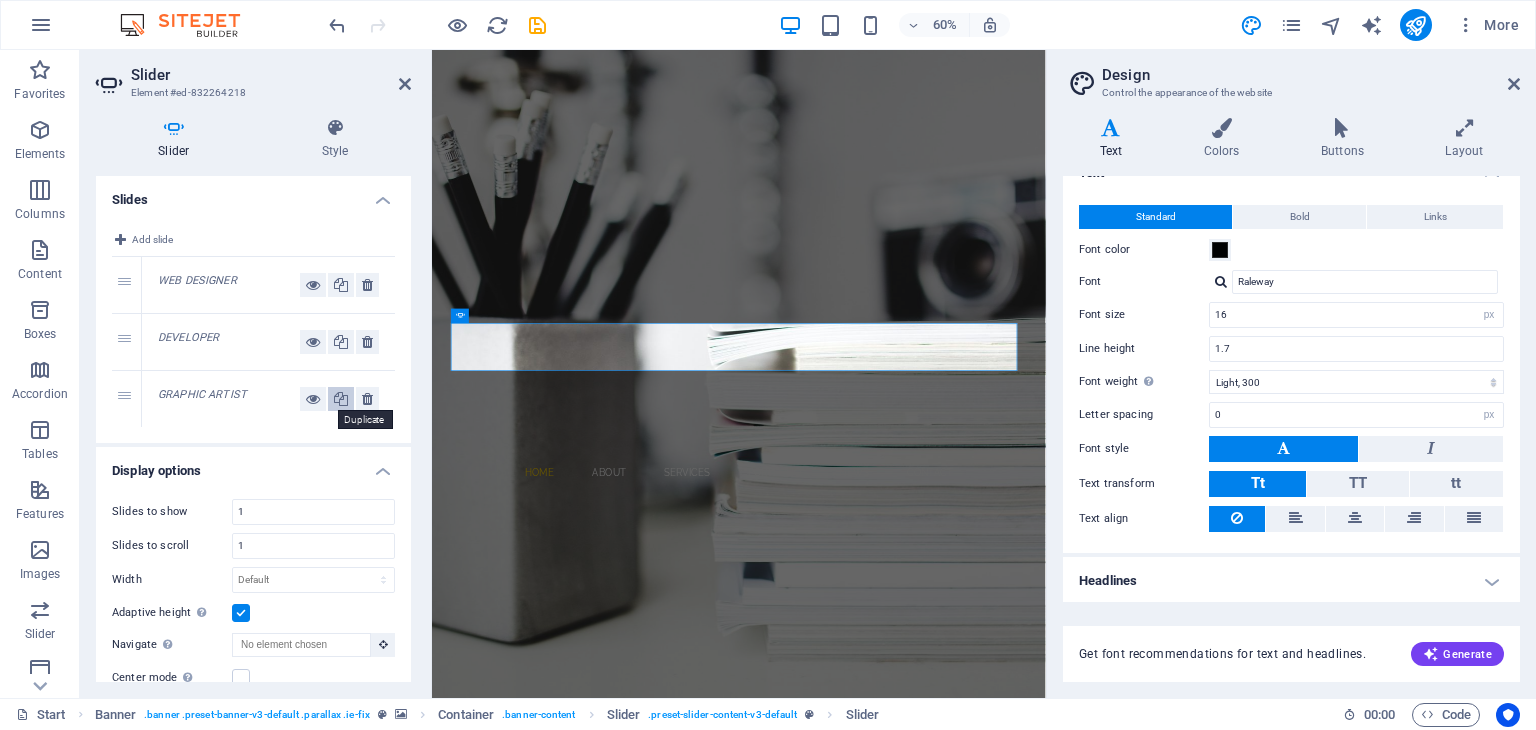 click at bounding box center (341, 399) 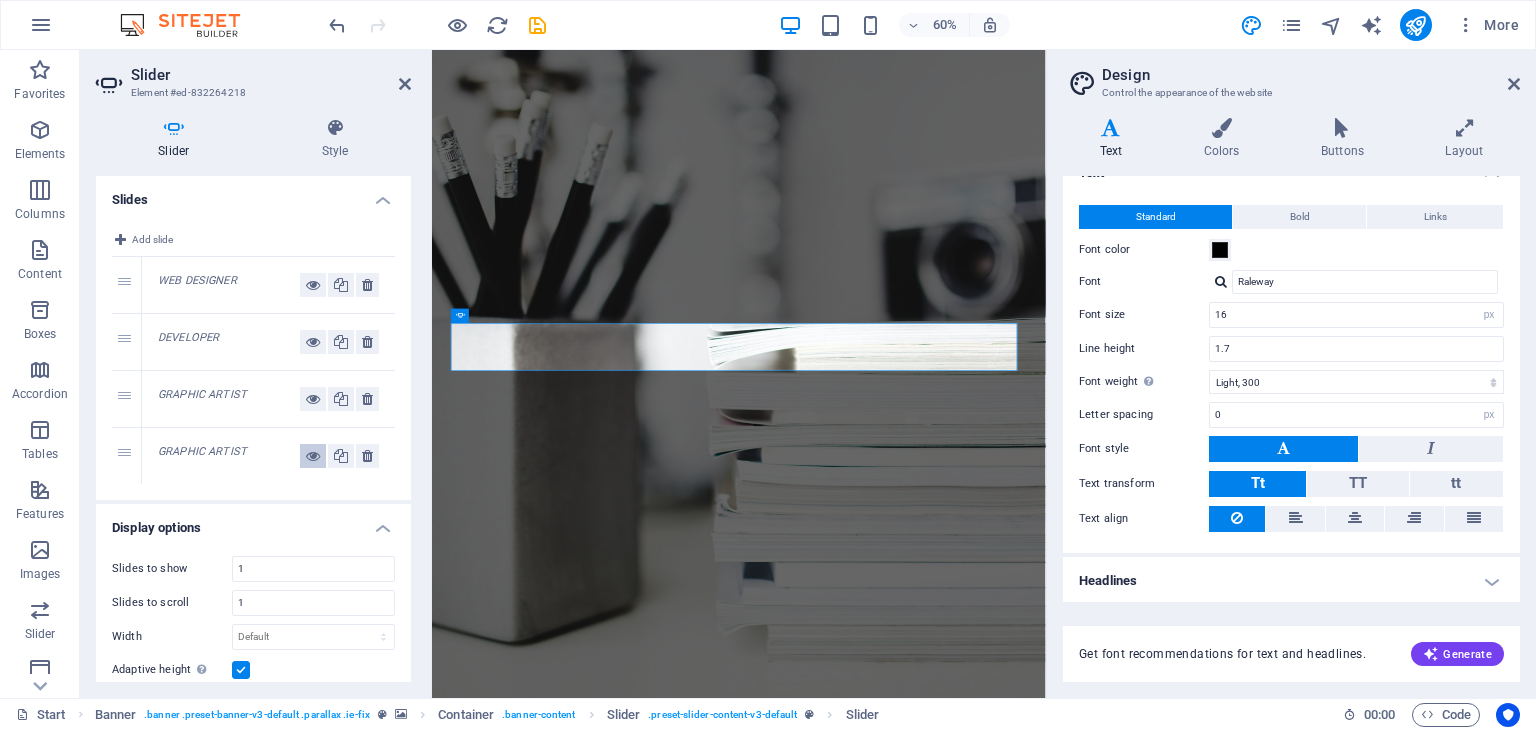 click at bounding box center [313, 456] 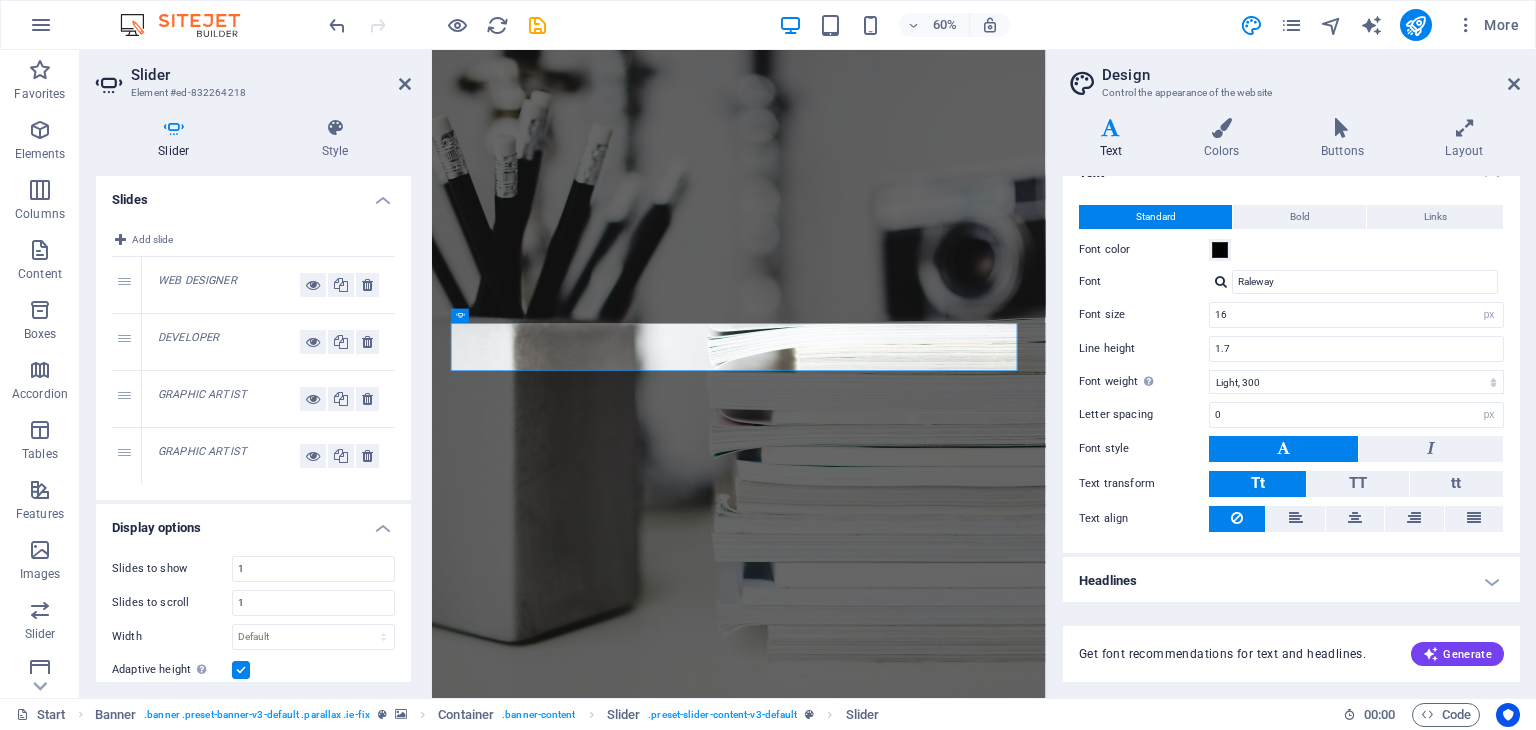 click on "GRAPHIC ARTIST" at bounding box center [202, 451] 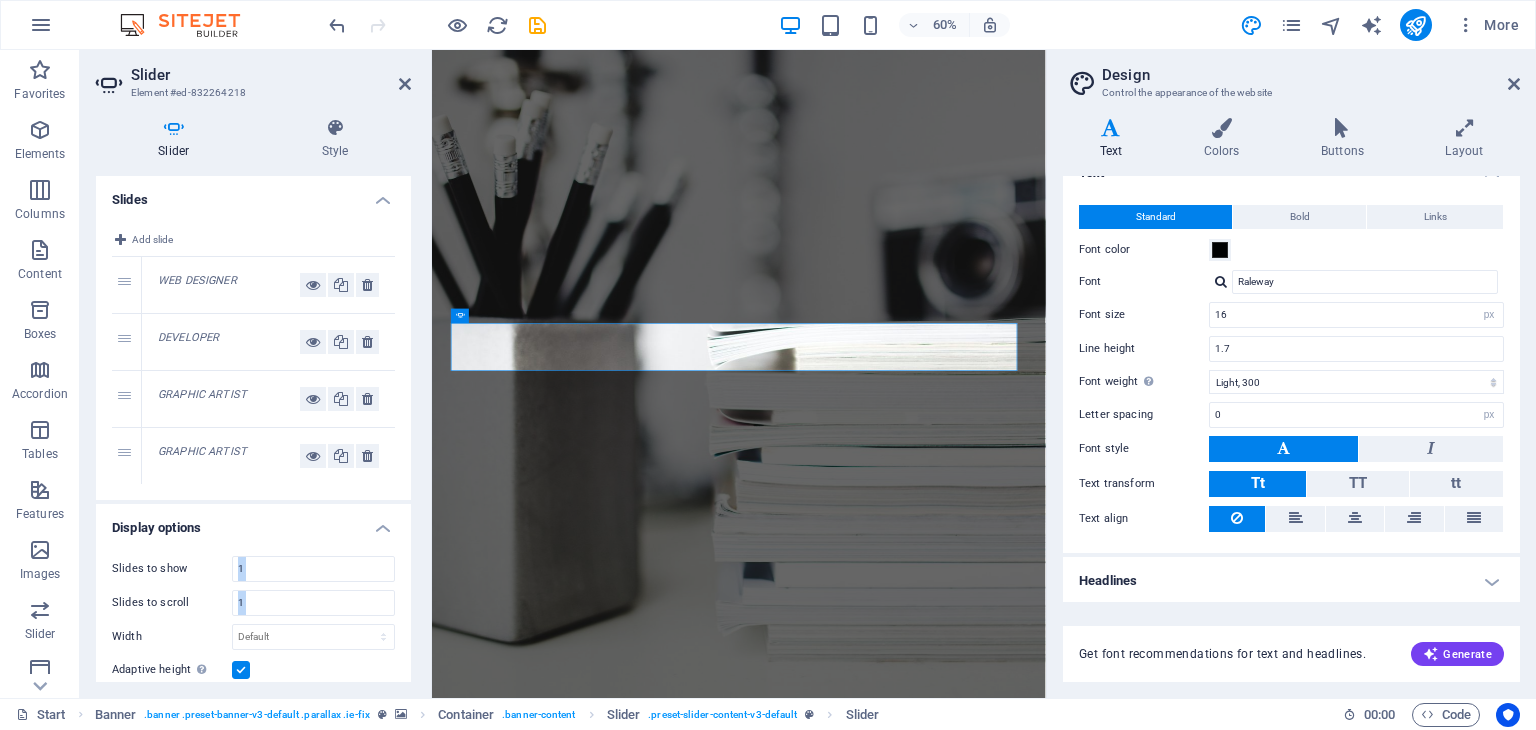click on "GRAPHIC ARTIST" at bounding box center [202, 451] 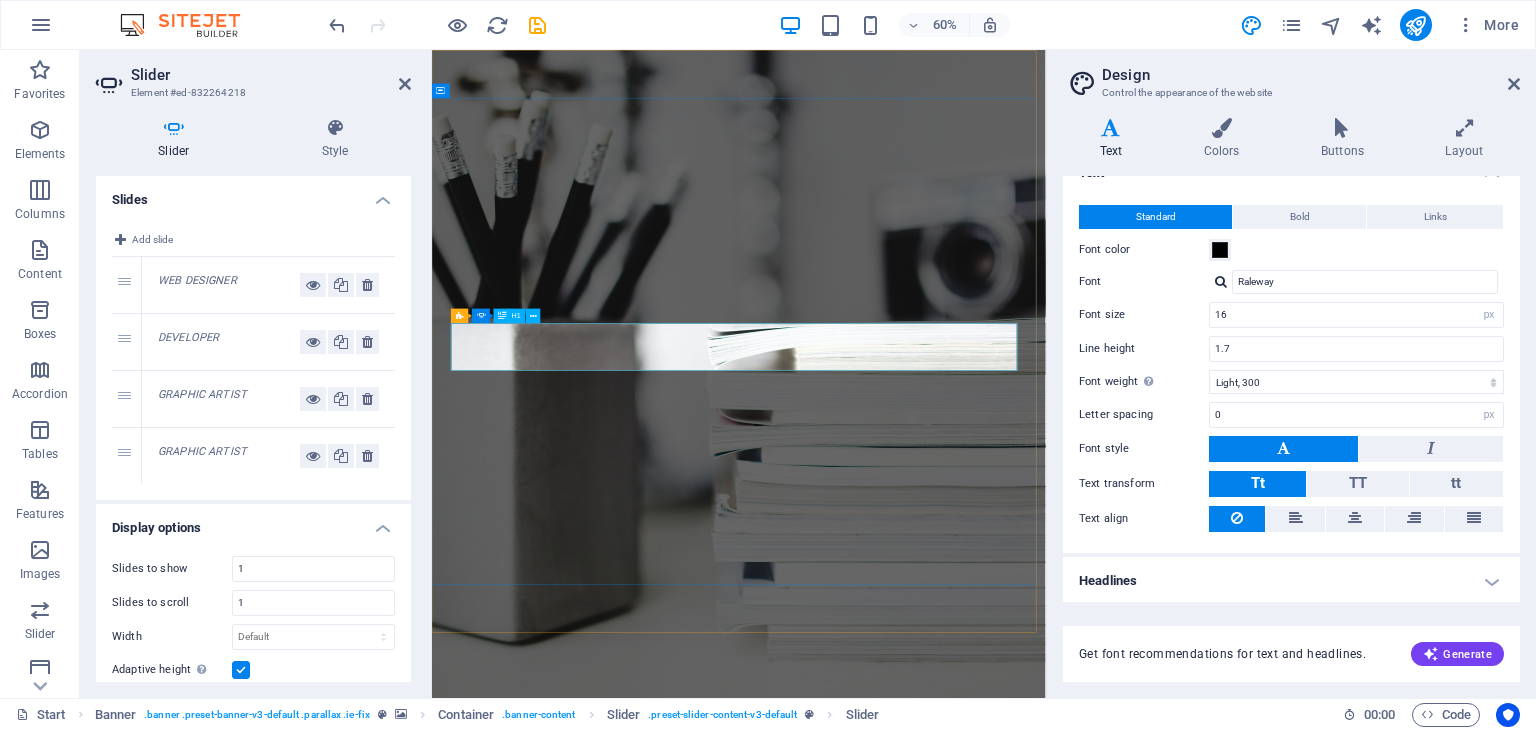 click on "graphic artist" at bounding box center (-1888, 1629) 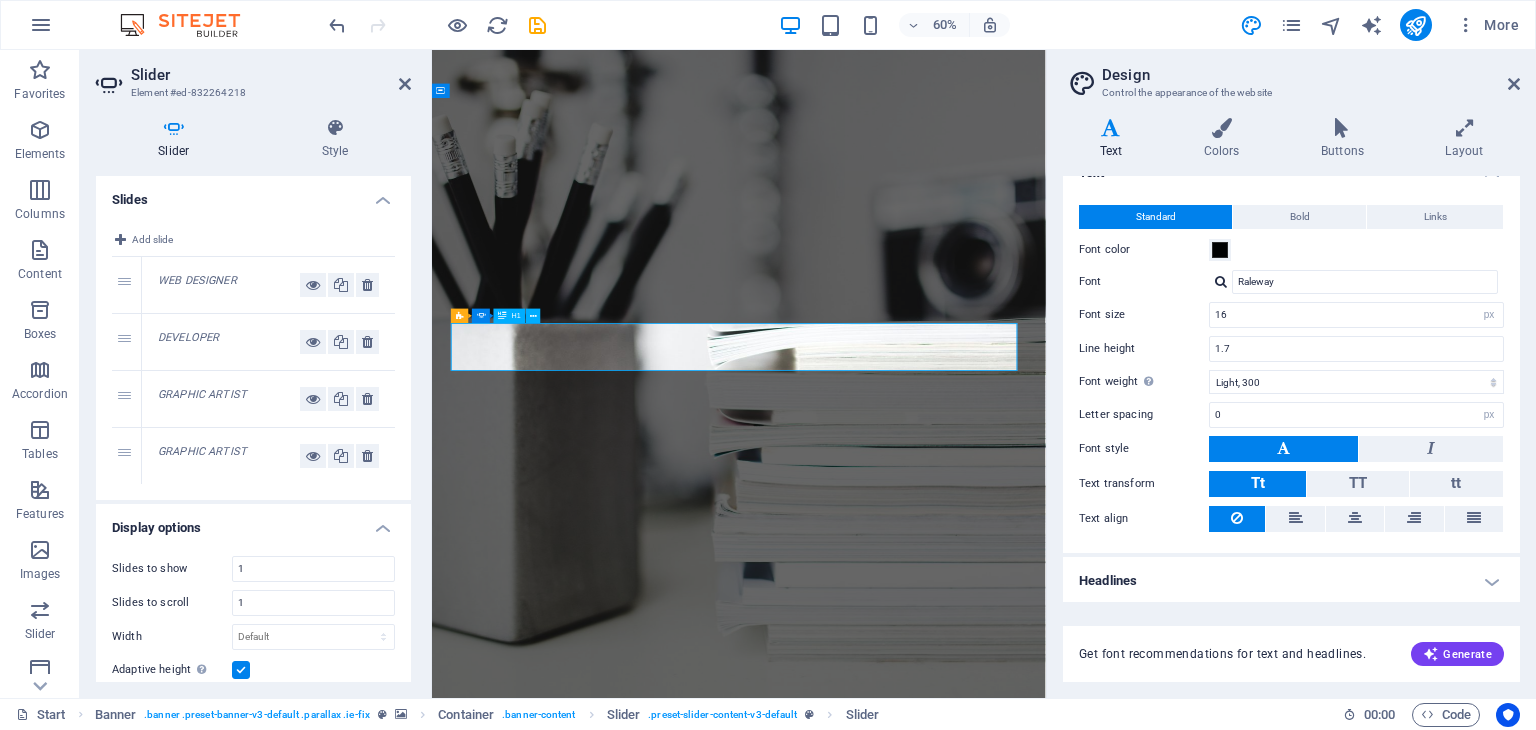 click on "graphic artist" at bounding box center [-1888, 1629] 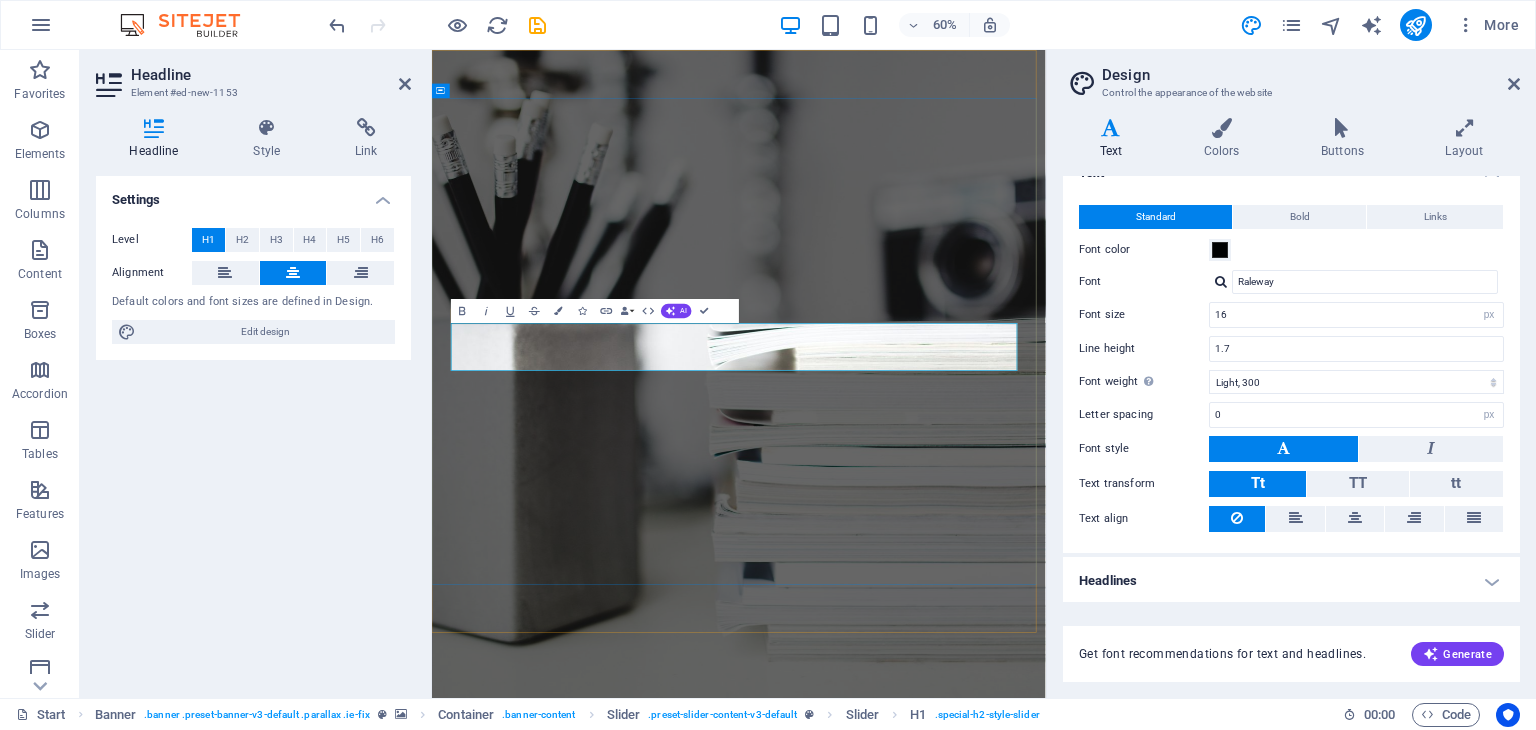 type 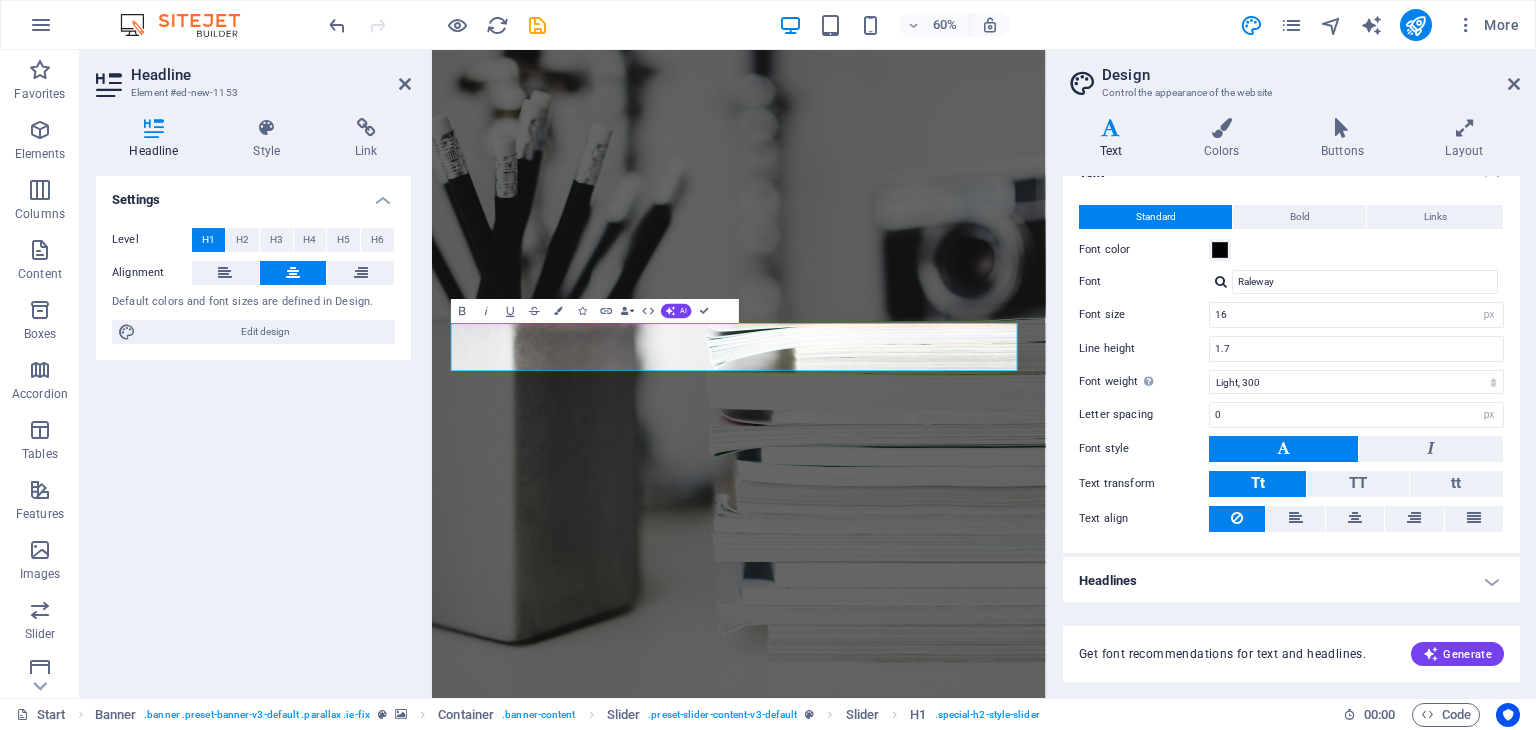 click on "Settings Level H1 H2 H3 H4 H5 H6 Alignment Default colors and font sizes are defined in Design. Edit design" at bounding box center (253, 429) 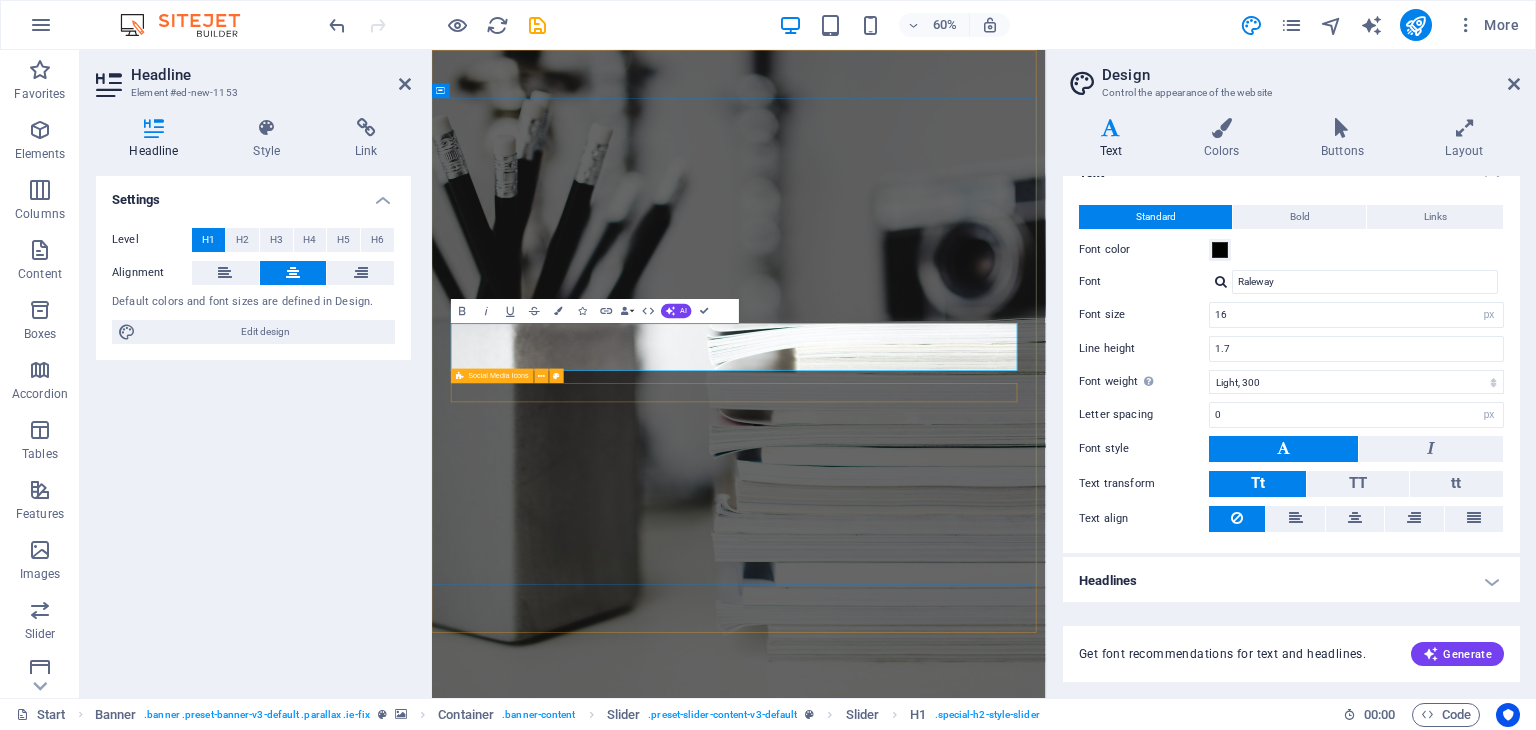 click at bounding box center (944, 1525) 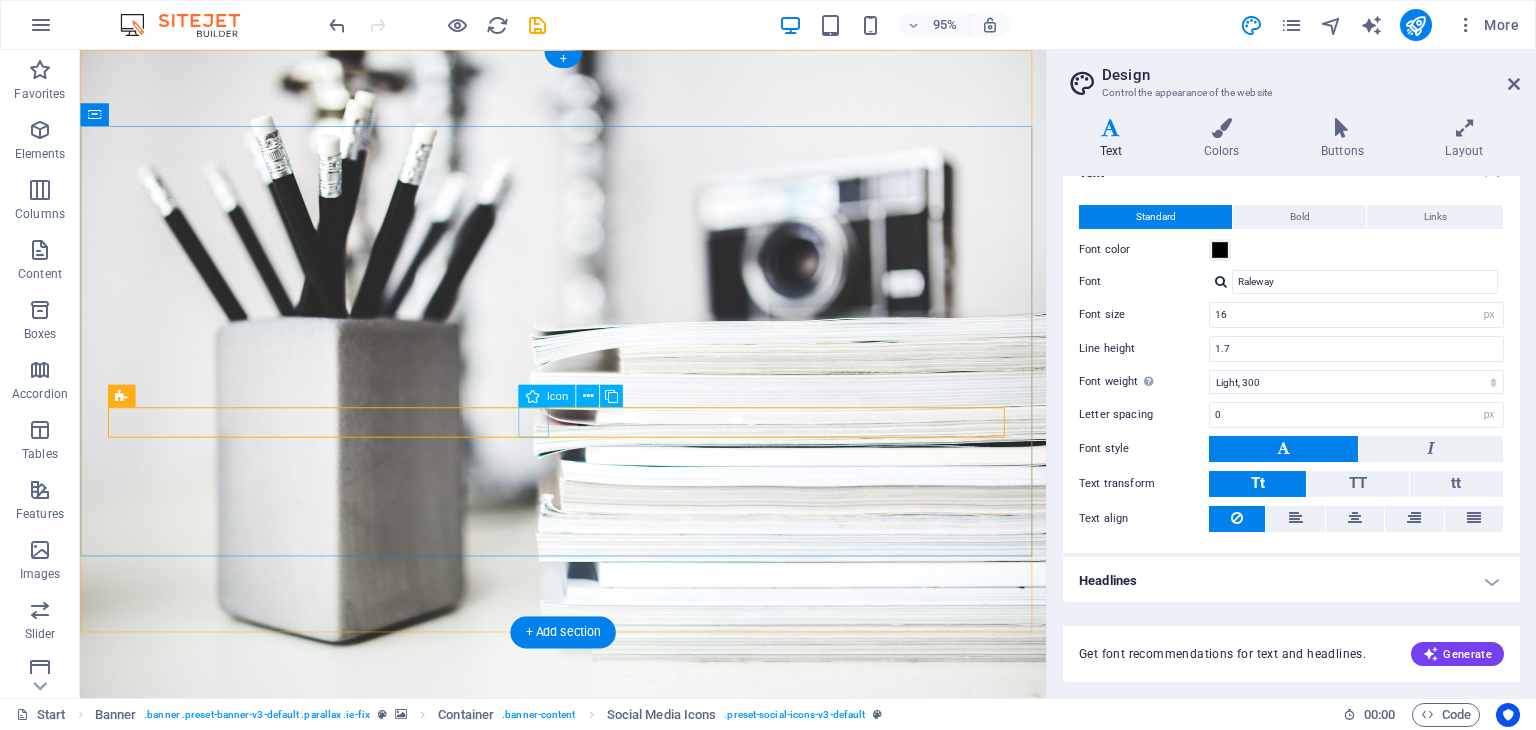 click at bounding box center [589, 1118] 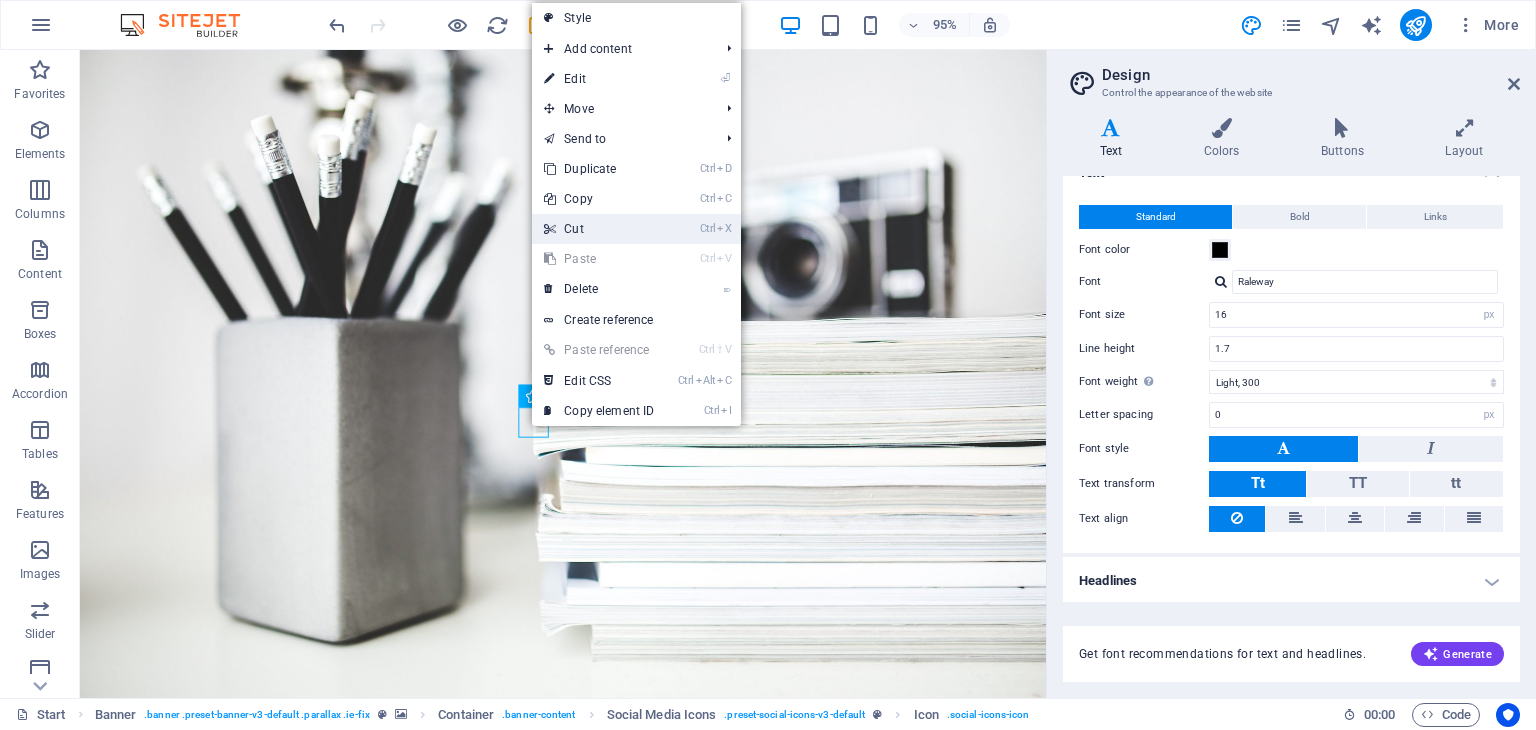 drag, startPoint x: 611, startPoint y: 231, endPoint x: 557, endPoint y: 193, distance: 66.0303 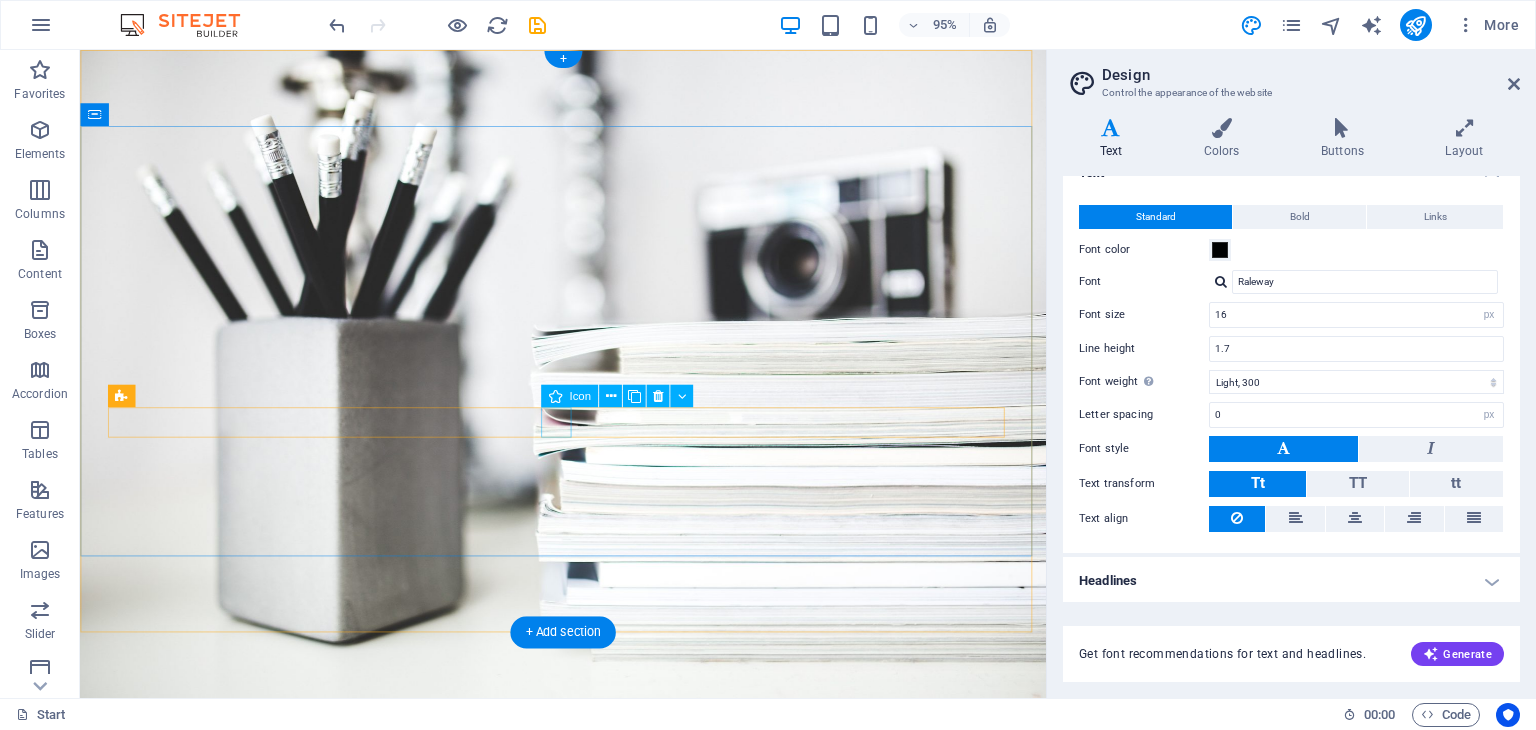 click at bounding box center (589, 1118) 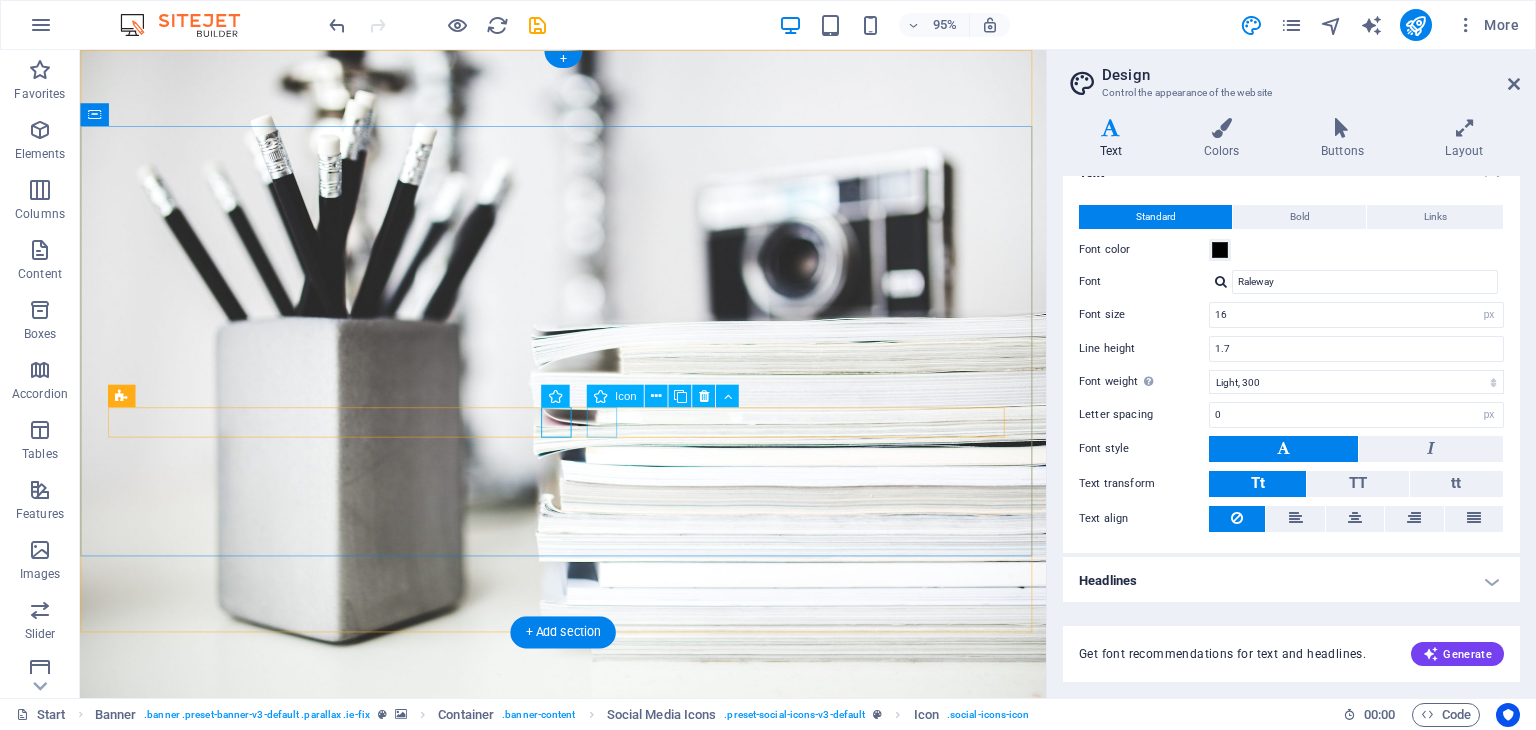 click at bounding box center (589, 1158) 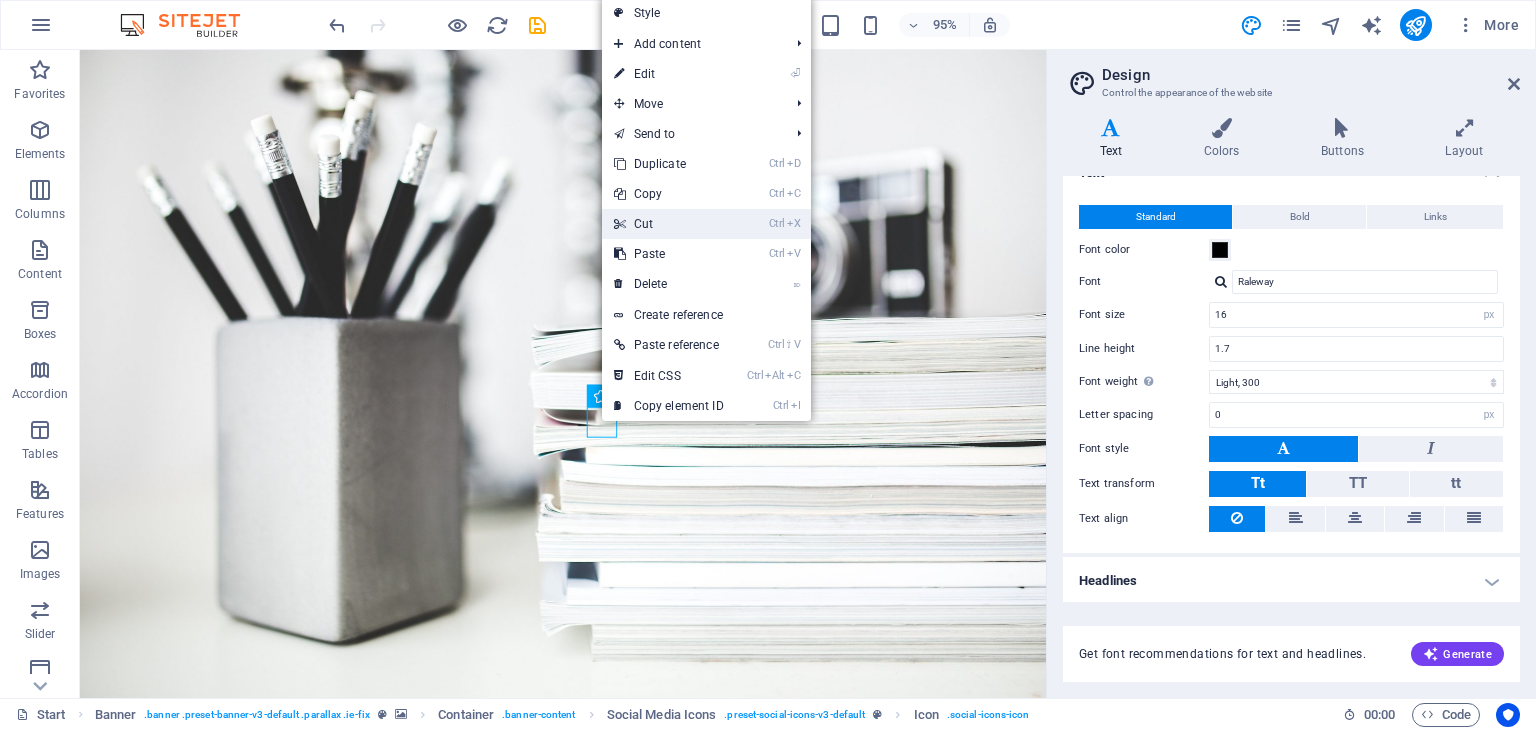 click on "Ctrl X  Cut" at bounding box center [669, 224] 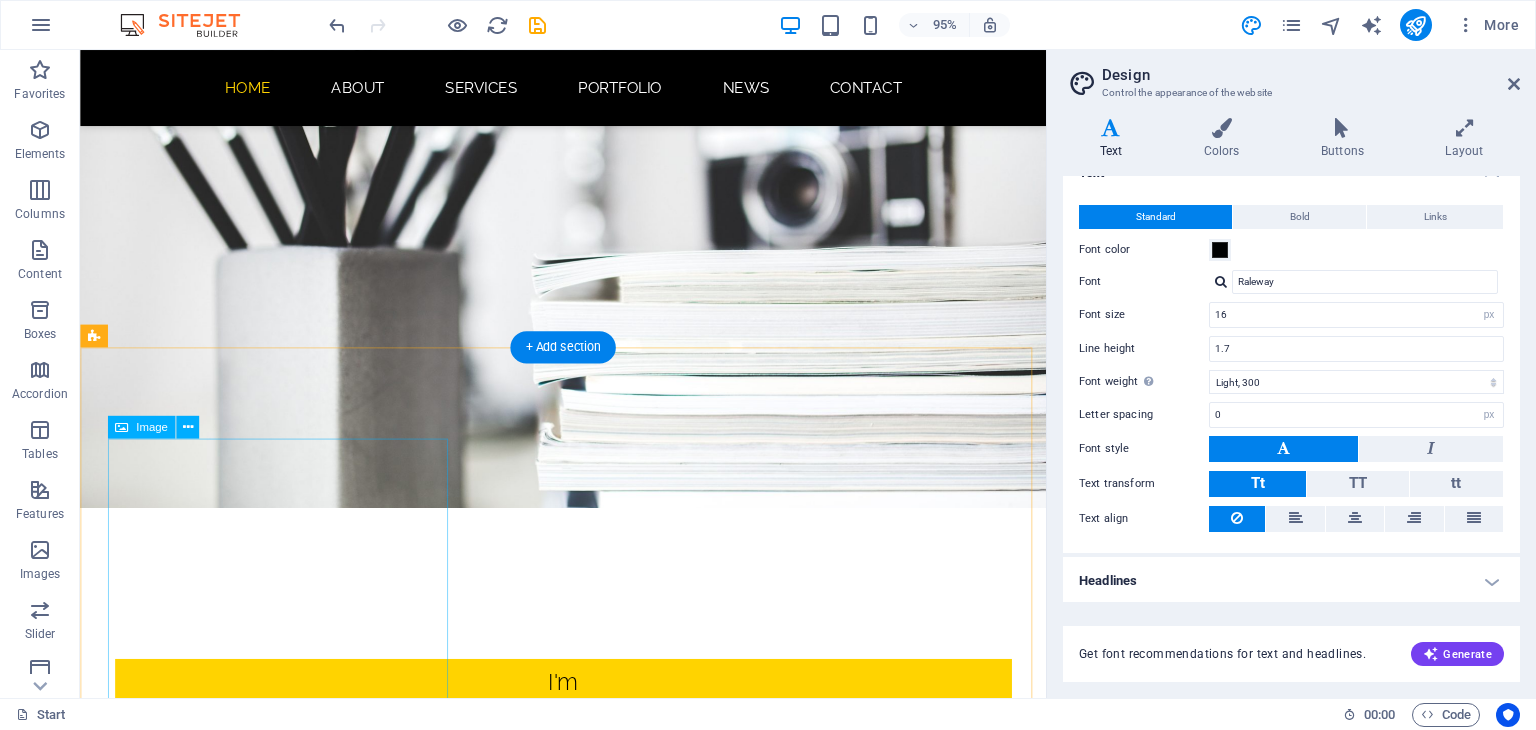 scroll, scrollTop: 400, scrollLeft: 0, axis: vertical 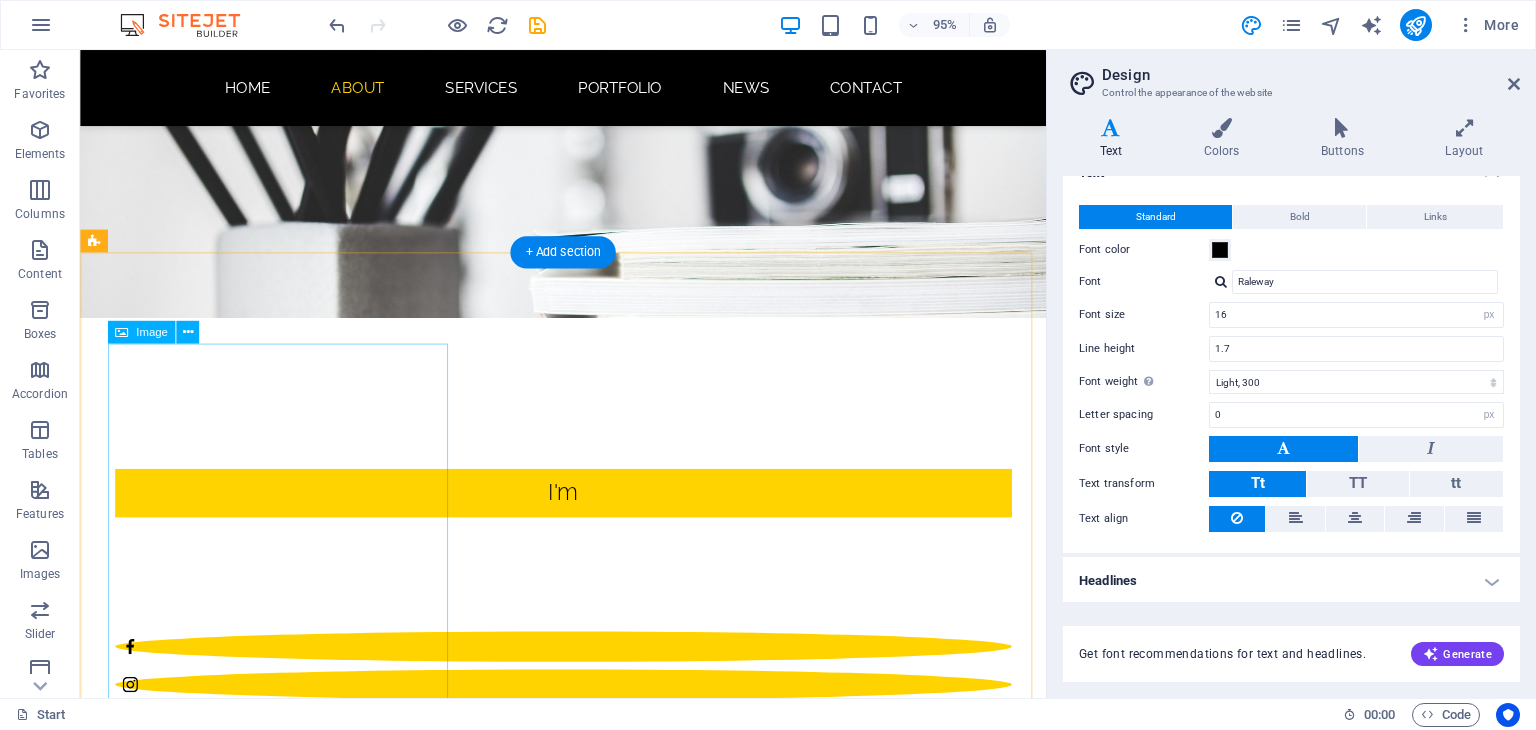 click at bounding box center [568, 1347] 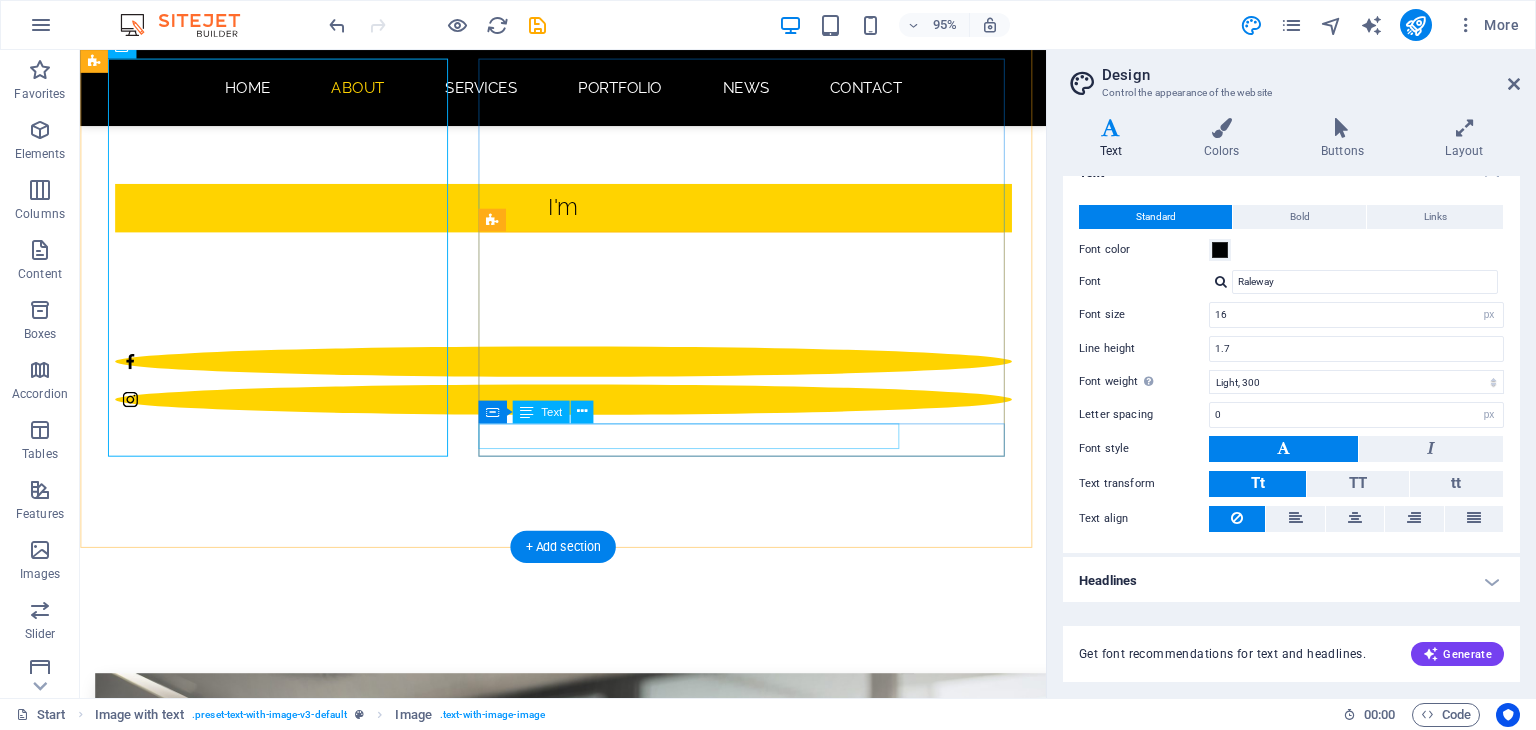 scroll, scrollTop: 600, scrollLeft: 0, axis: vertical 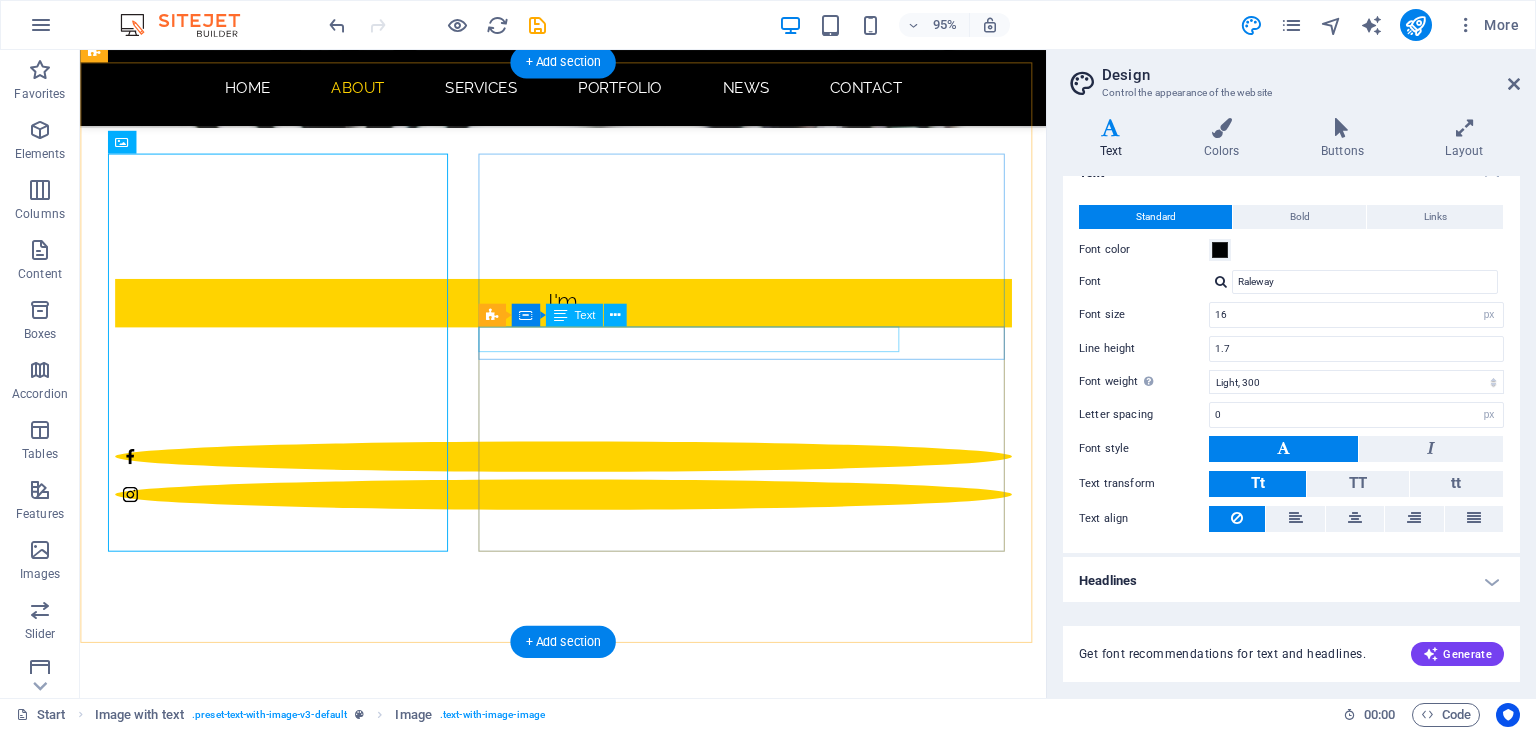 click on "Sitejet" at bounding box center [568, 1672] 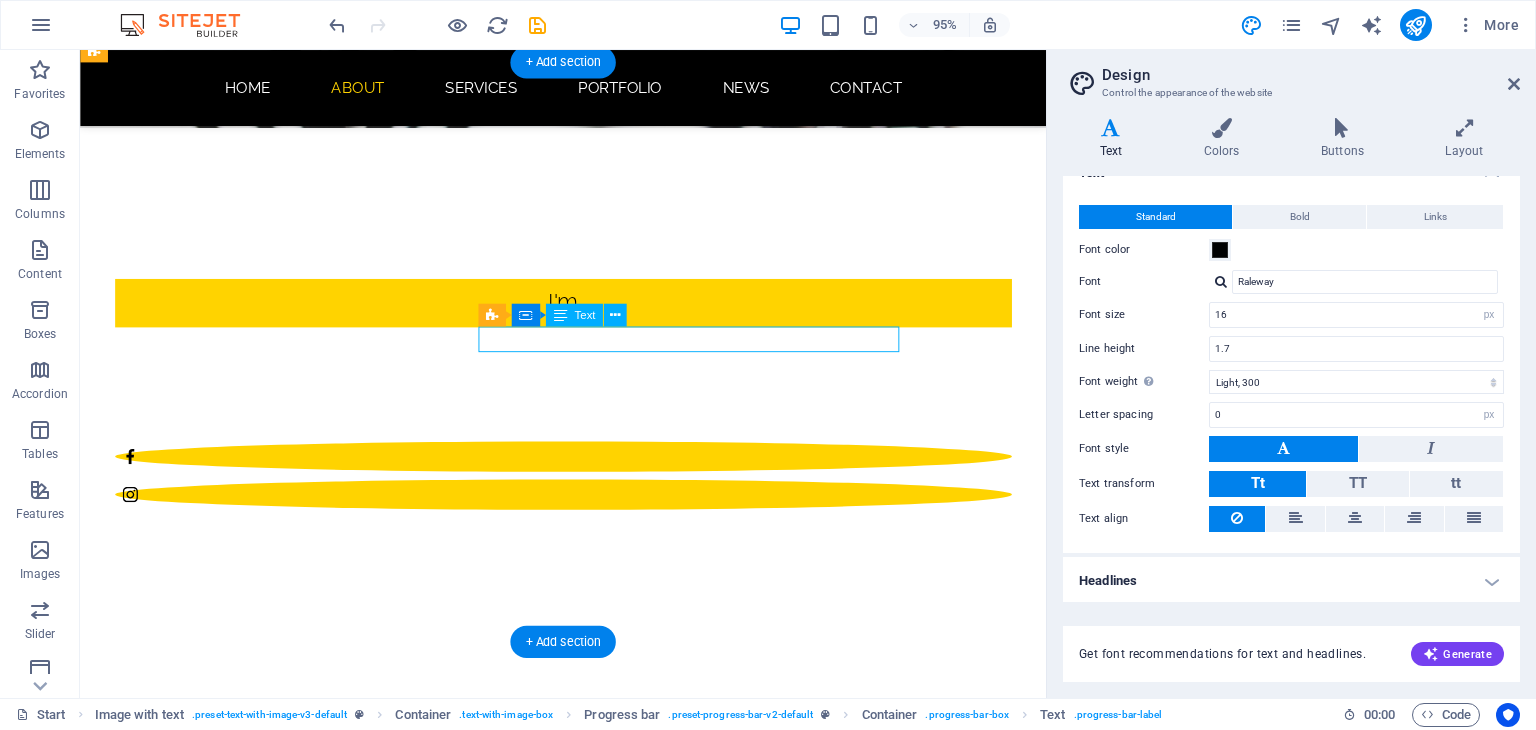 click on "Sitejet" at bounding box center [568, 1672] 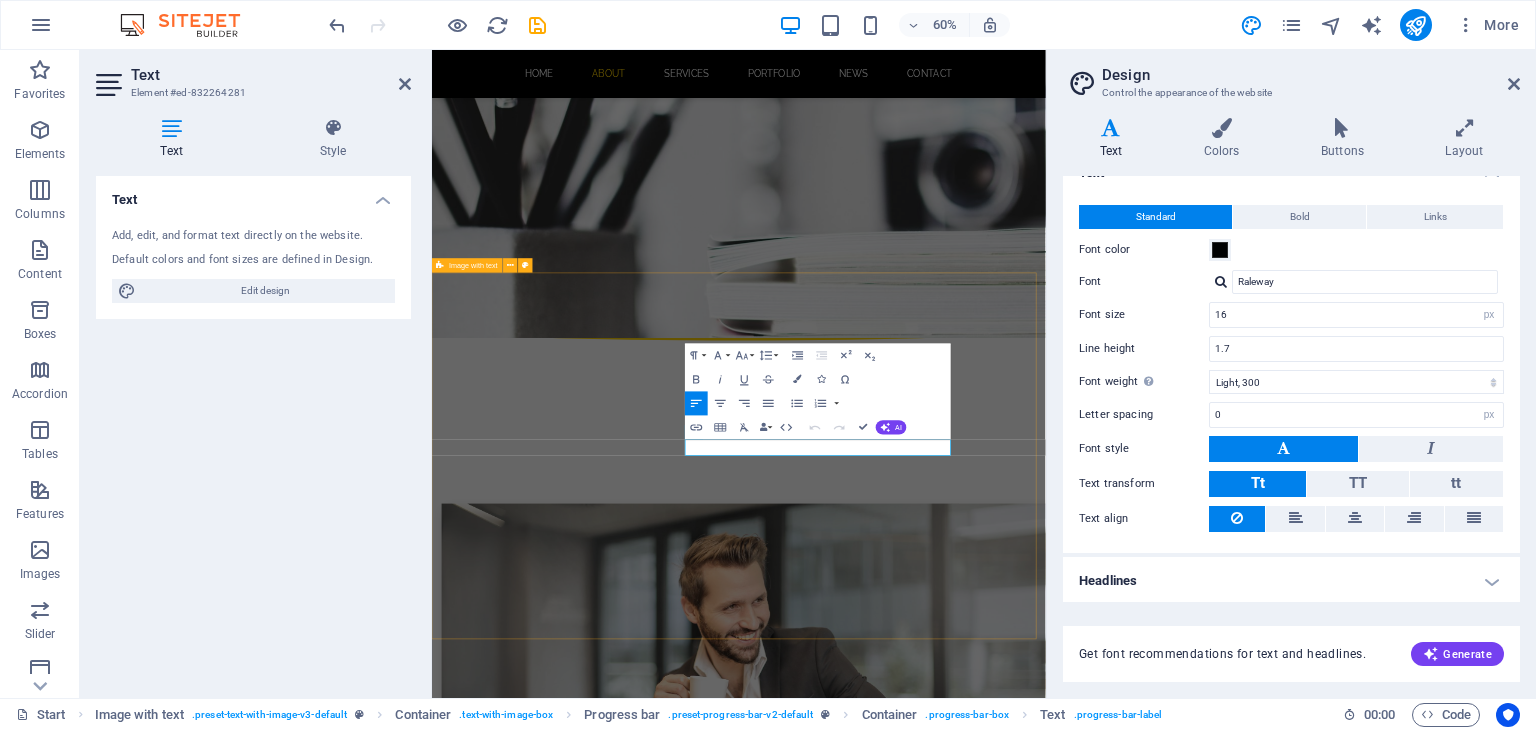 click on "About me Lorem ipsum dolor sit amet, consectetuer adipiscing elit. Aenean commodo ligula eget dolor. Lorem ipsum dolor sit amet, consectetuer adipiscing elit leget dolor. Sitejet 90%
Photoshop 70%
Illustrator 90%
HTML5 & CSS3 85%" at bounding box center (943, 1405) 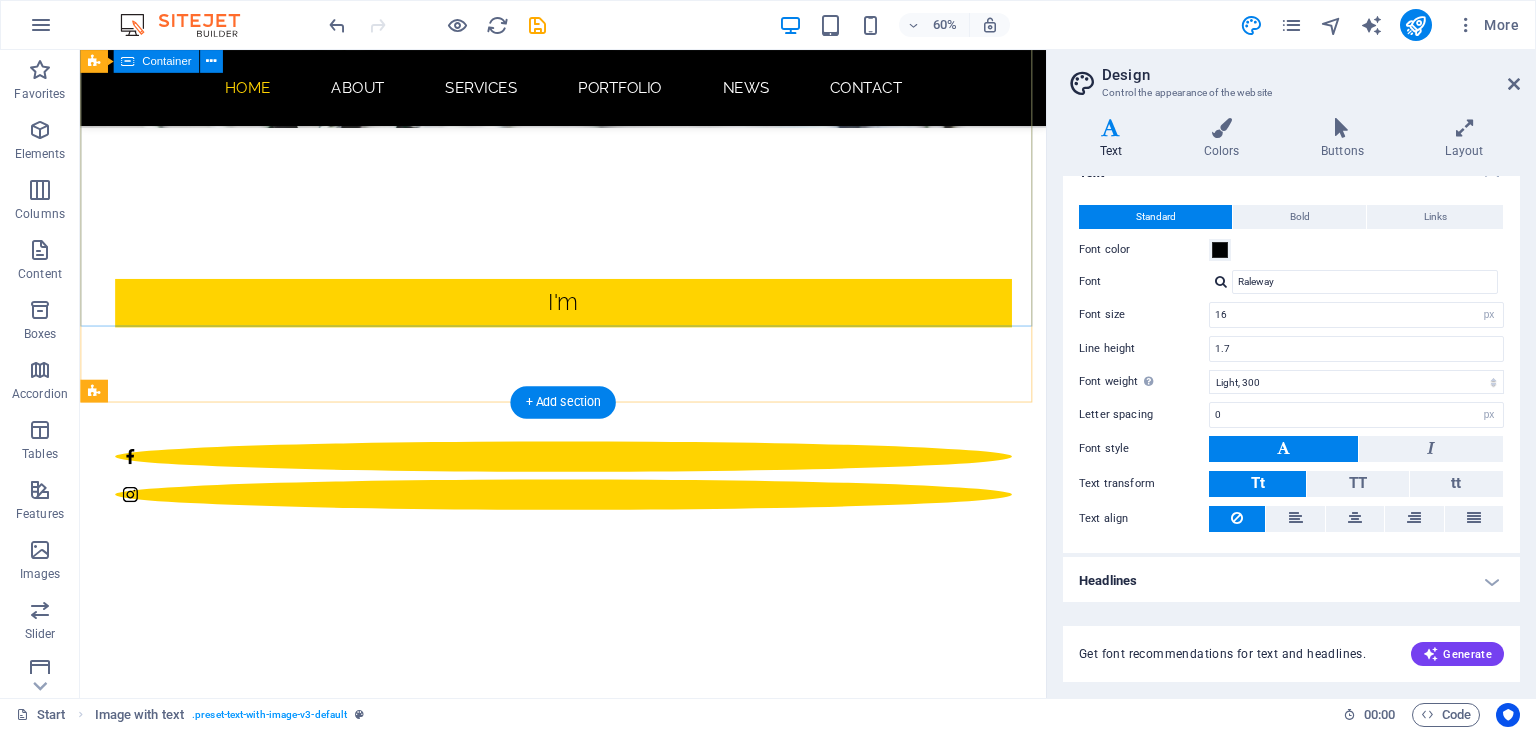 scroll, scrollTop: 242, scrollLeft: 0, axis: vertical 